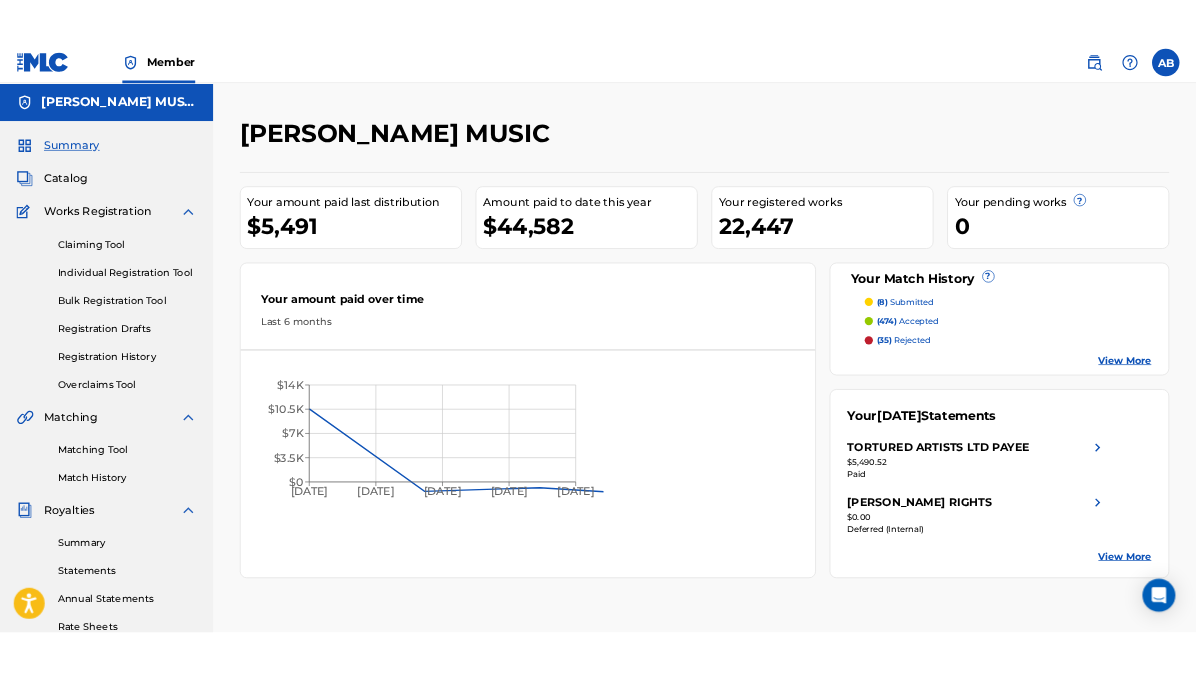 scroll, scrollTop: 0, scrollLeft: 0, axis: both 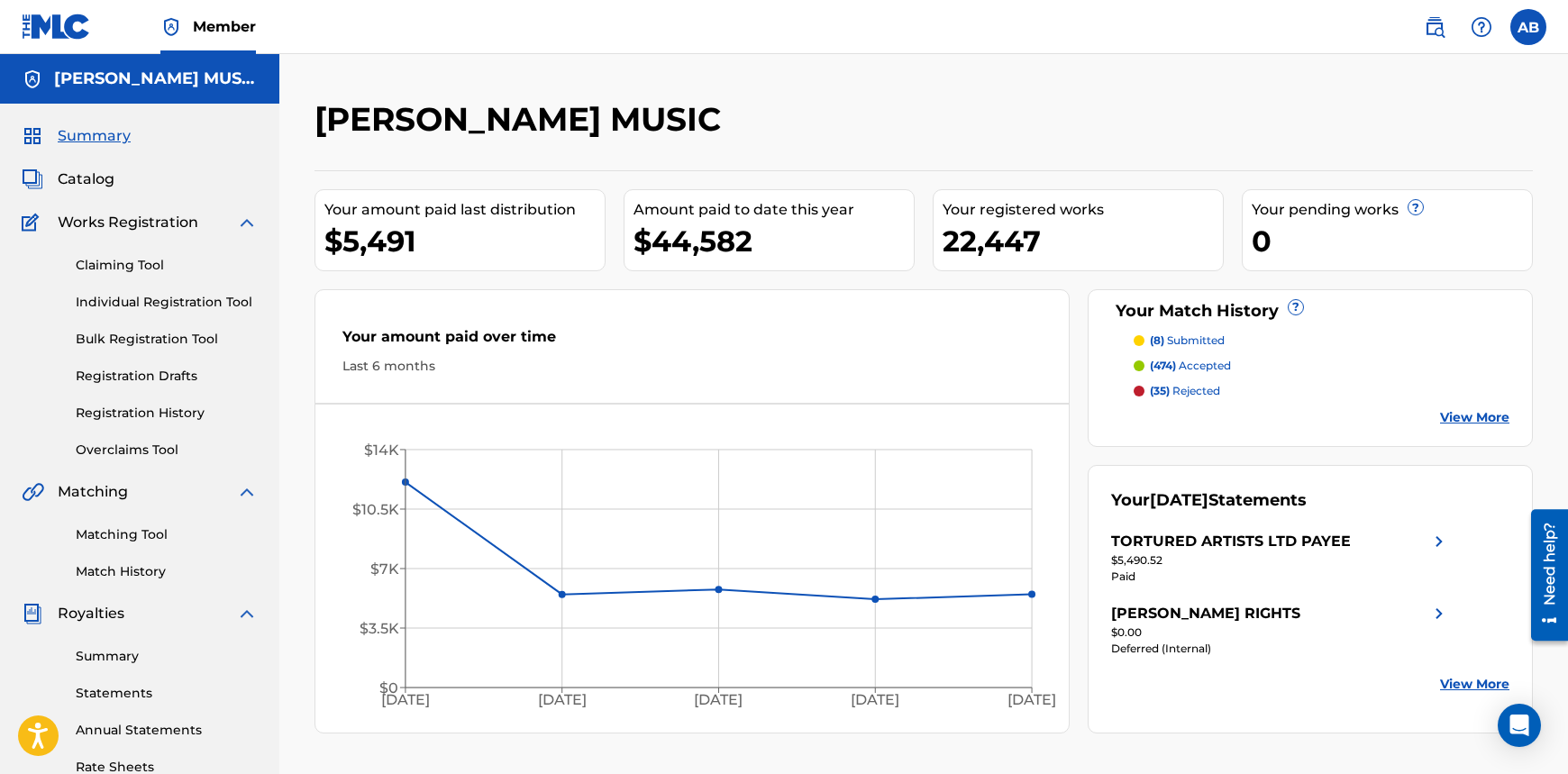 click on "Matching Tool" at bounding box center [167, 534] 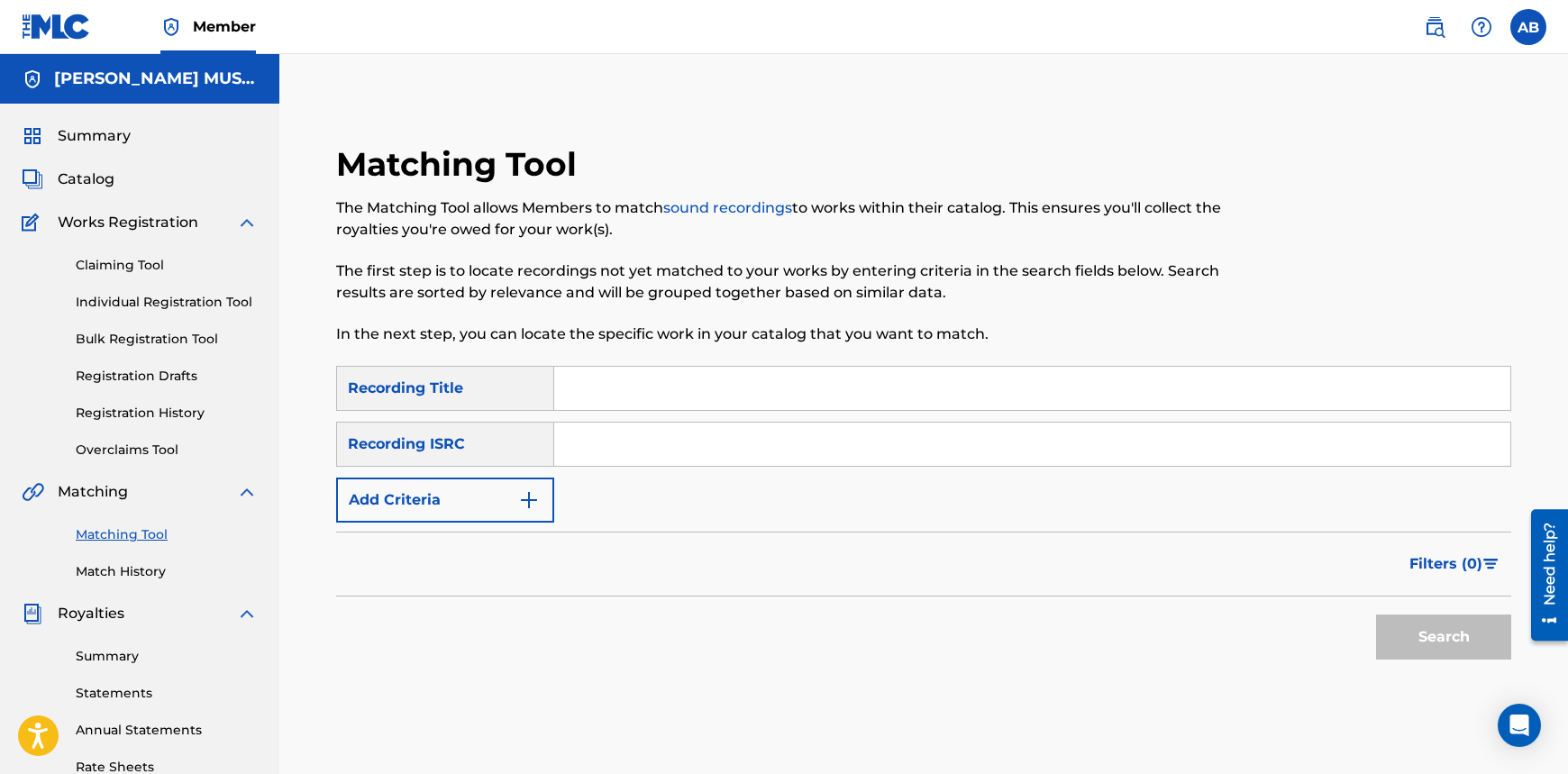 click on "Add Criteria" at bounding box center (445, 500) 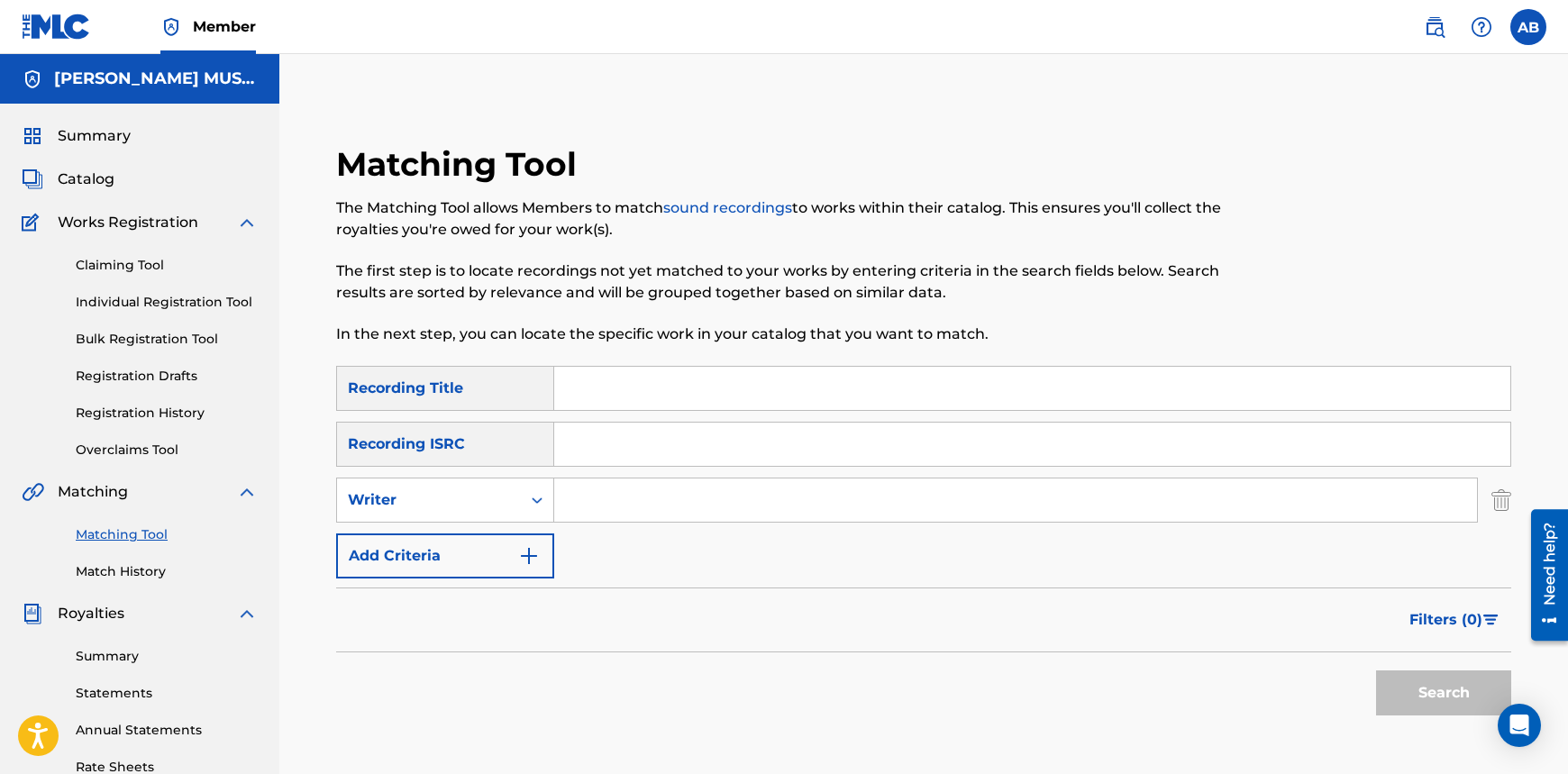 click at bounding box center (1016, 500) 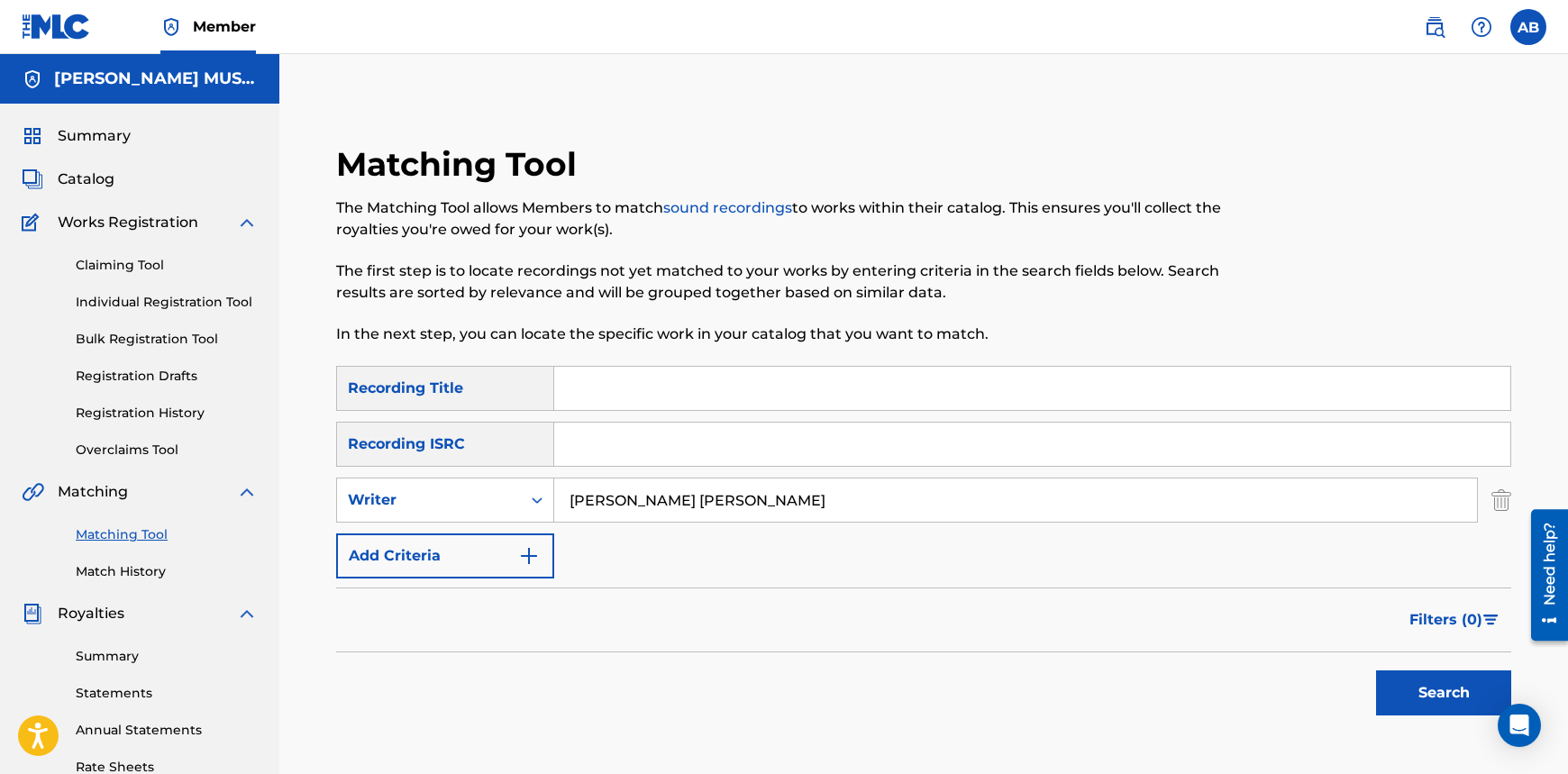 type on "[PERSON_NAME] [PERSON_NAME]" 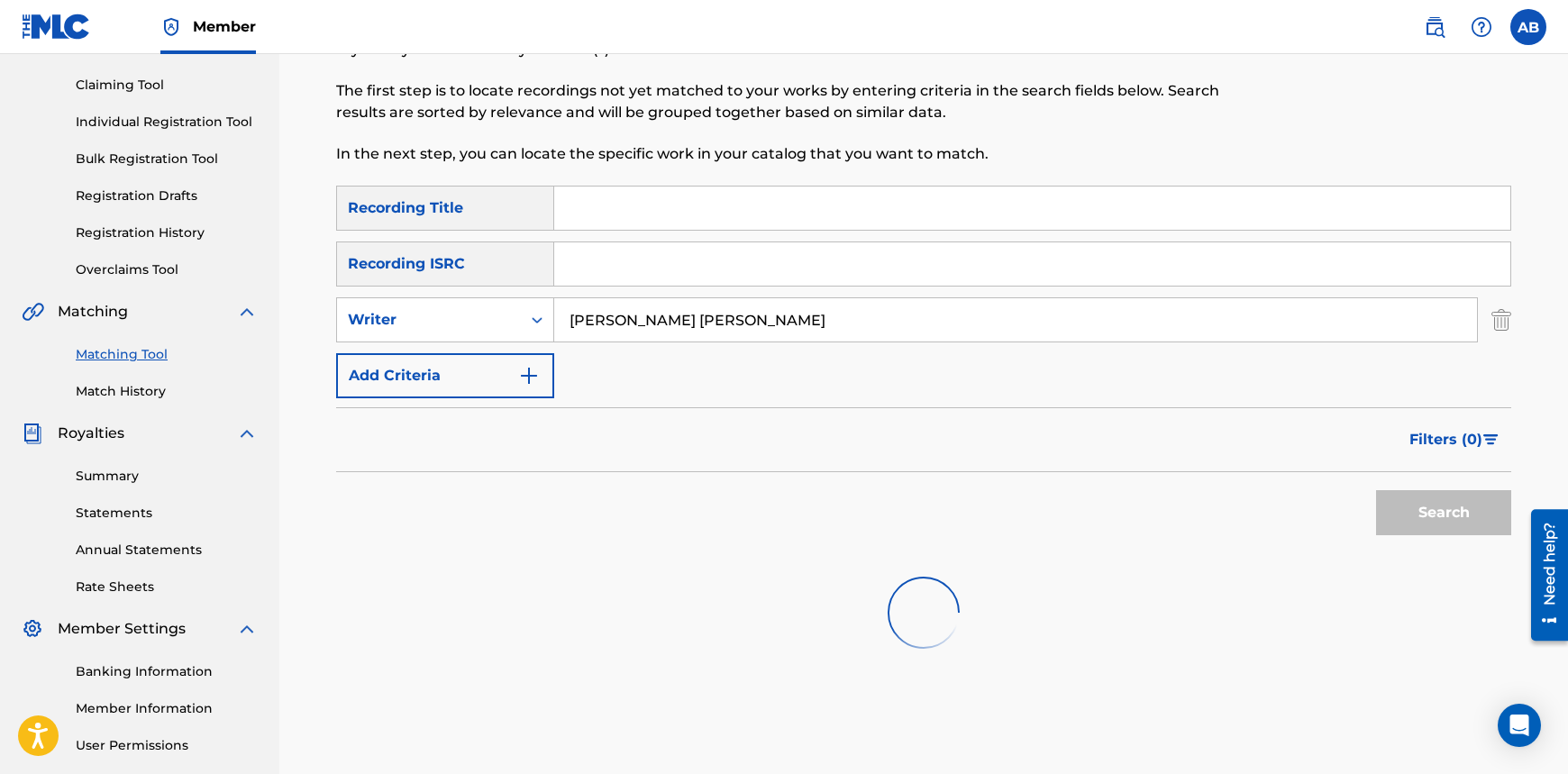 scroll, scrollTop: 342, scrollLeft: 0, axis: vertical 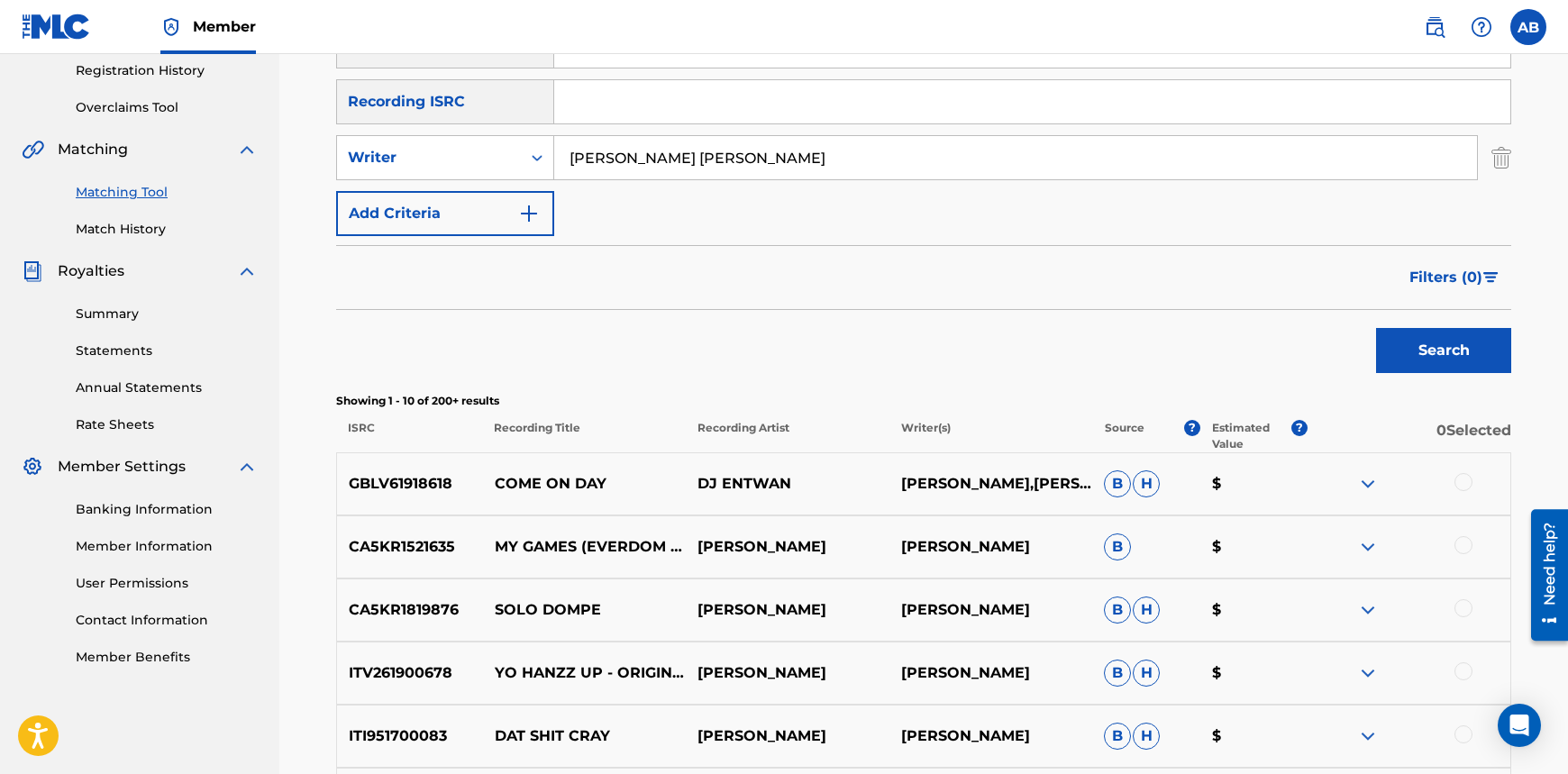 drag, startPoint x: 964, startPoint y: 437, endPoint x: 978, endPoint y: 439, distance: 14.142136 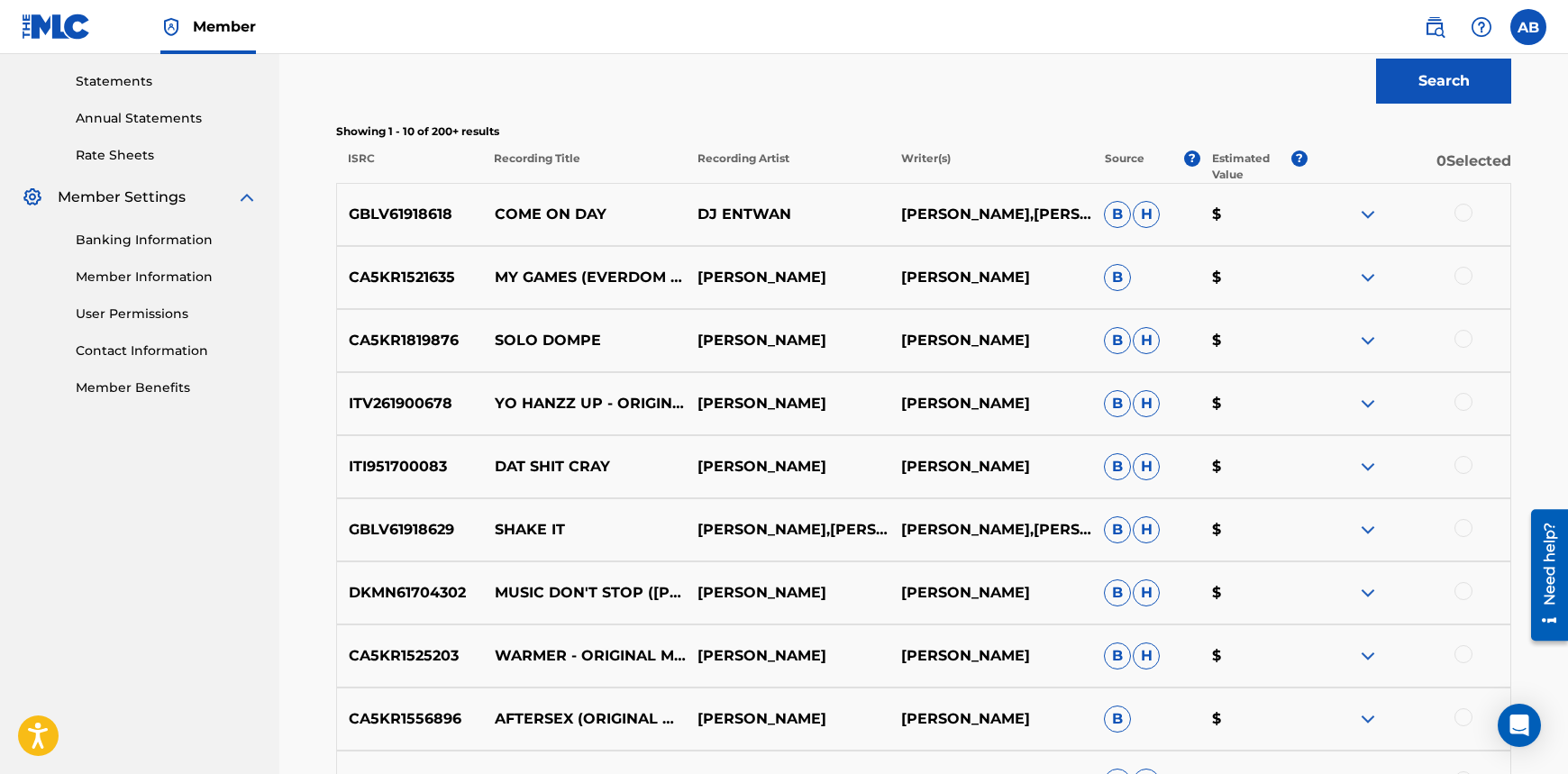 scroll, scrollTop: 613, scrollLeft: 0, axis: vertical 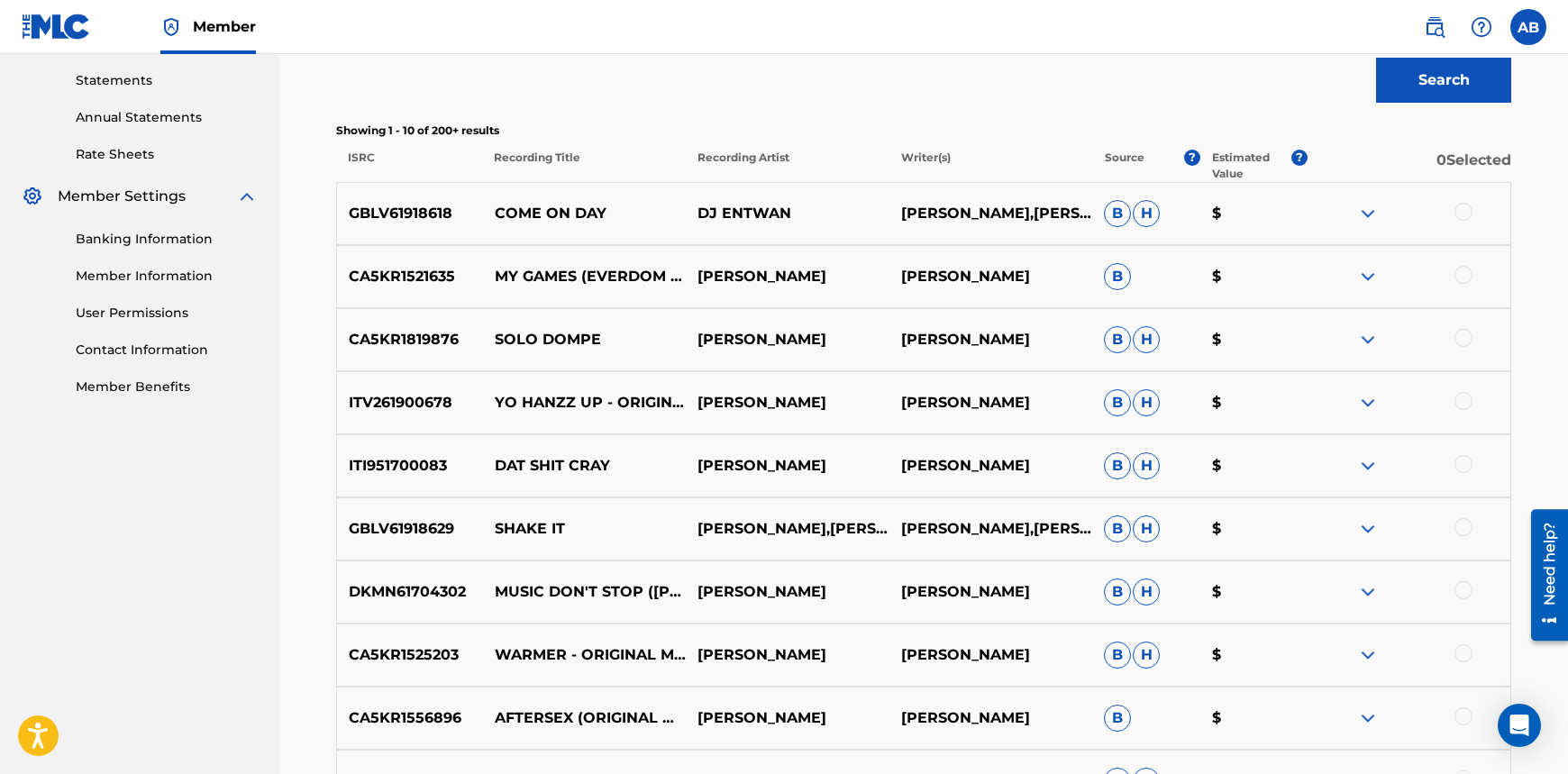 click at bounding box center [1368, 277] 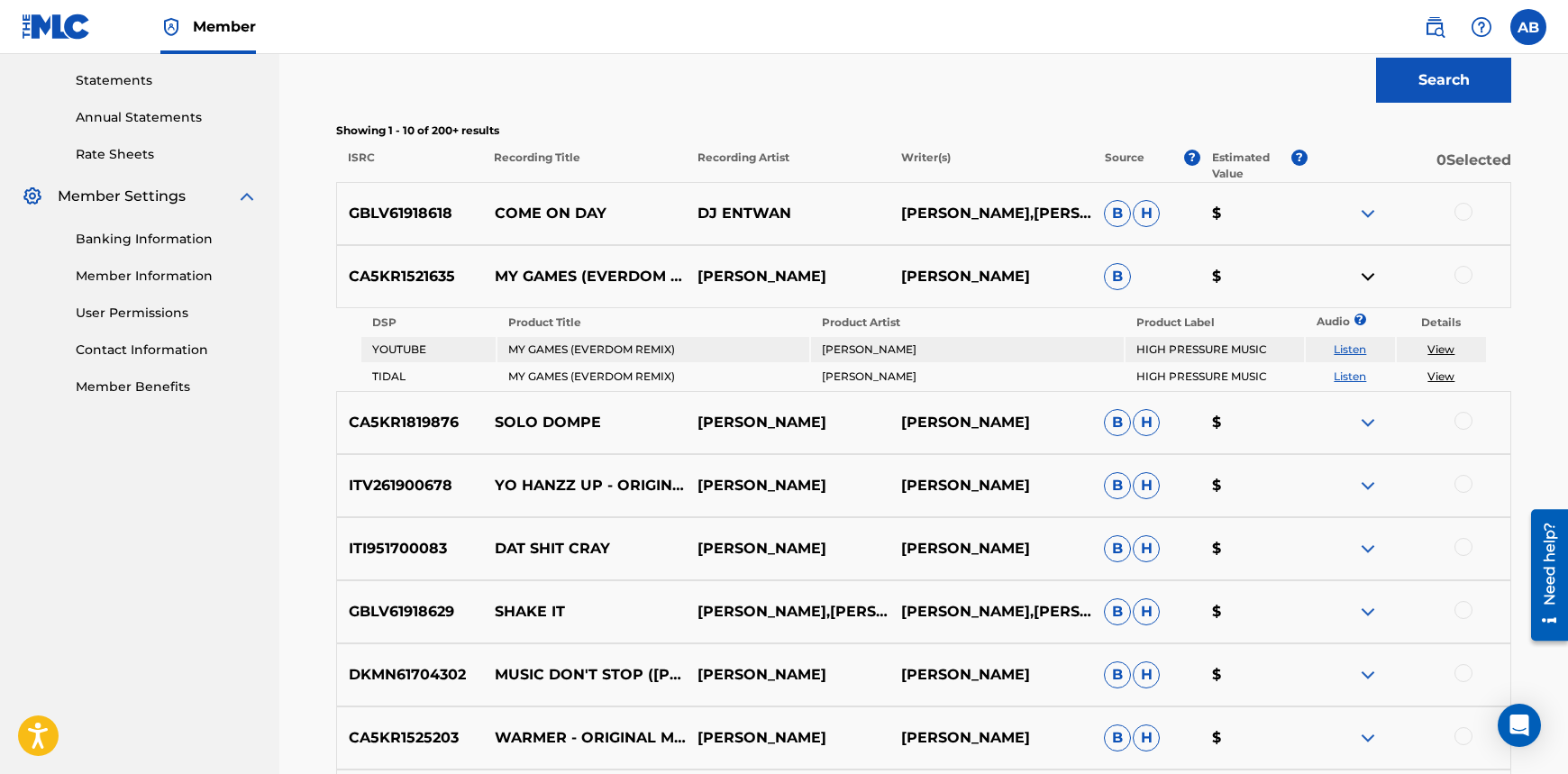 click on "View" at bounding box center (1441, 349) 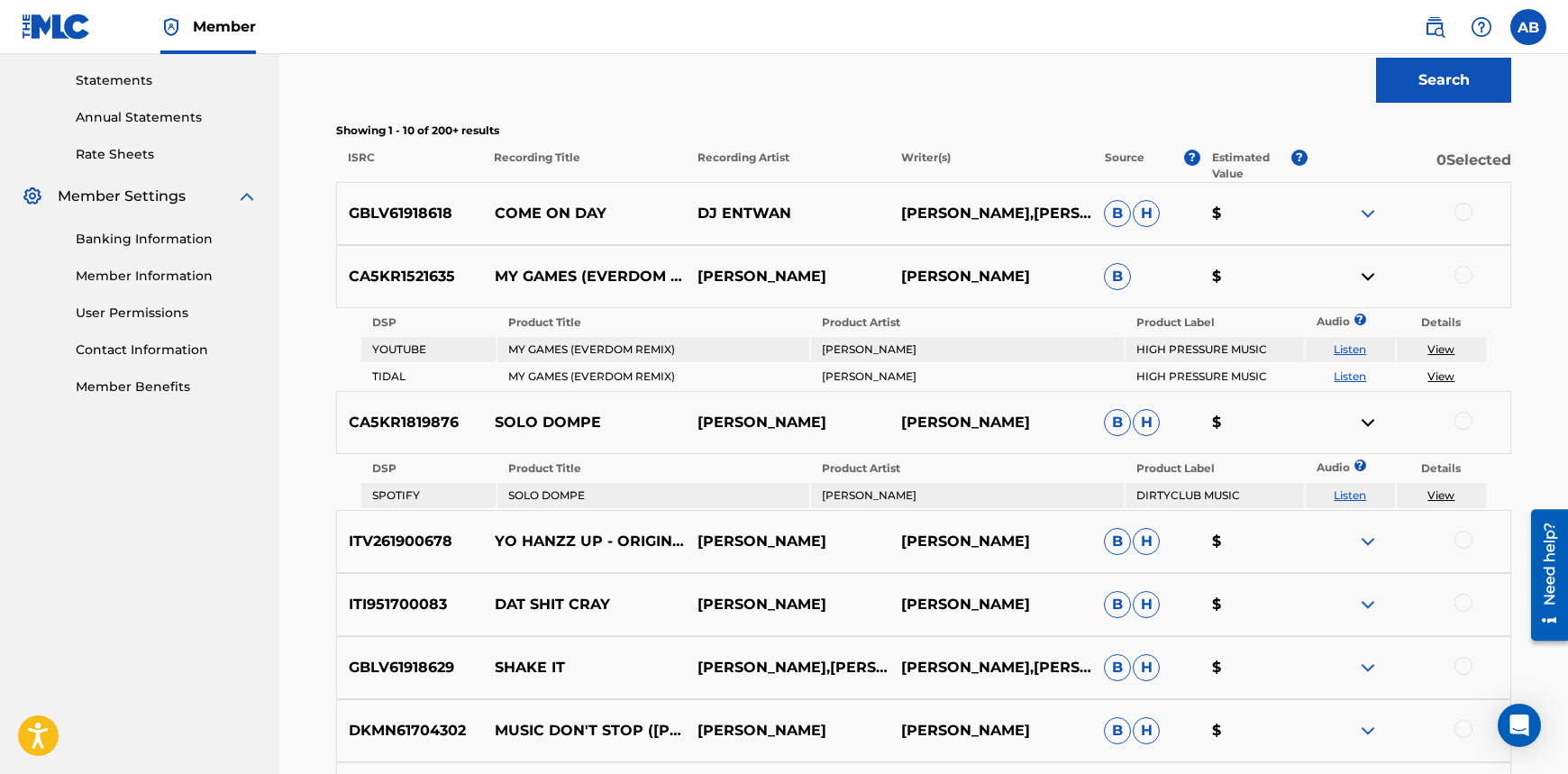 click at bounding box center (1368, 423) 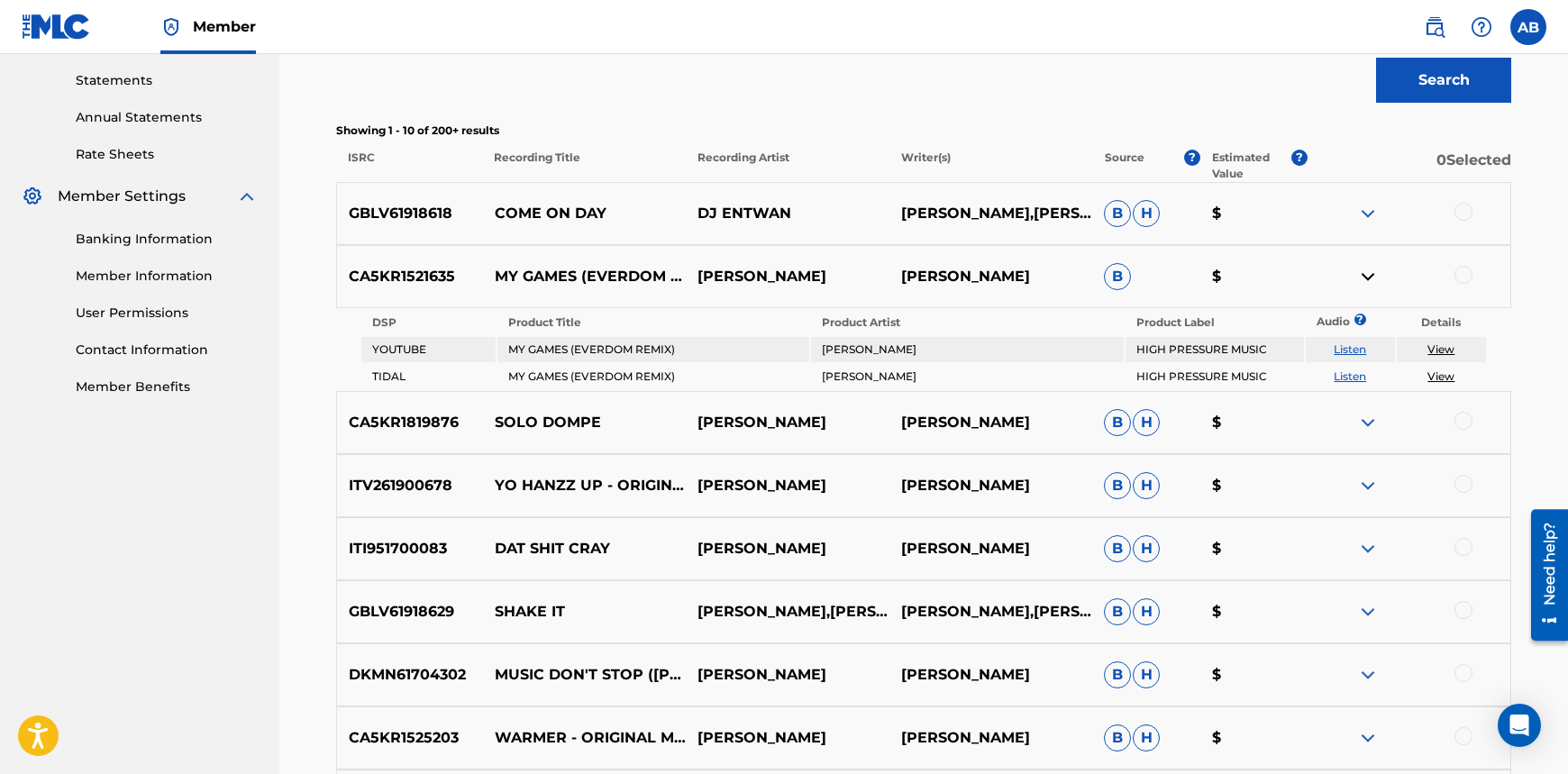 click at bounding box center [1408, 277] 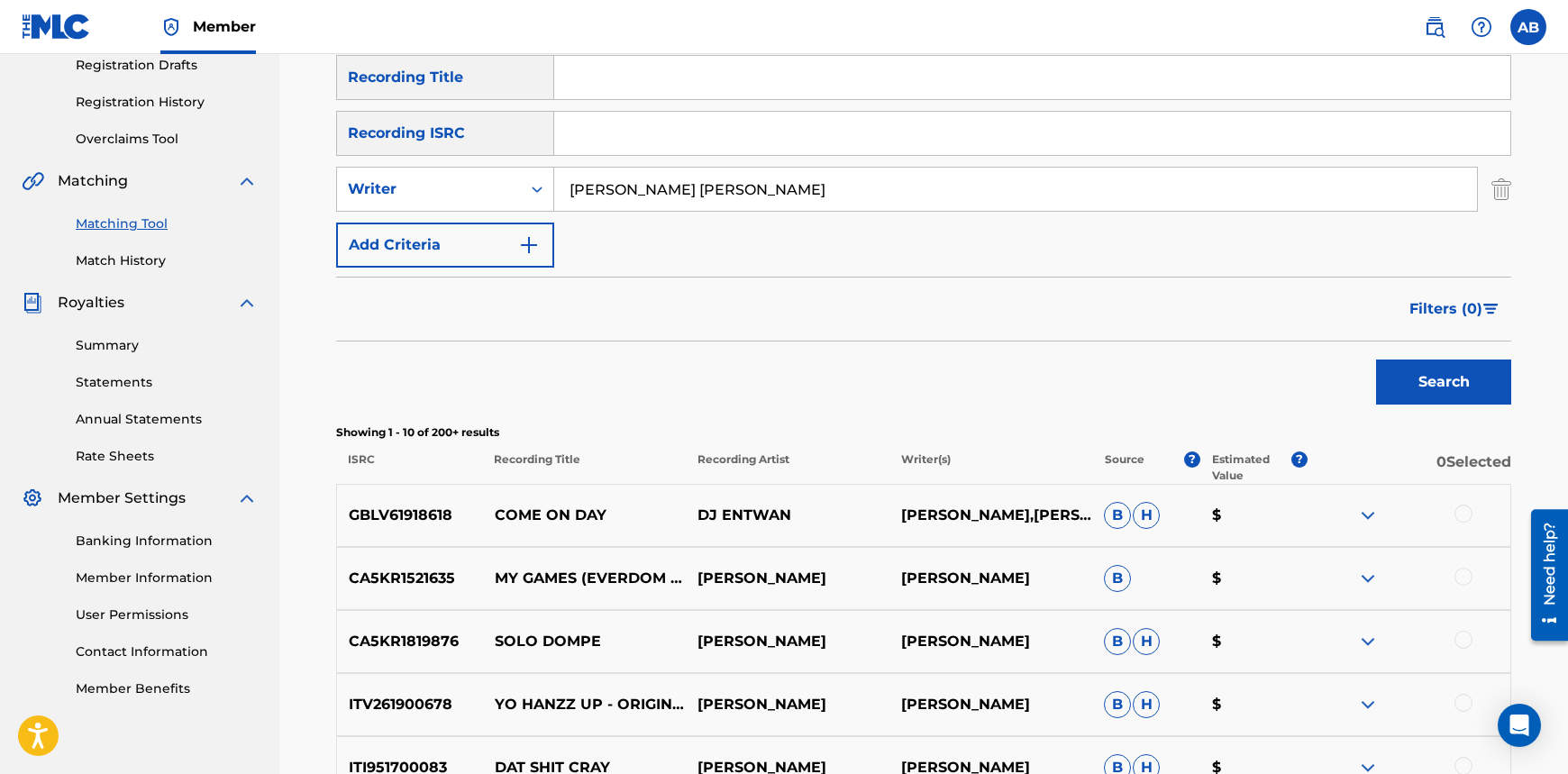 scroll, scrollTop: 72, scrollLeft: 0, axis: vertical 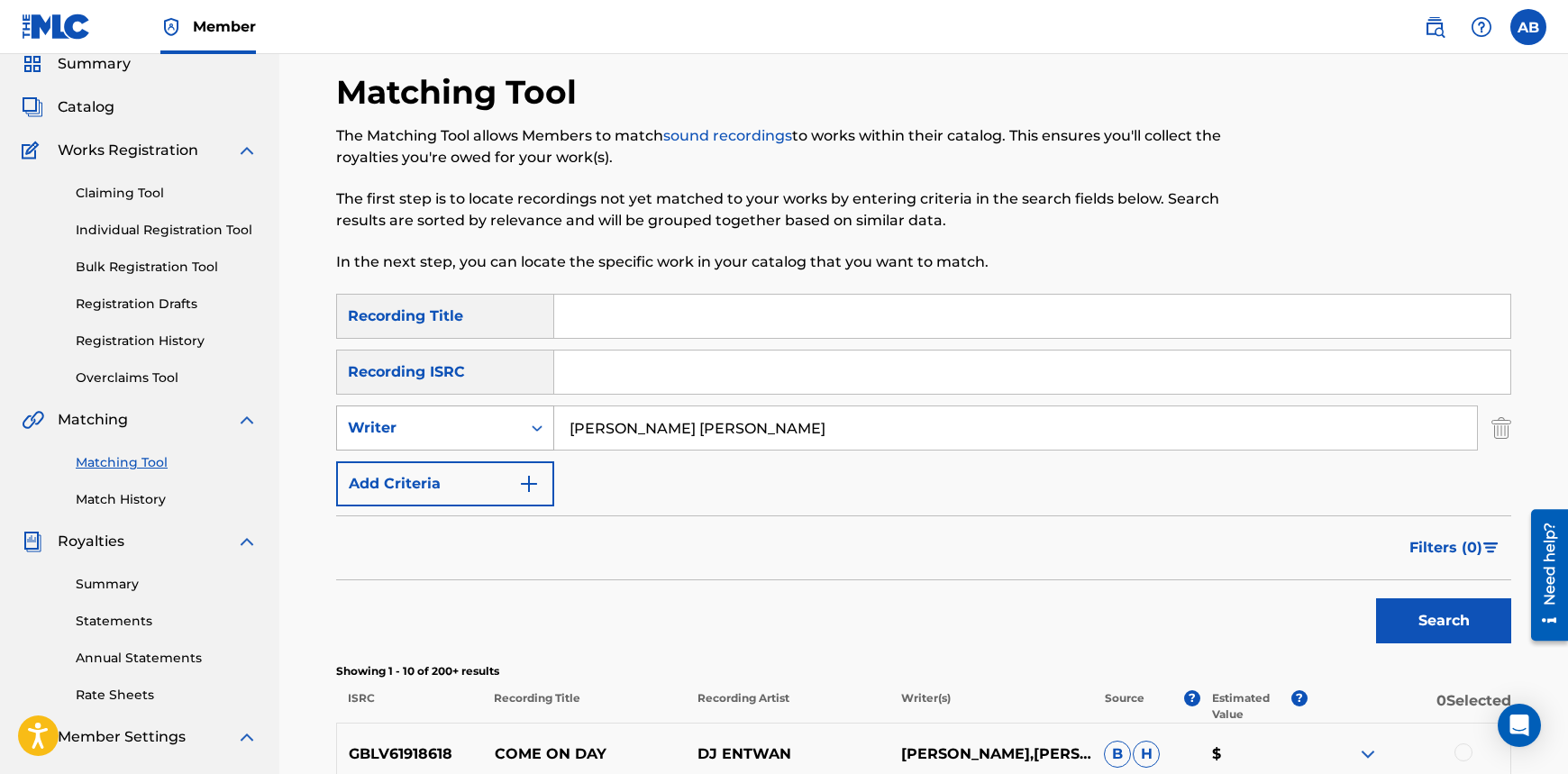 drag, startPoint x: 715, startPoint y: 435, endPoint x: 539, endPoint y: 436, distance: 176.00284 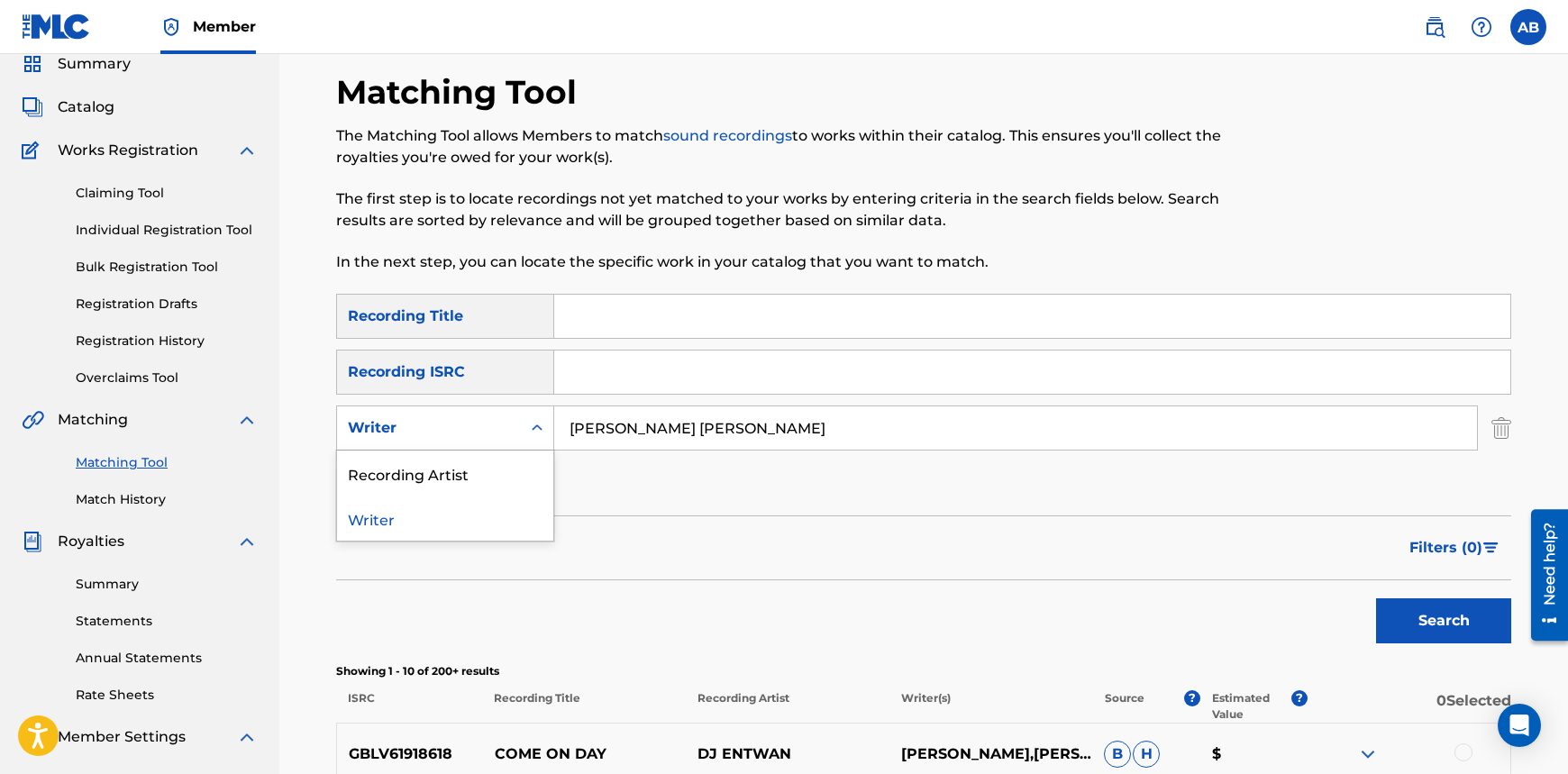 click on "Writer" at bounding box center [429, 428] 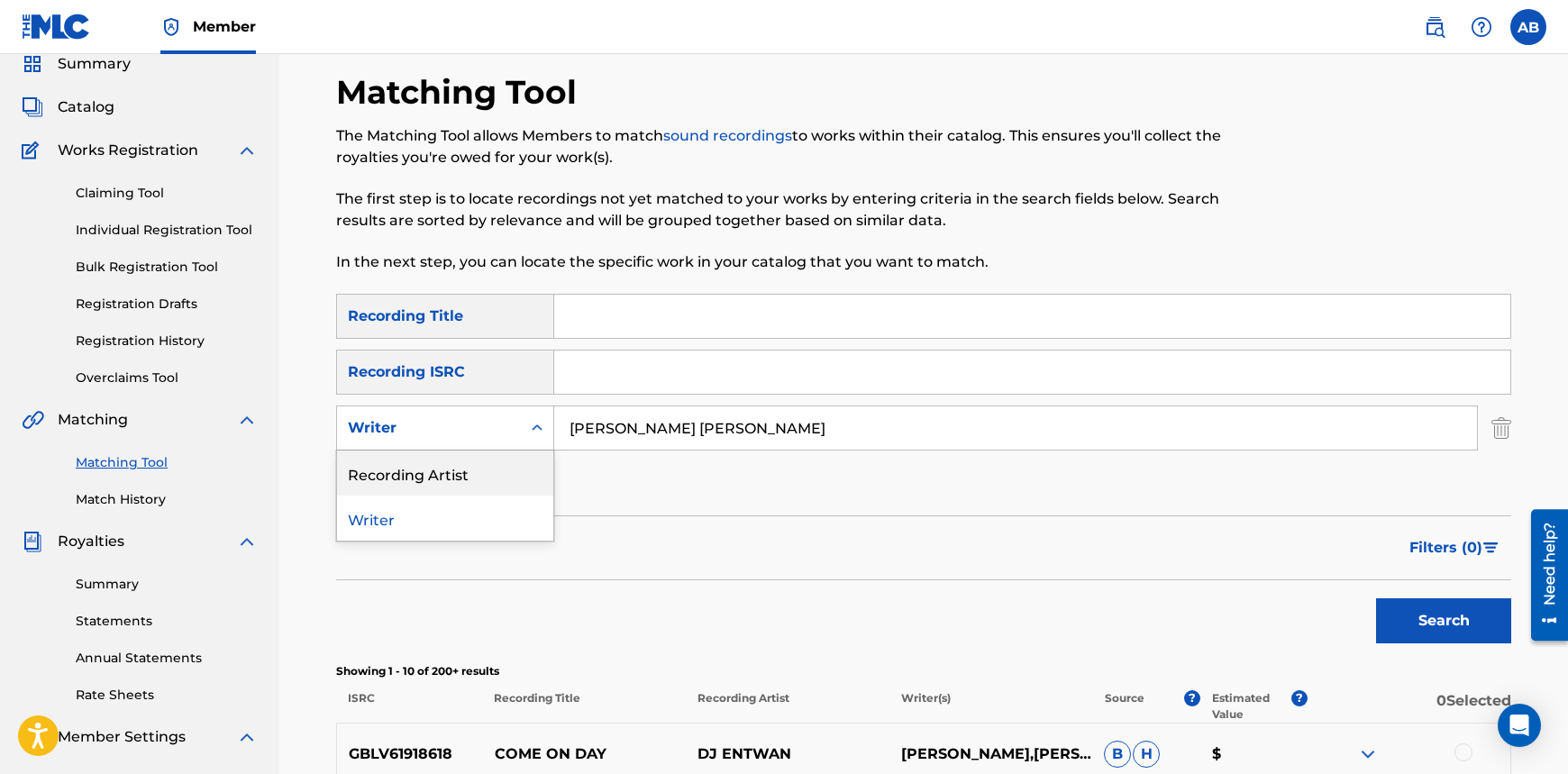 click on "Recording Artist" at bounding box center (445, 473) 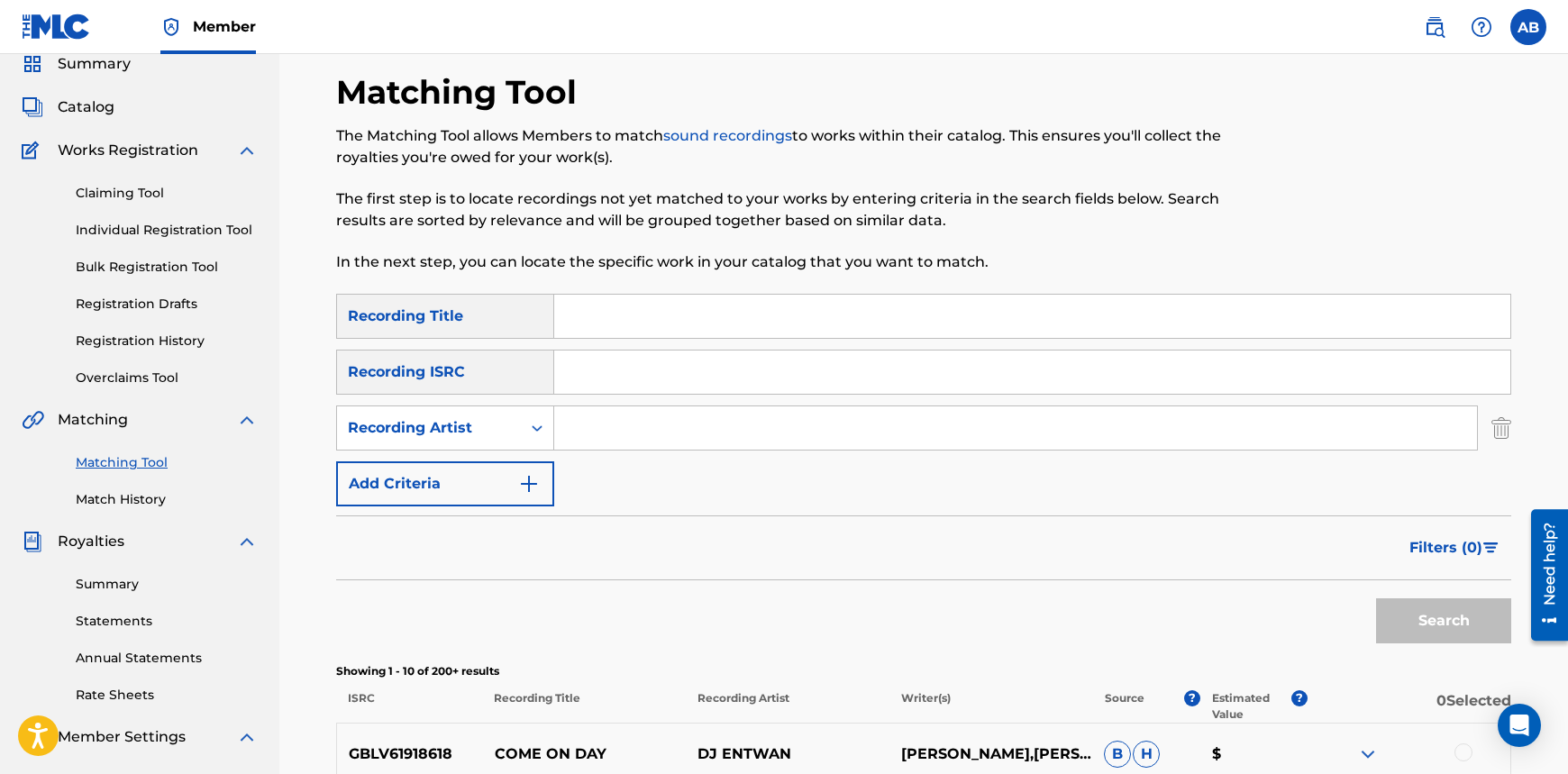 click at bounding box center [1016, 428] 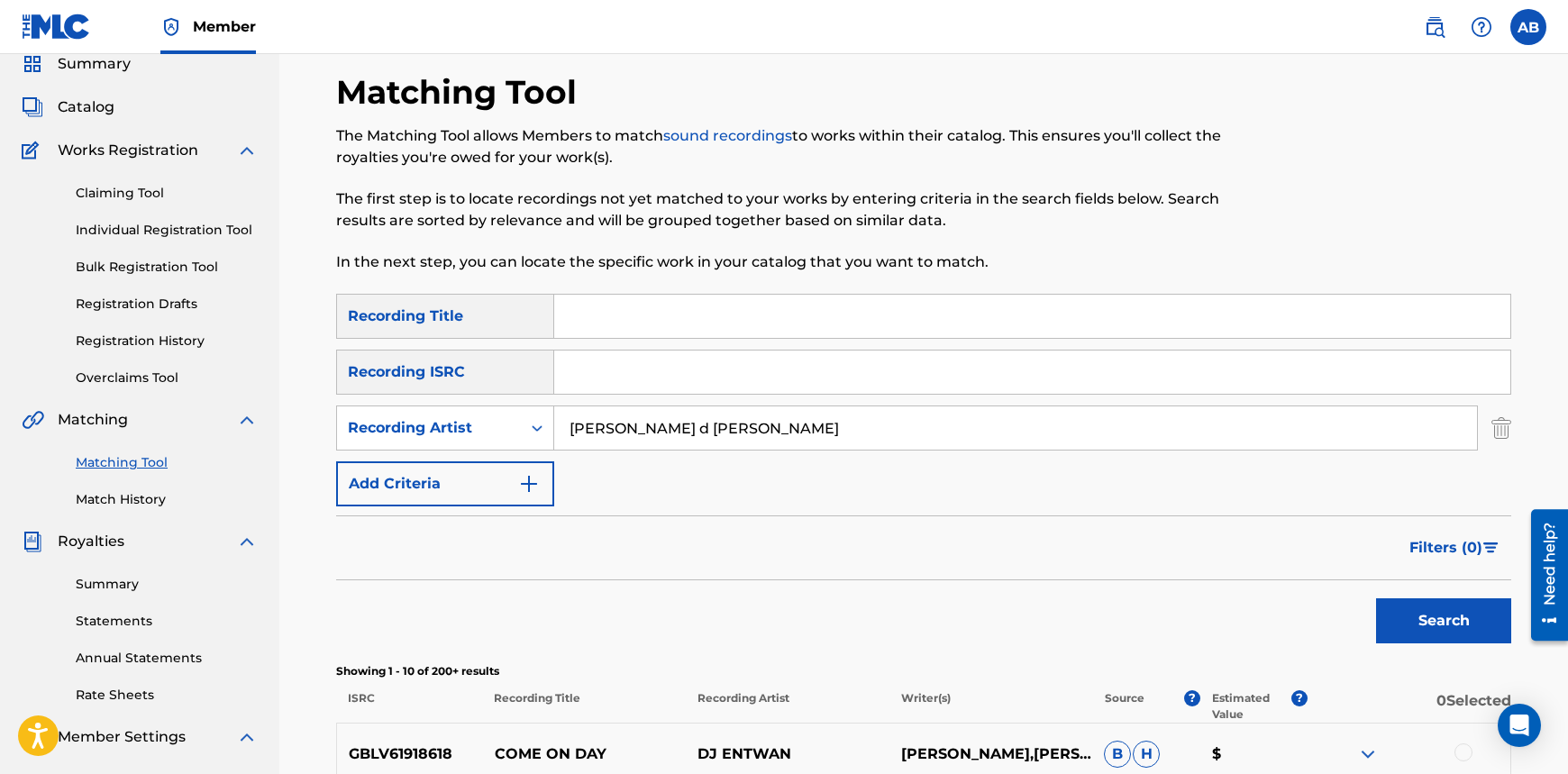 type on "[PERSON_NAME] d [PERSON_NAME]" 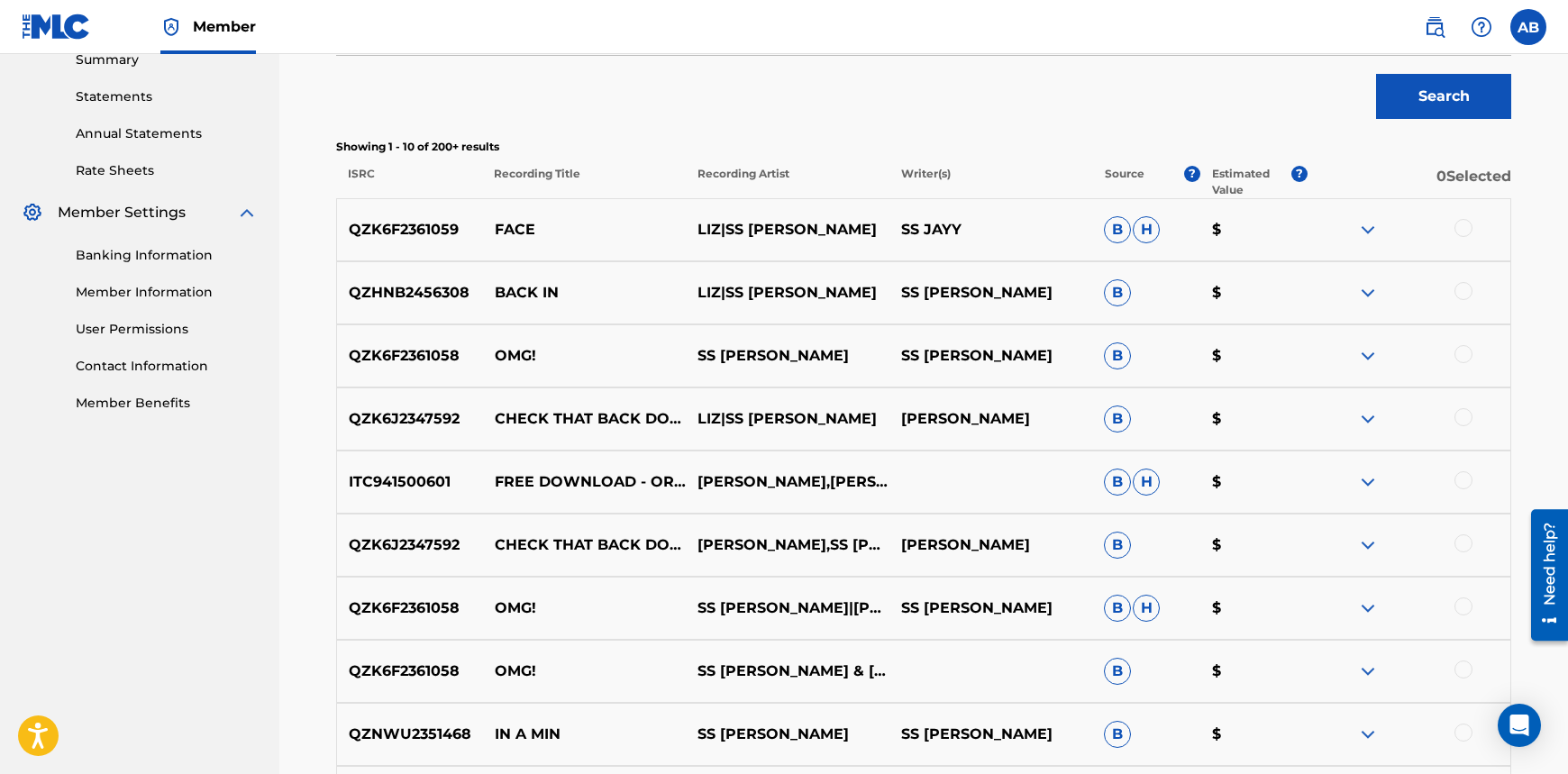 scroll, scrollTop: 793, scrollLeft: 0, axis: vertical 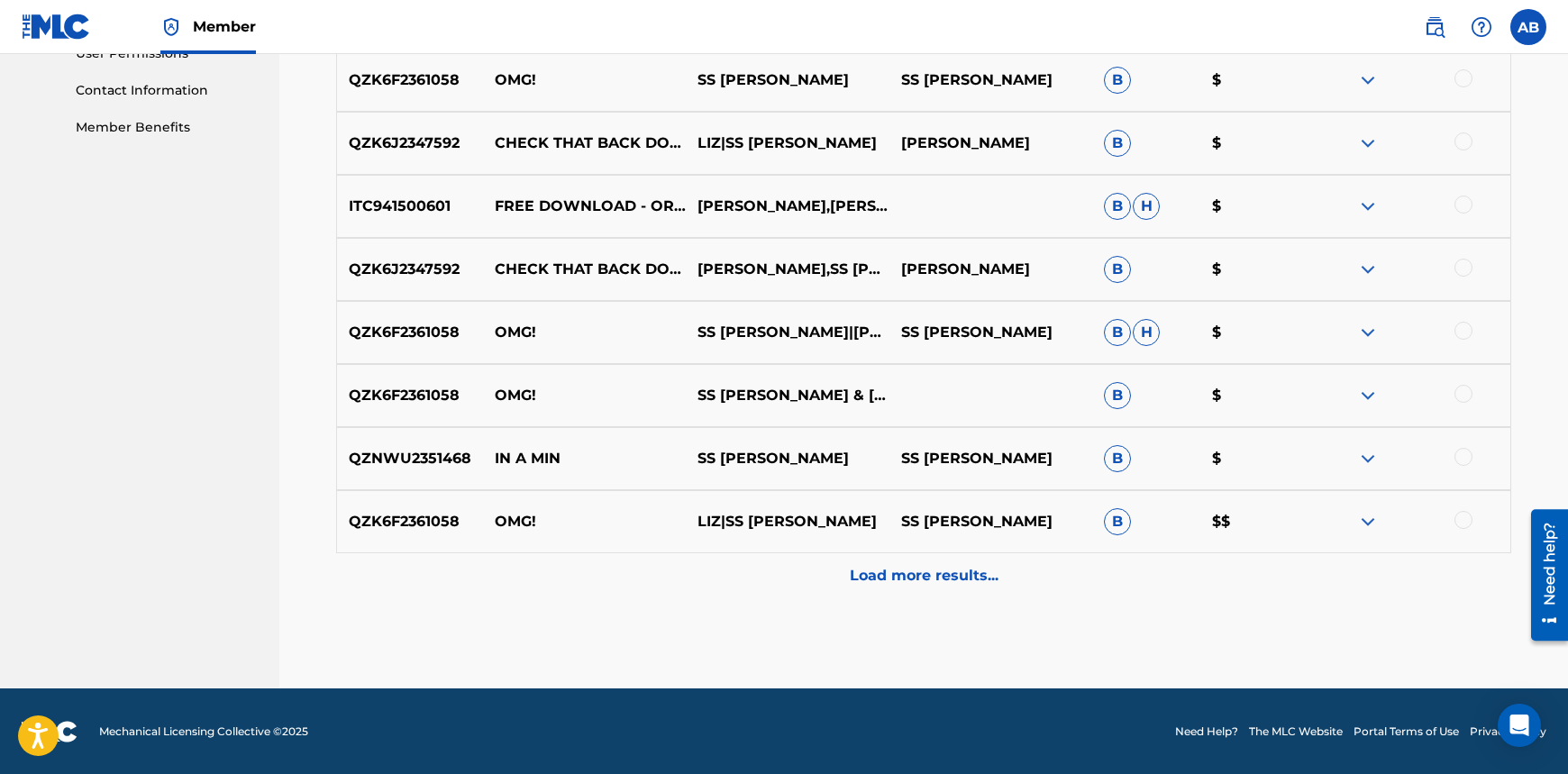 click on "Load more results..." at bounding box center (924, 576) 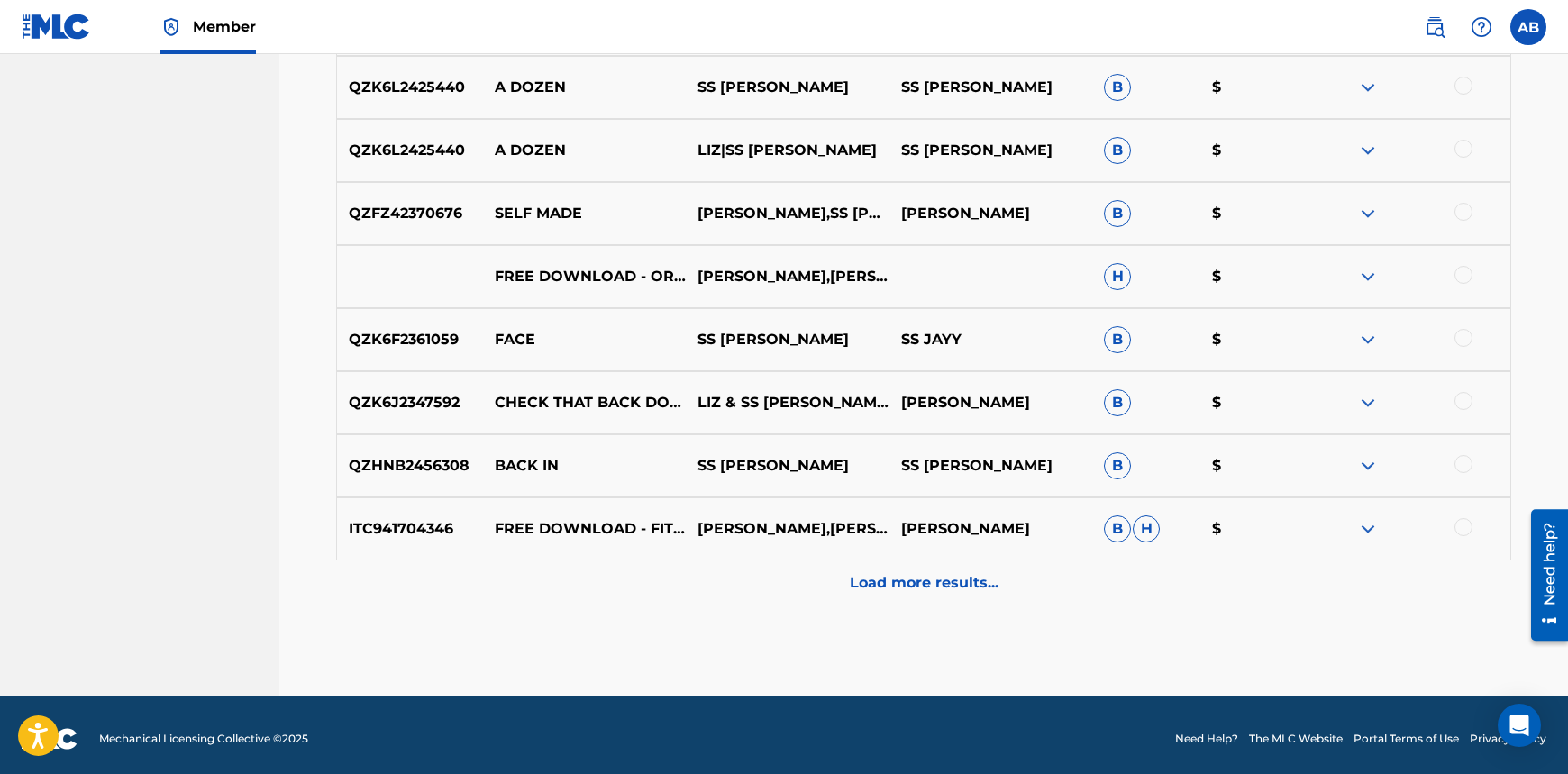 scroll, scrollTop: 1503, scrollLeft: 0, axis: vertical 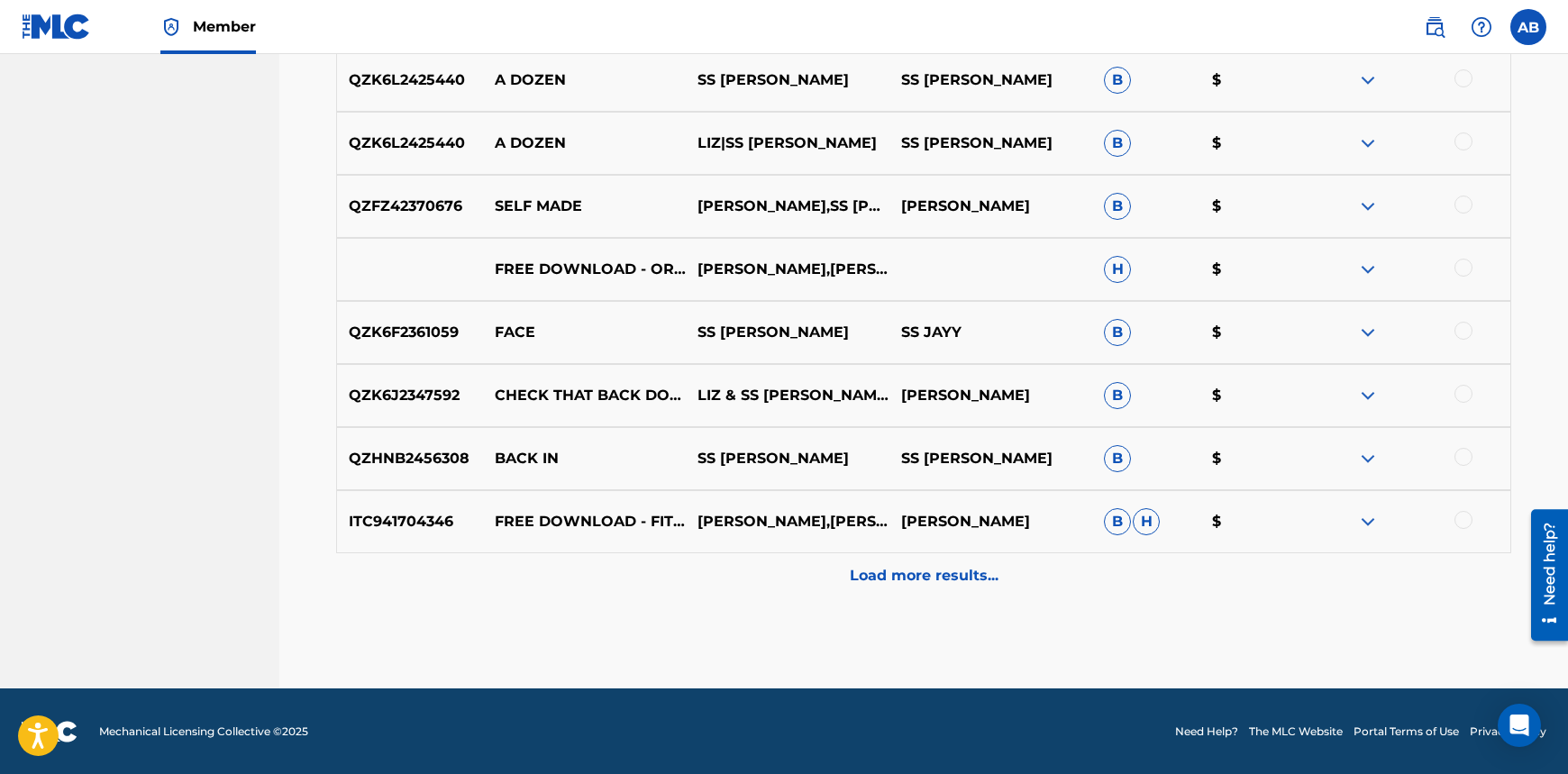 click on "Load more results..." at bounding box center [924, 576] 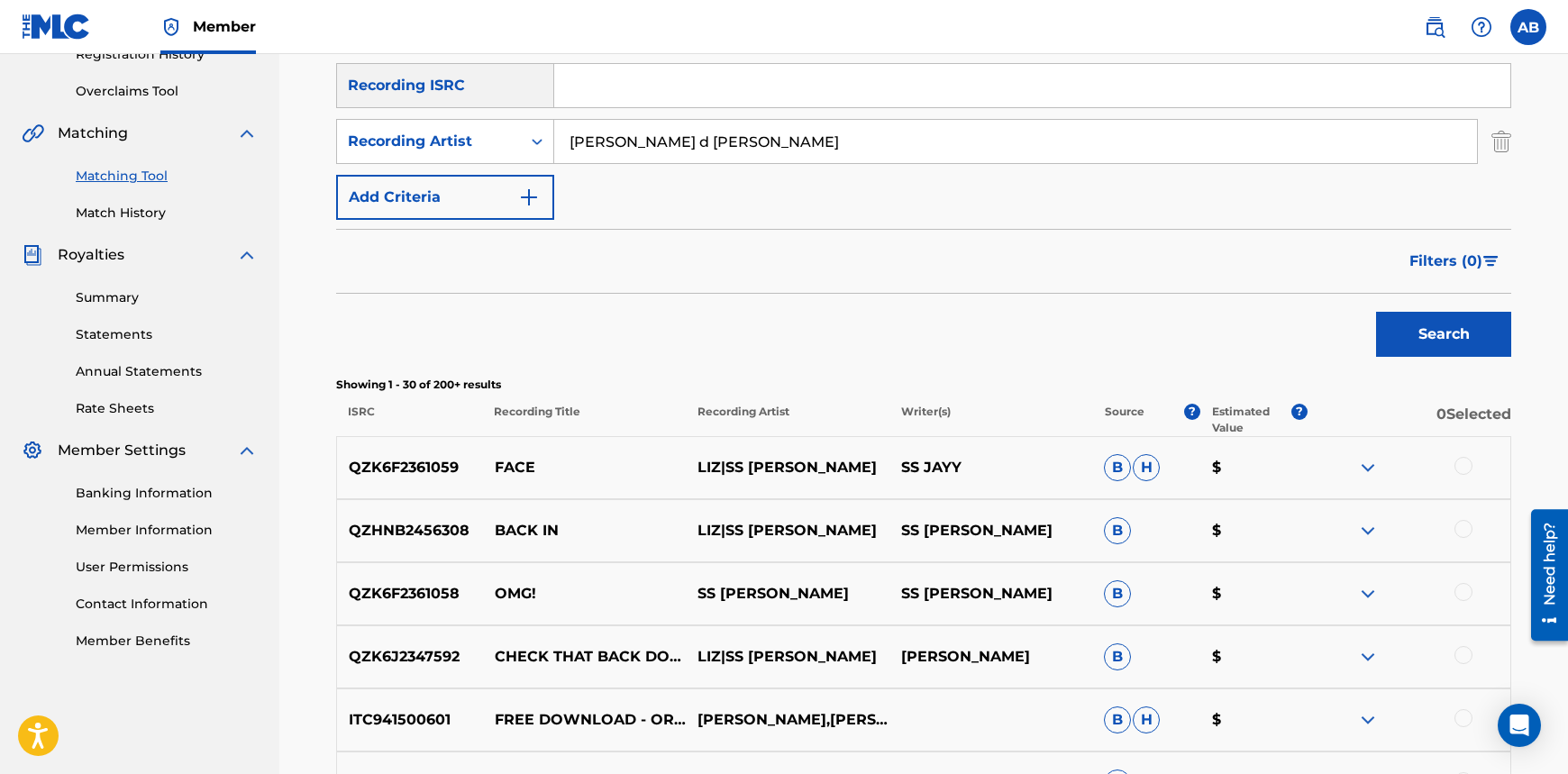 scroll, scrollTop: 332, scrollLeft: 0, axis: vertical 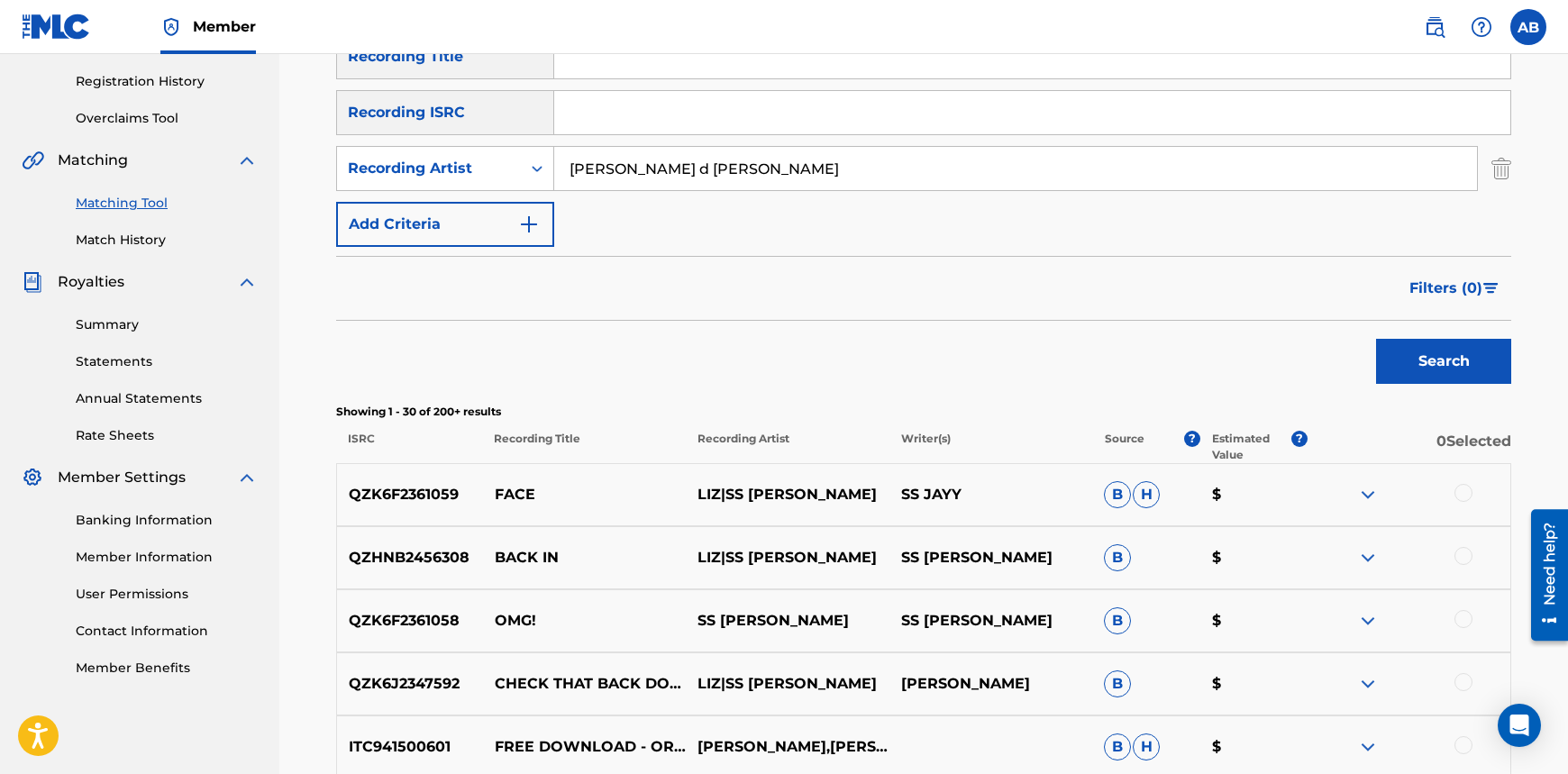 click on "[PERSON_NAME] d [PERSON_NAME]" at bounding box center [1016, 168] 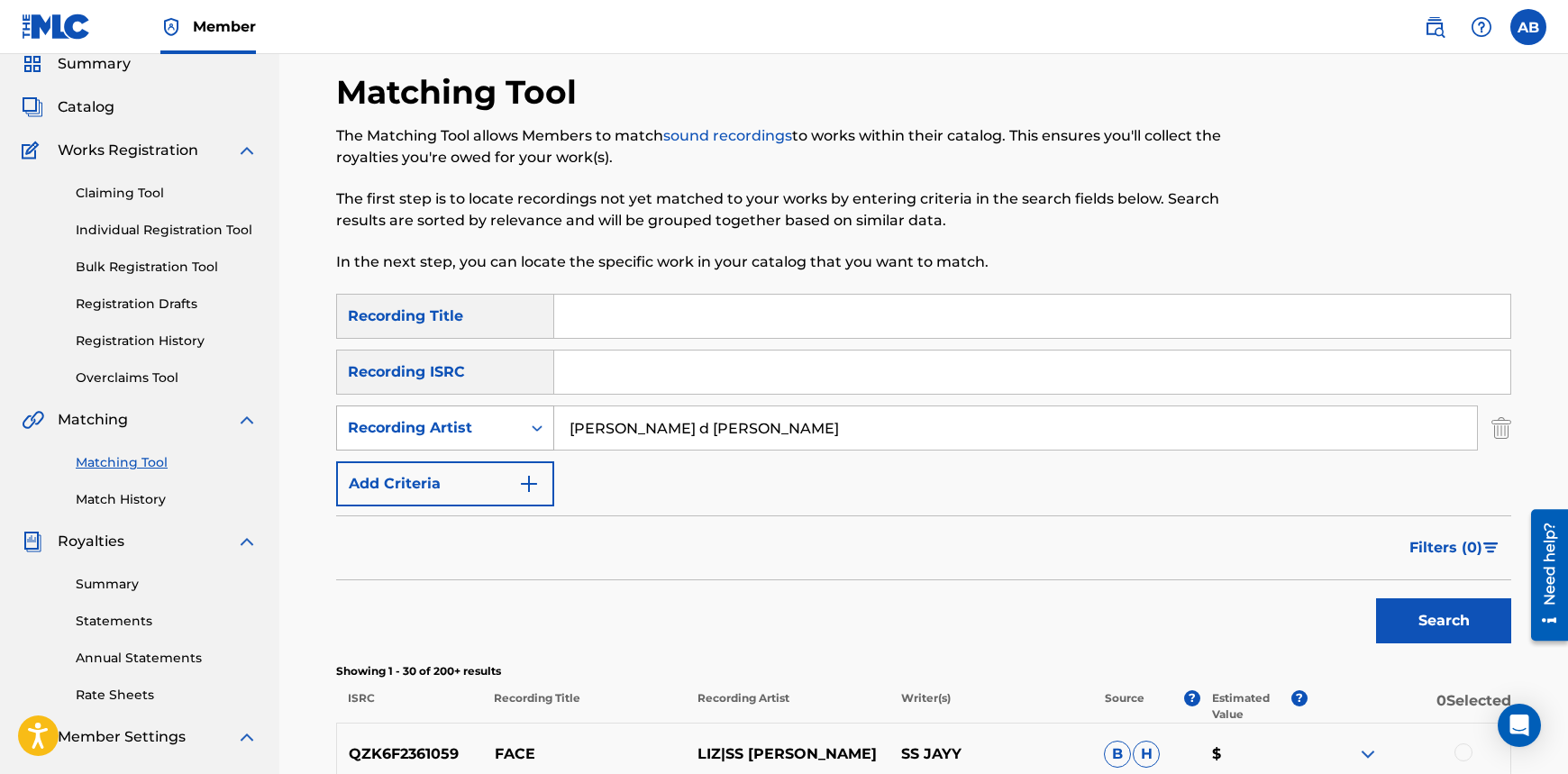 scroll, scrollTop: 0, scrollLeft: 0, axis: both 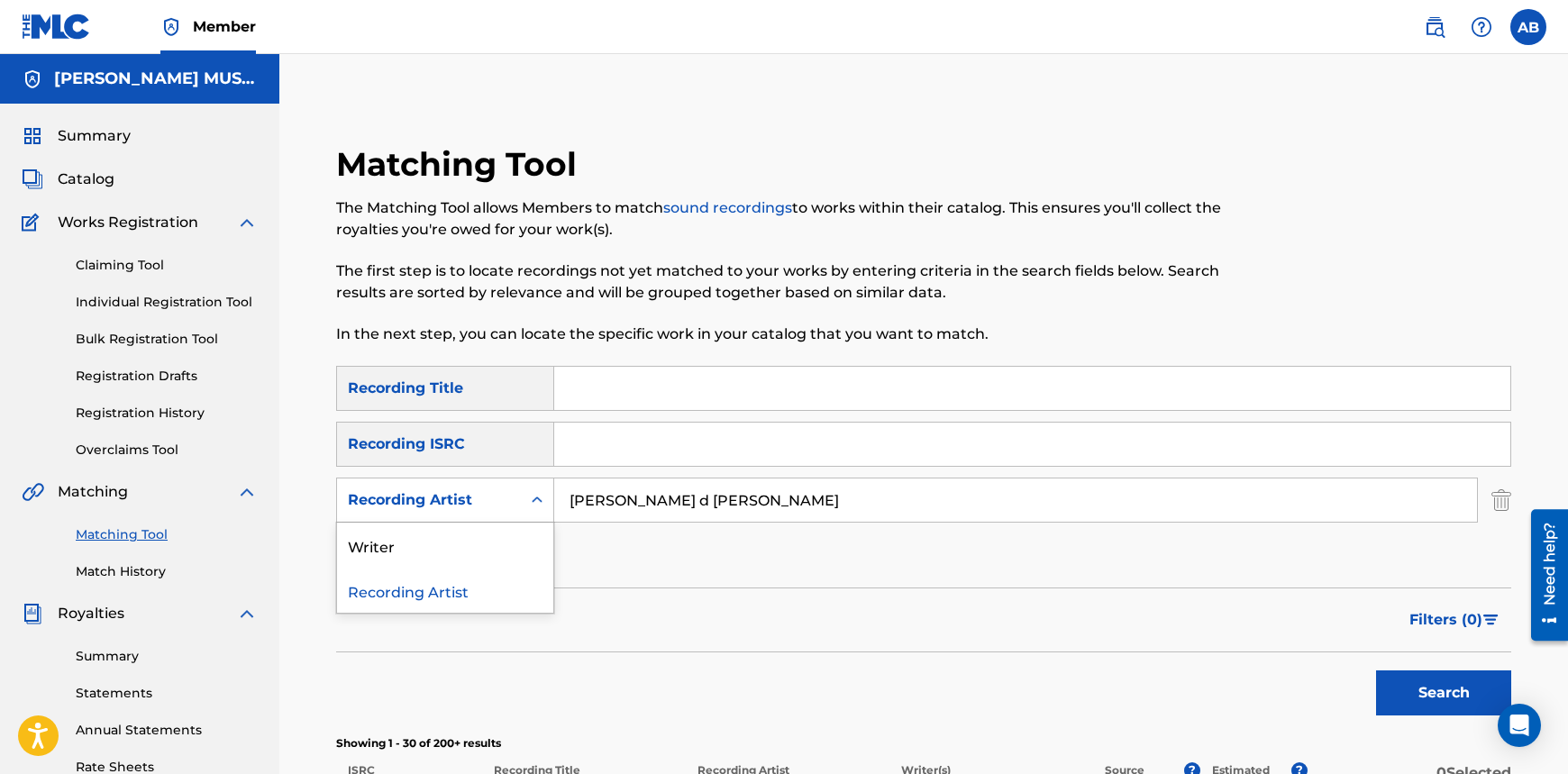 click on "Recording Artist" at bounding box center (429, 500) 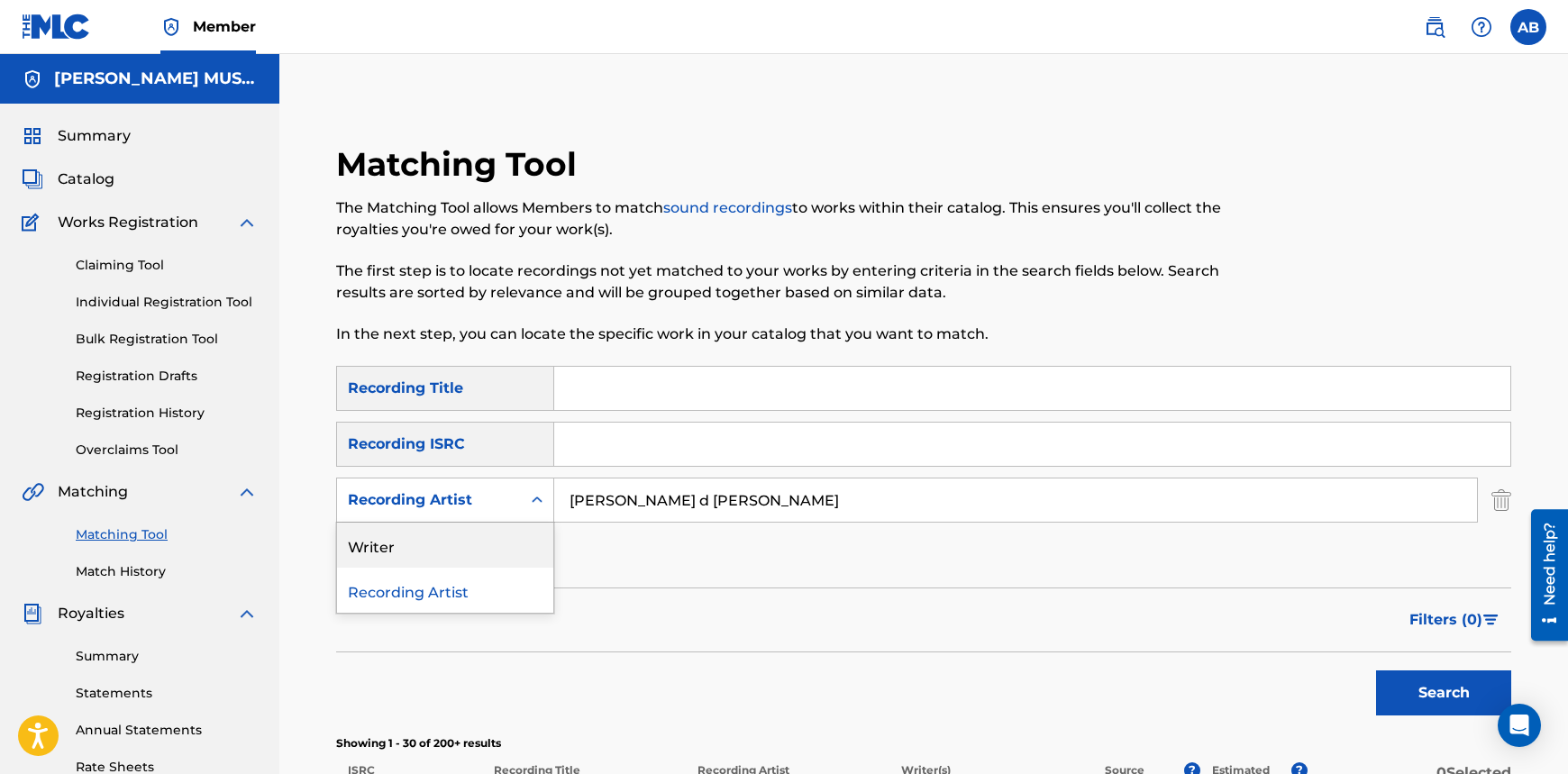 click on "Writer" at bounding box center [445, 545] 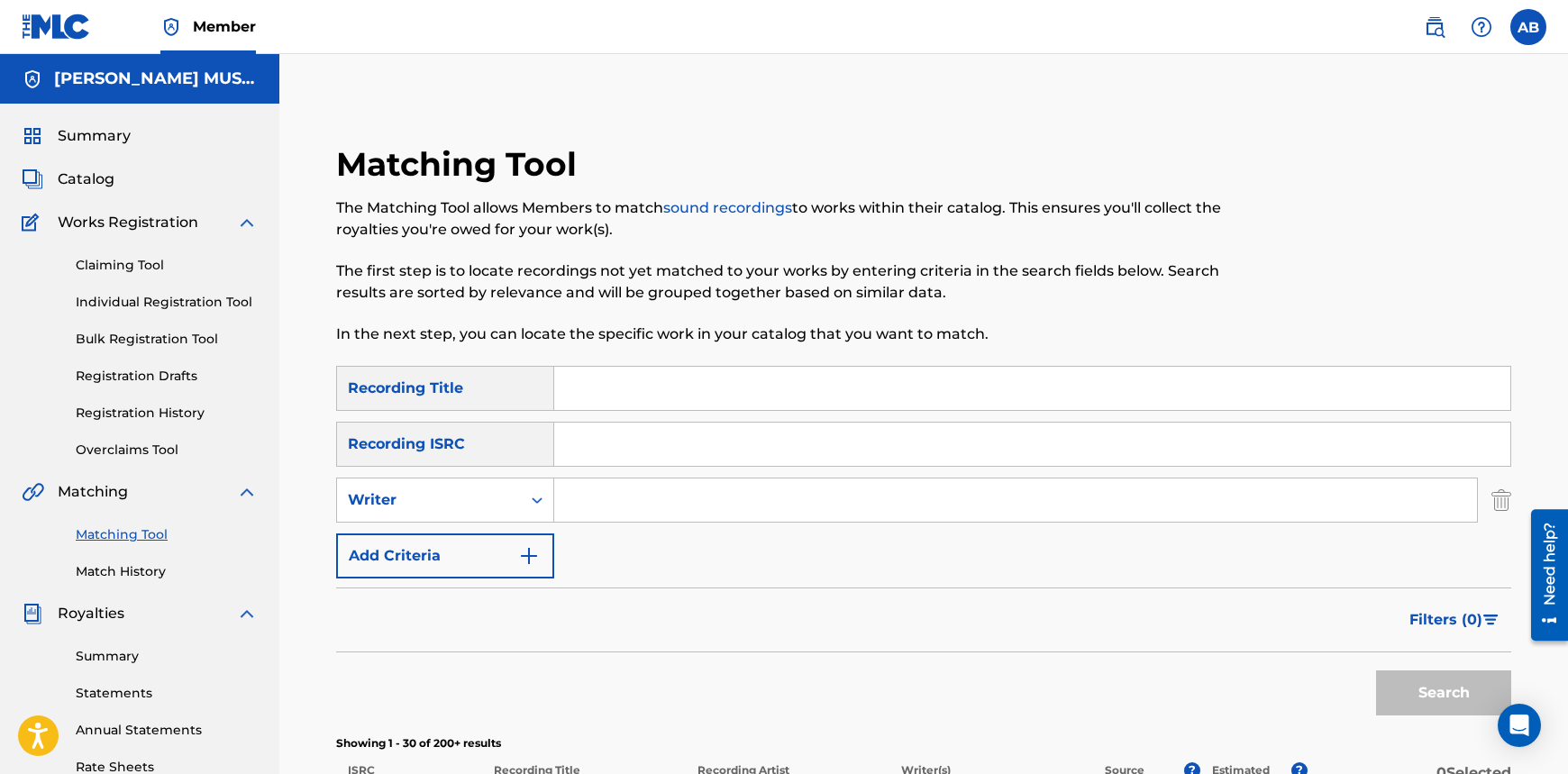 click at bounding box center [1016, 500] 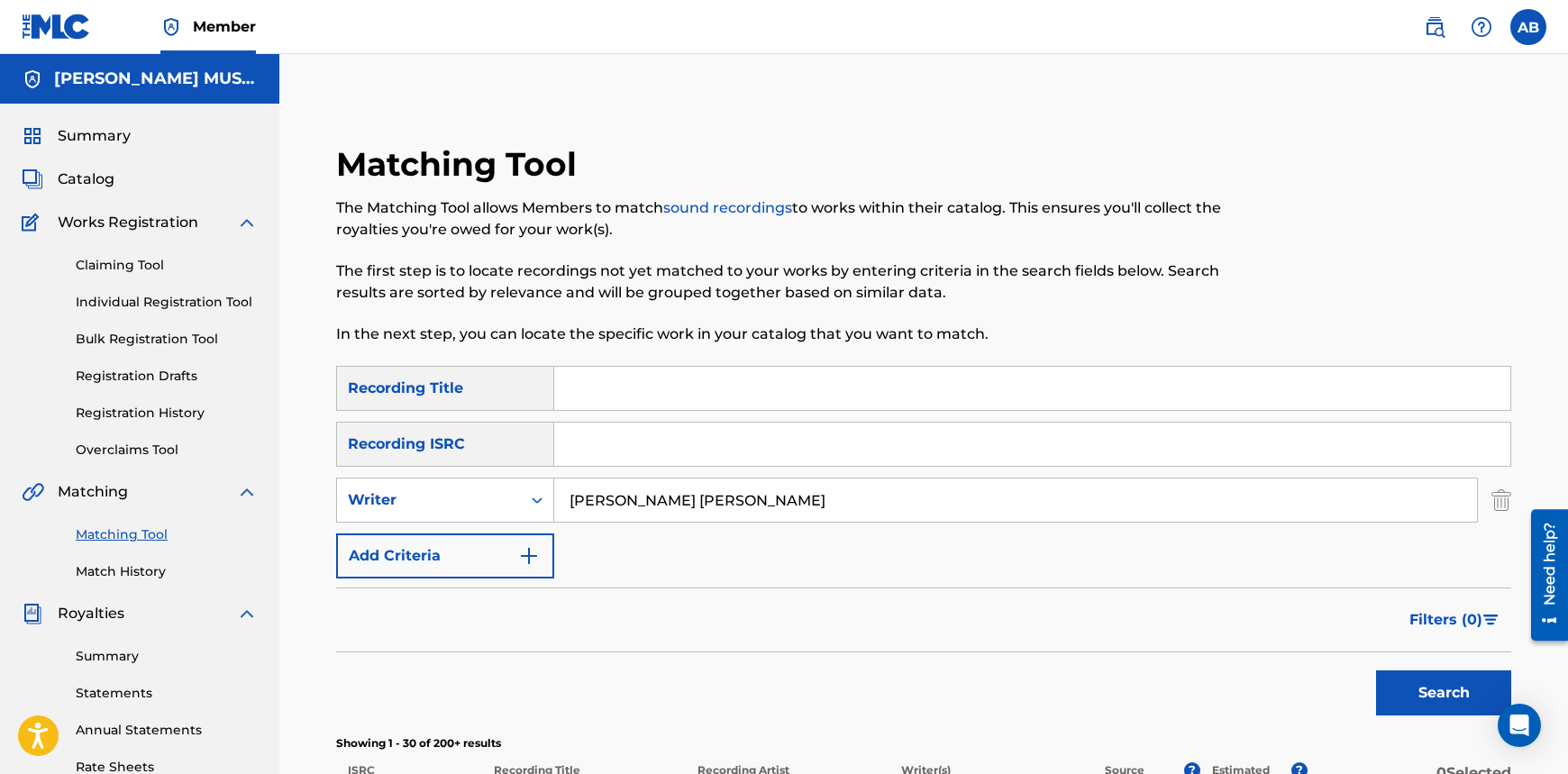 type on "[PERSON_NAME] [PERSON_NAME]" 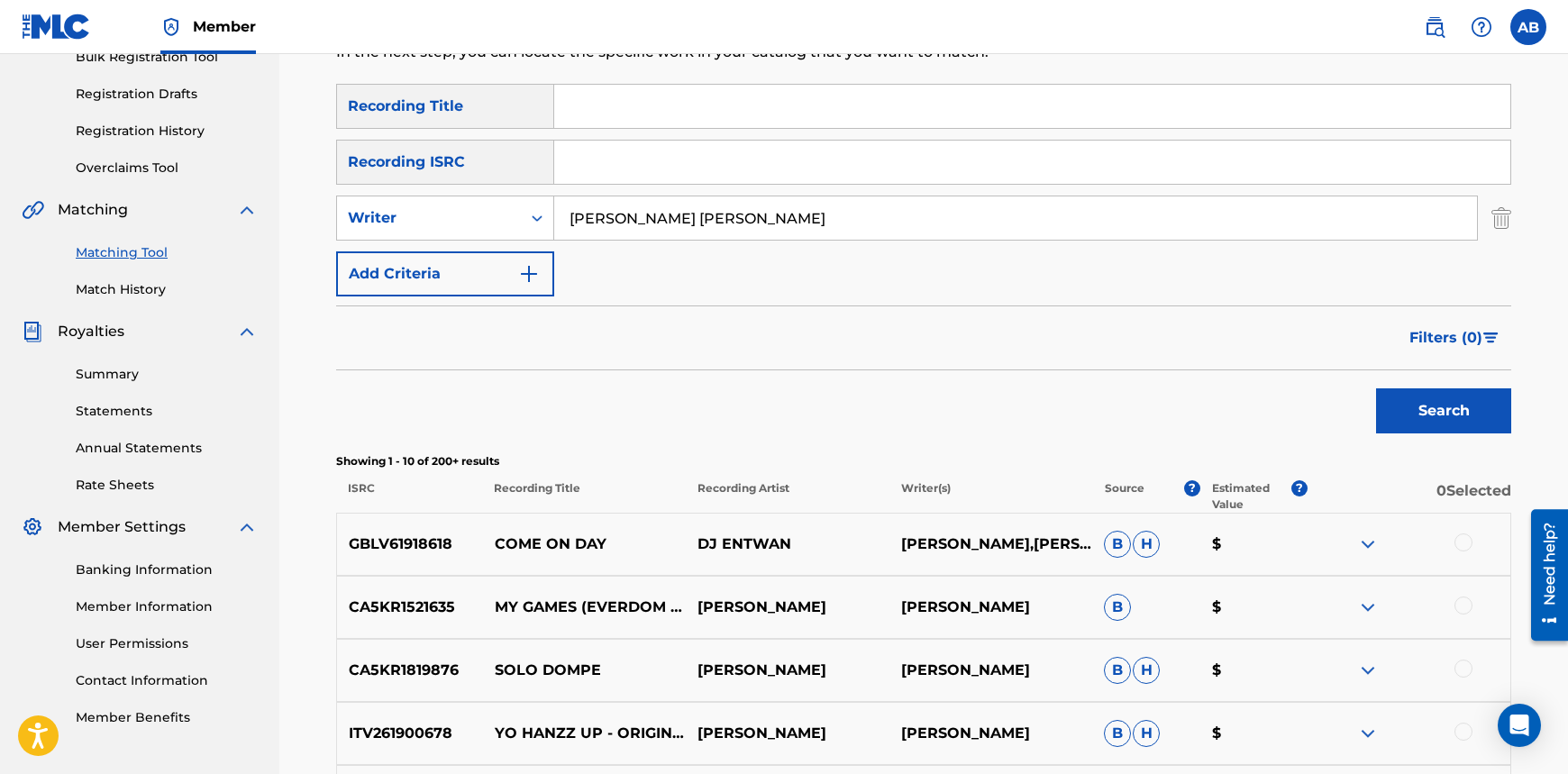 scroll, scrollTop: 451, scrollLeft: 0, axis: vertical 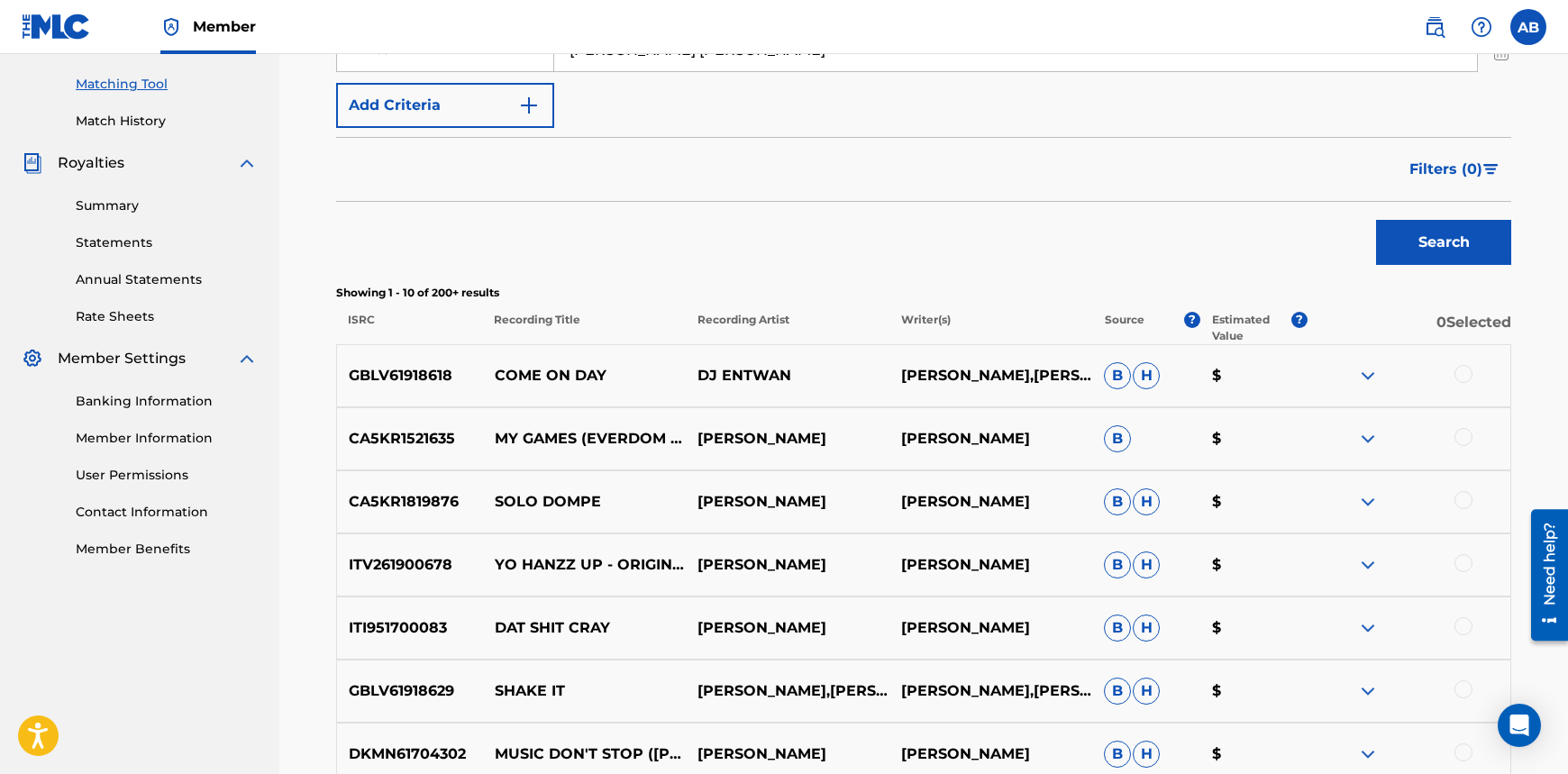 click at bounding box center (1368, 439) 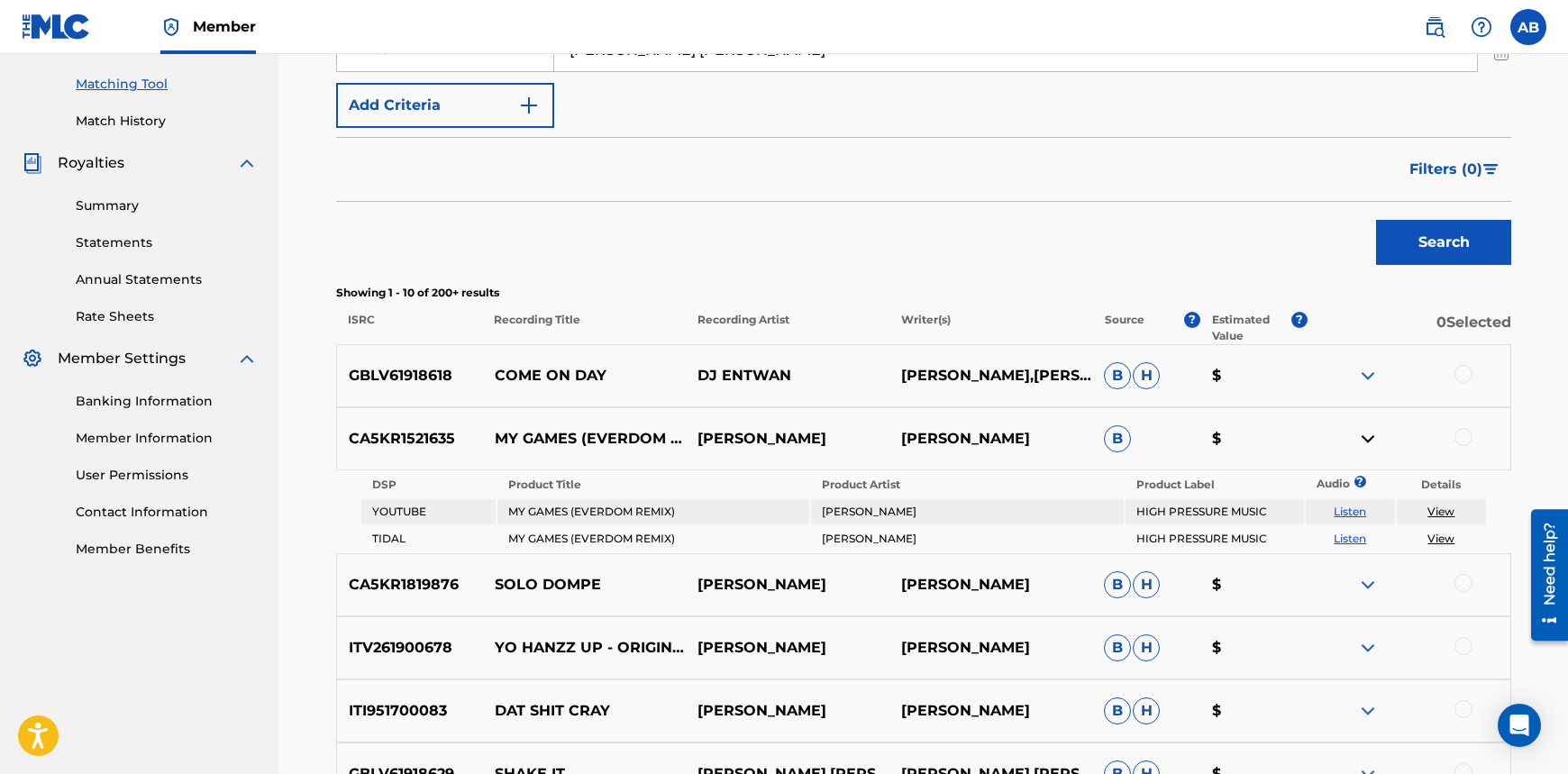 click at bounding box center (1368, 439) 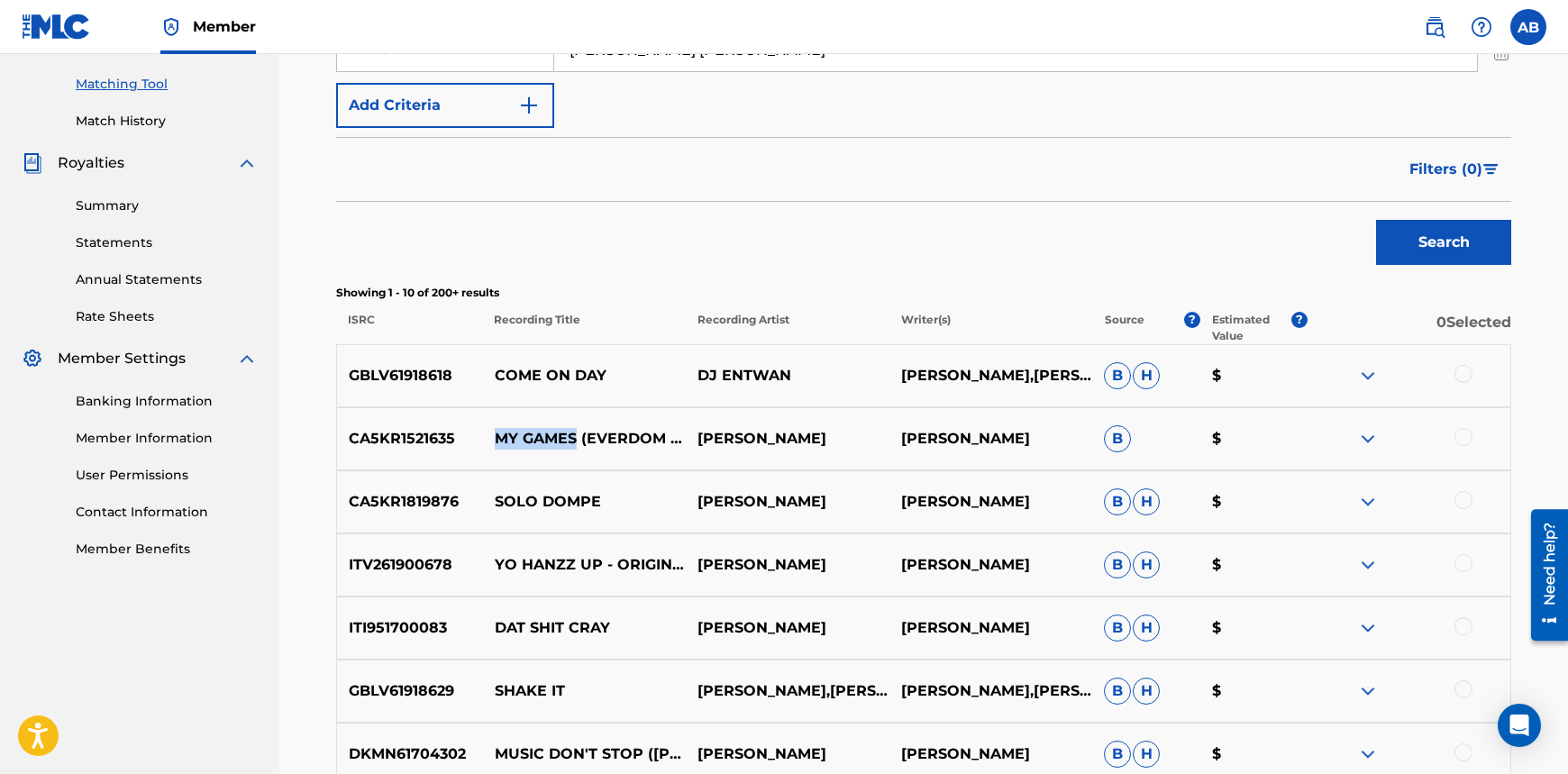 drag, startPoint x: 494, startPoint y: 431, endPoint x: 577, endPoint y: 423, distance: 83.38465 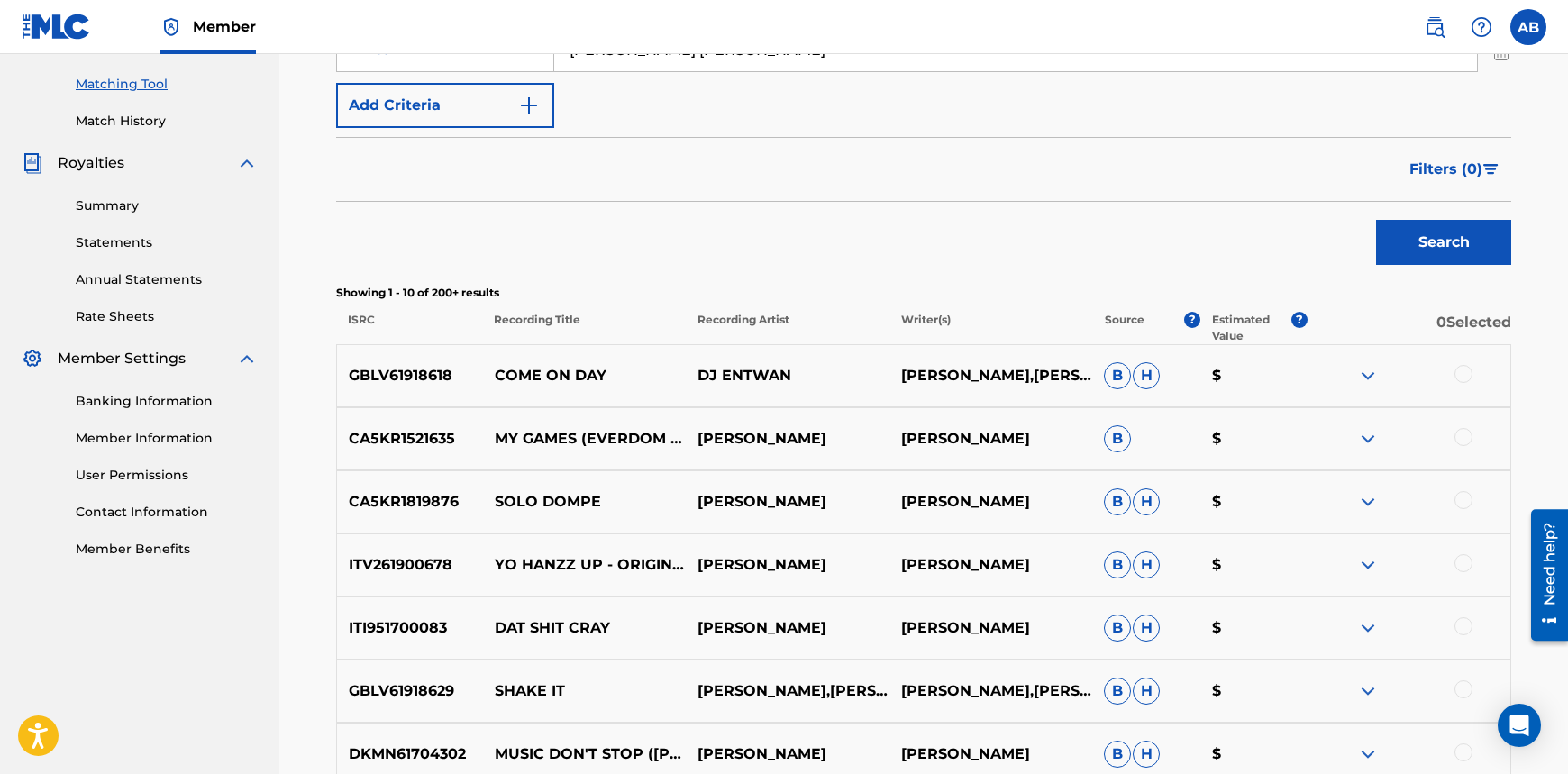 click on "Search" at bounding box center (924, 238) 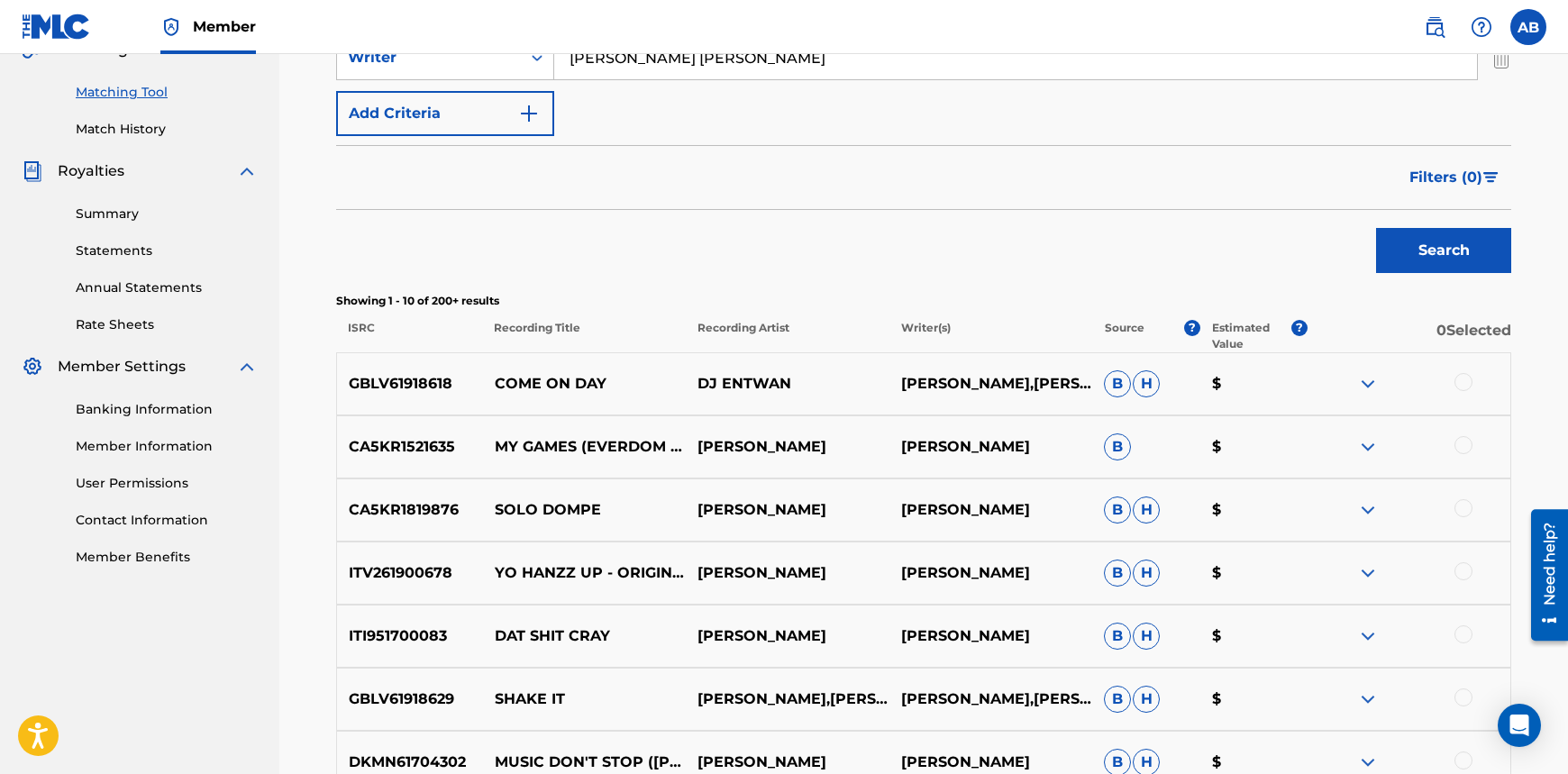 scroll, scrollTop: 90, scrollLeft: 0, axis: vertical 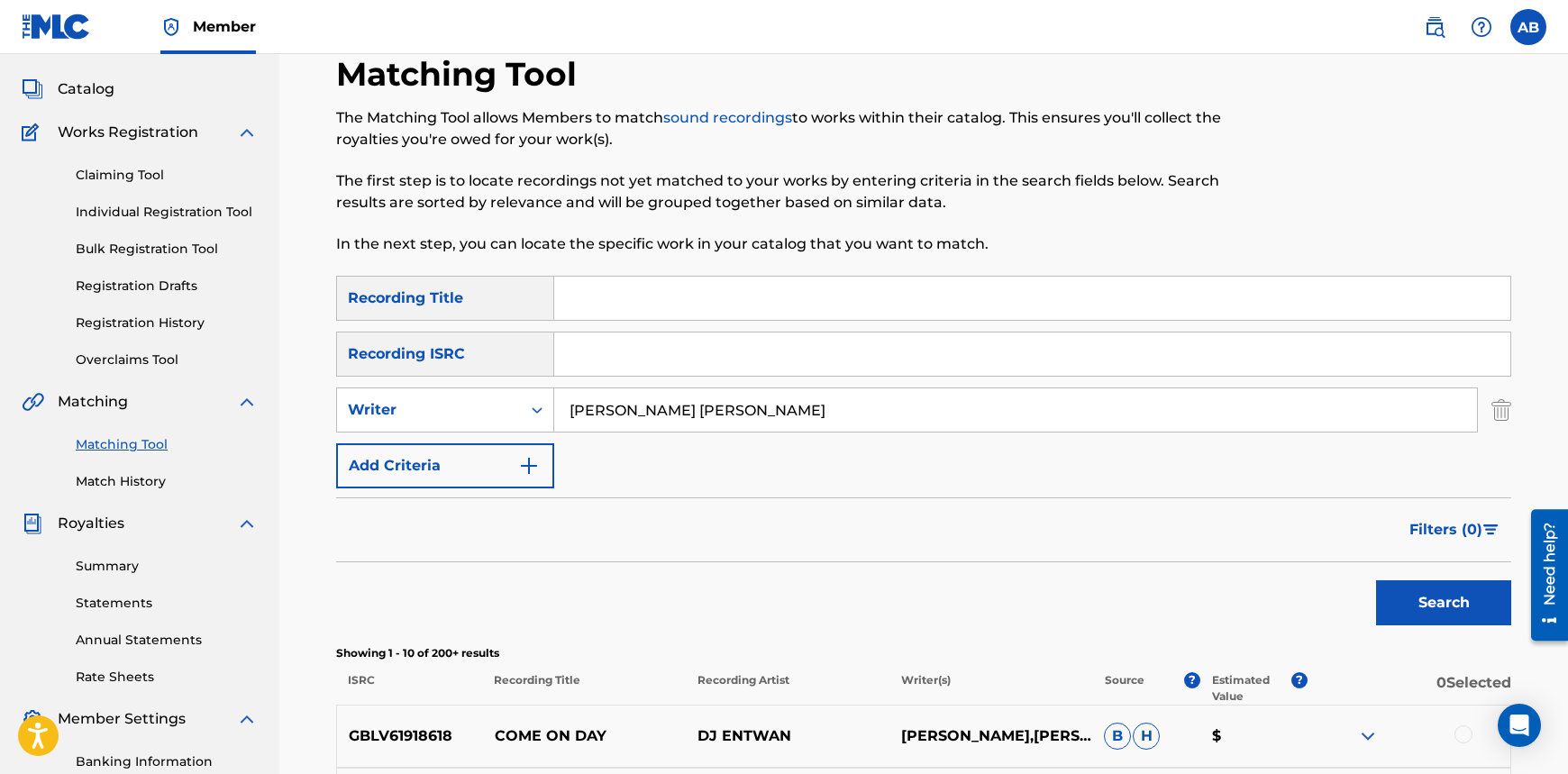click at bounding box center (1032, 298) 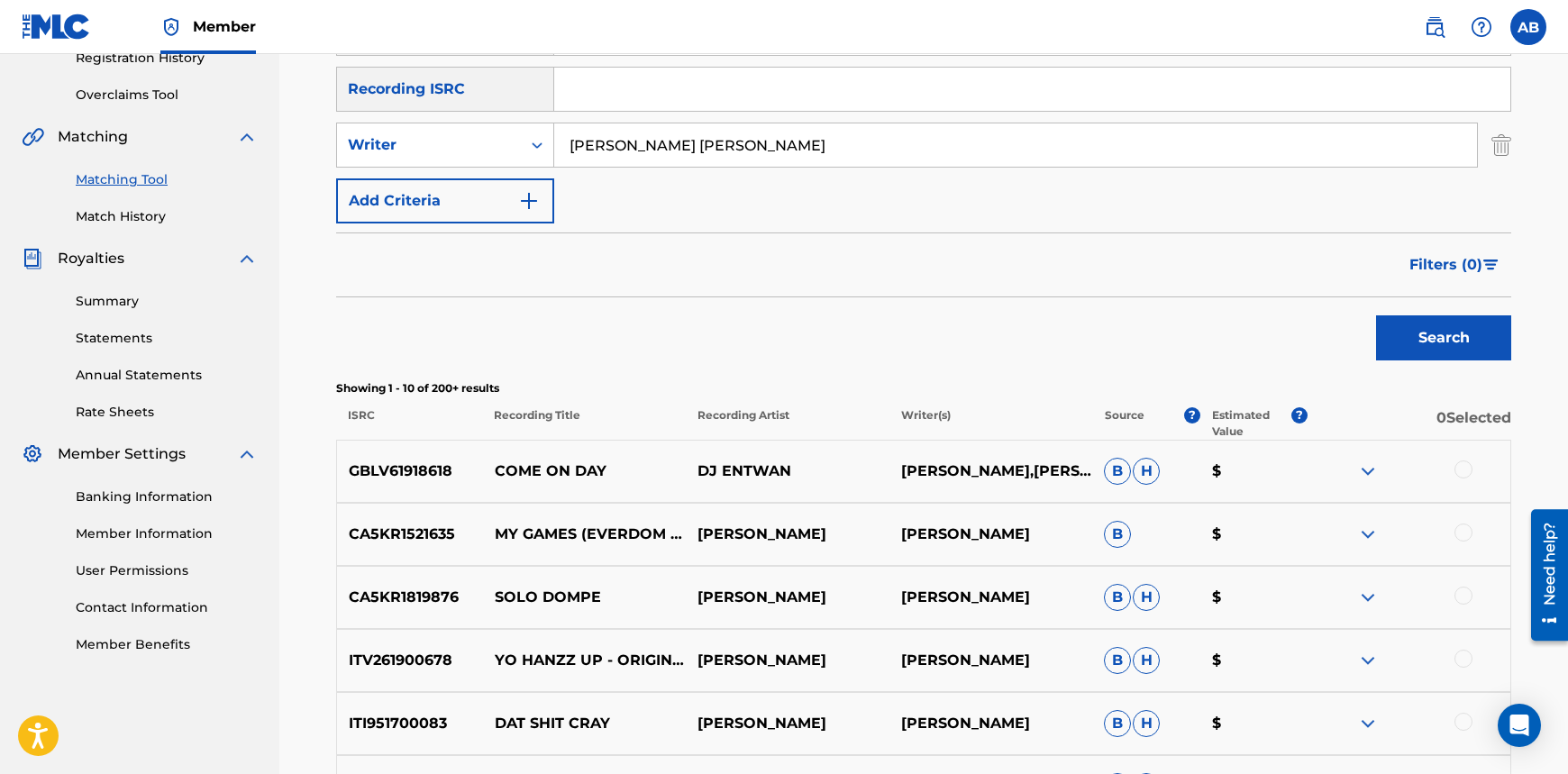 scroll, scrollTop: 360, scrollLeft: 0, axis: vertical 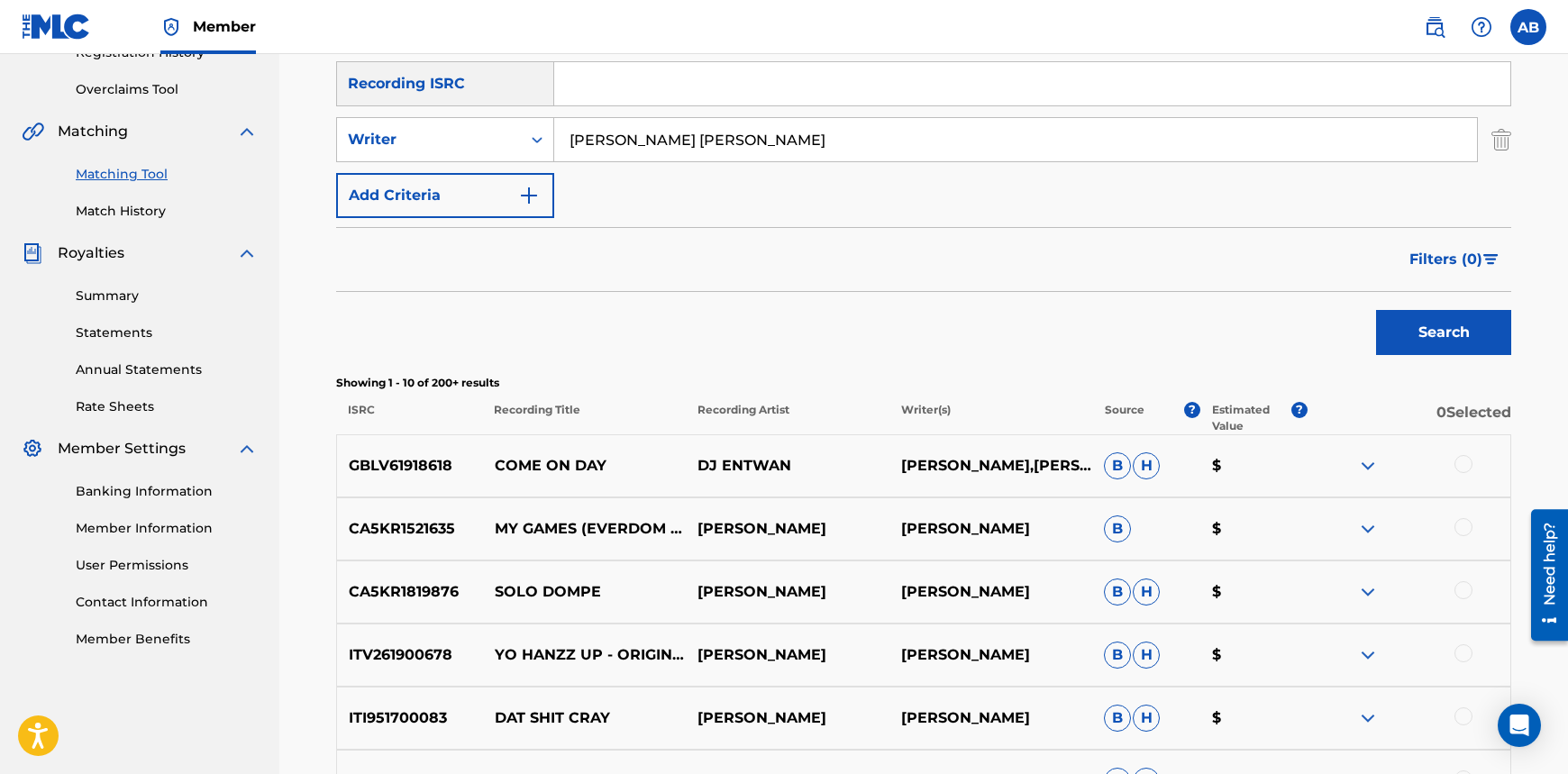 type on "MY GAMES" 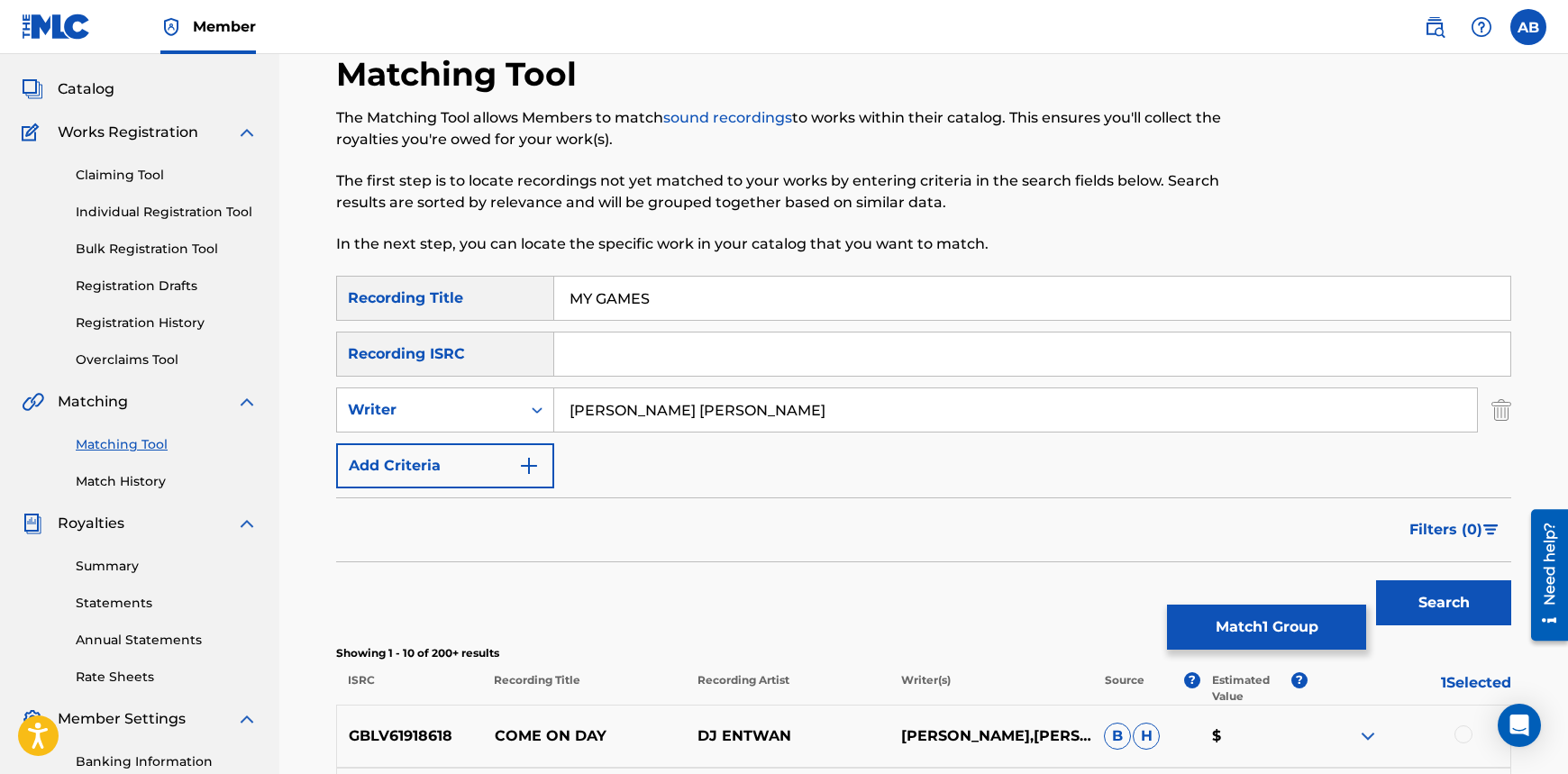 scroll, scrollTop: 90, scrollLeft: 0, axis: vertical 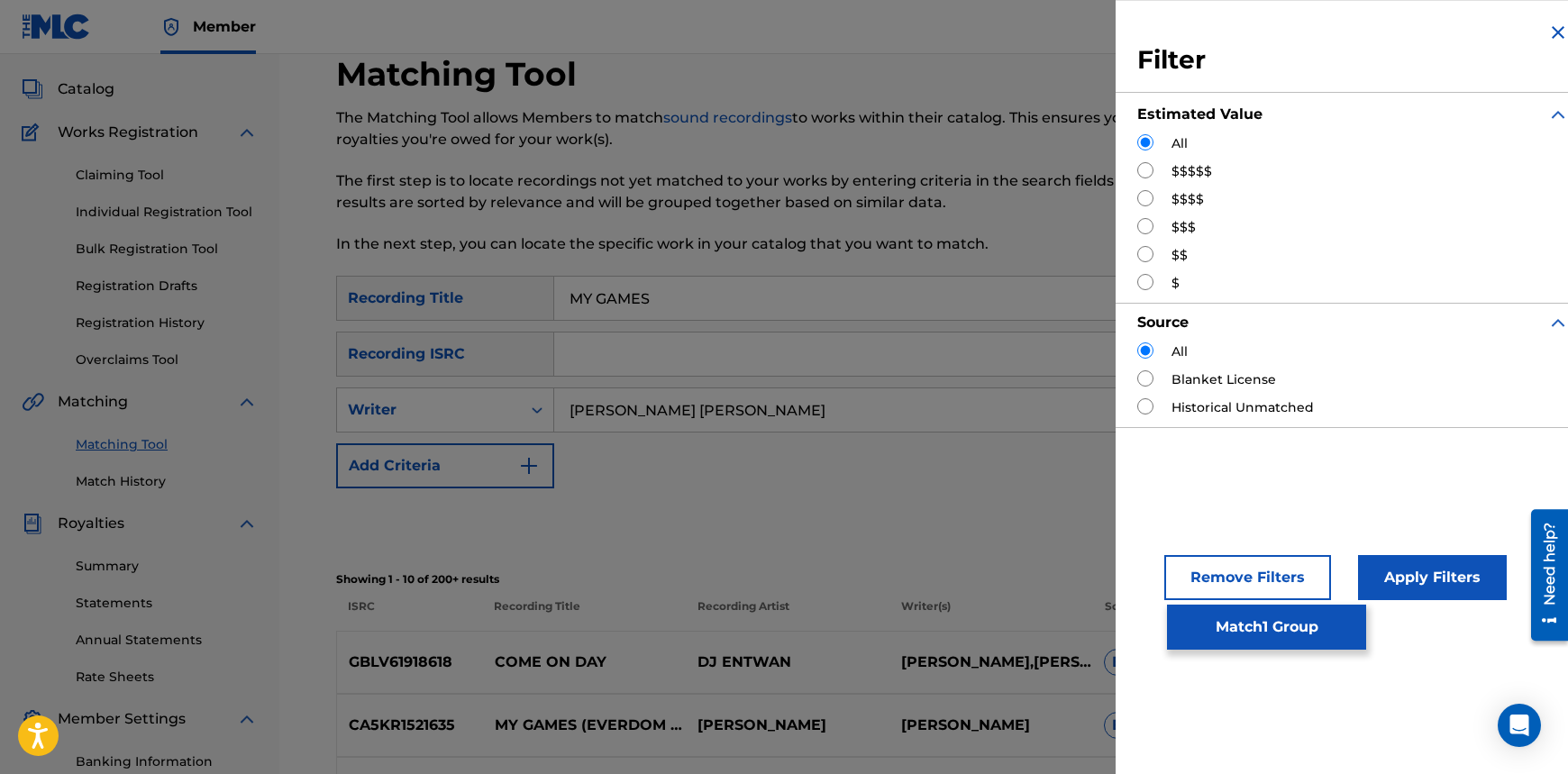click on "SearchWithCriteria8b3b09a3-c51f-4ccf-93e8-79564cbef131 Recording Title MY GAMES SearchWithCriteria5445b4bc-a7ce-4eba-bb3f-d1e20f542826 Recording ISRC SearchWithCriteriaebd4a12d-aa51-4c96-90ca-6b426a04d729 Writer [PERSON_NAME] [PERSON_NAME] Add Criteria" at bounding box center (924, 382) 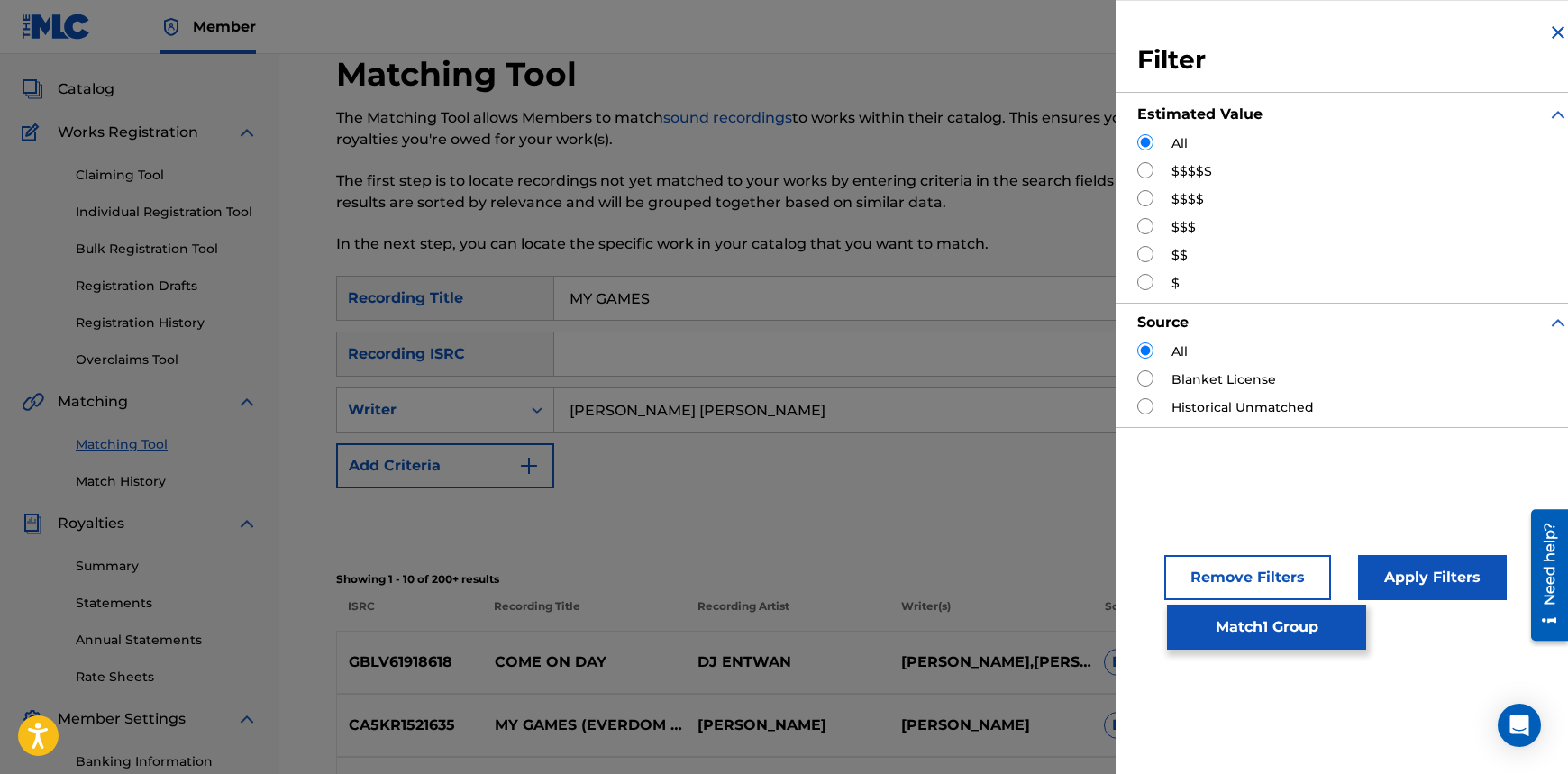 click on "Apply Filters" at bounding box center (1432, 578) 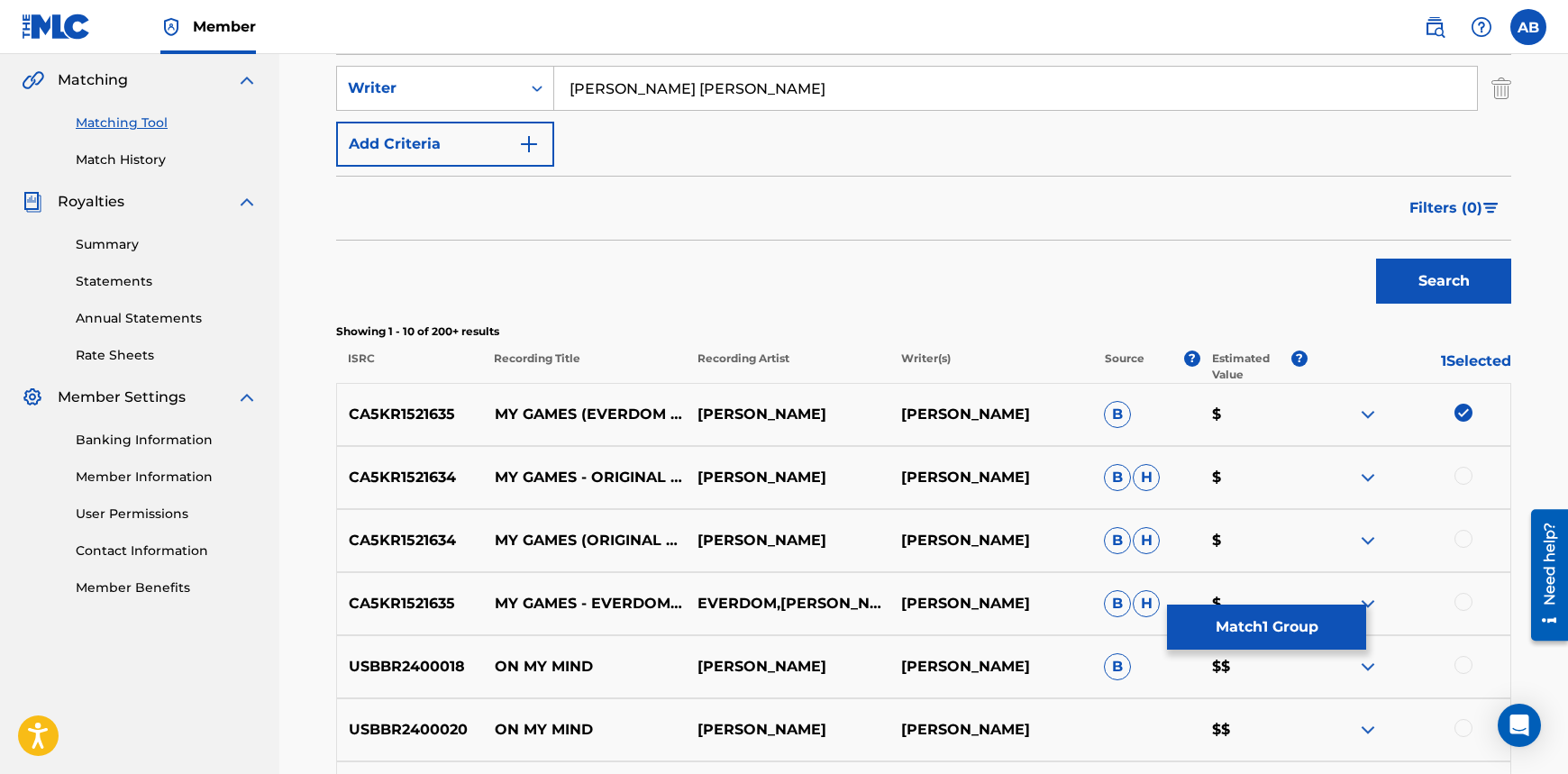 scroll, scrollTop: 523, scrollLeft: 0, axis: vertical 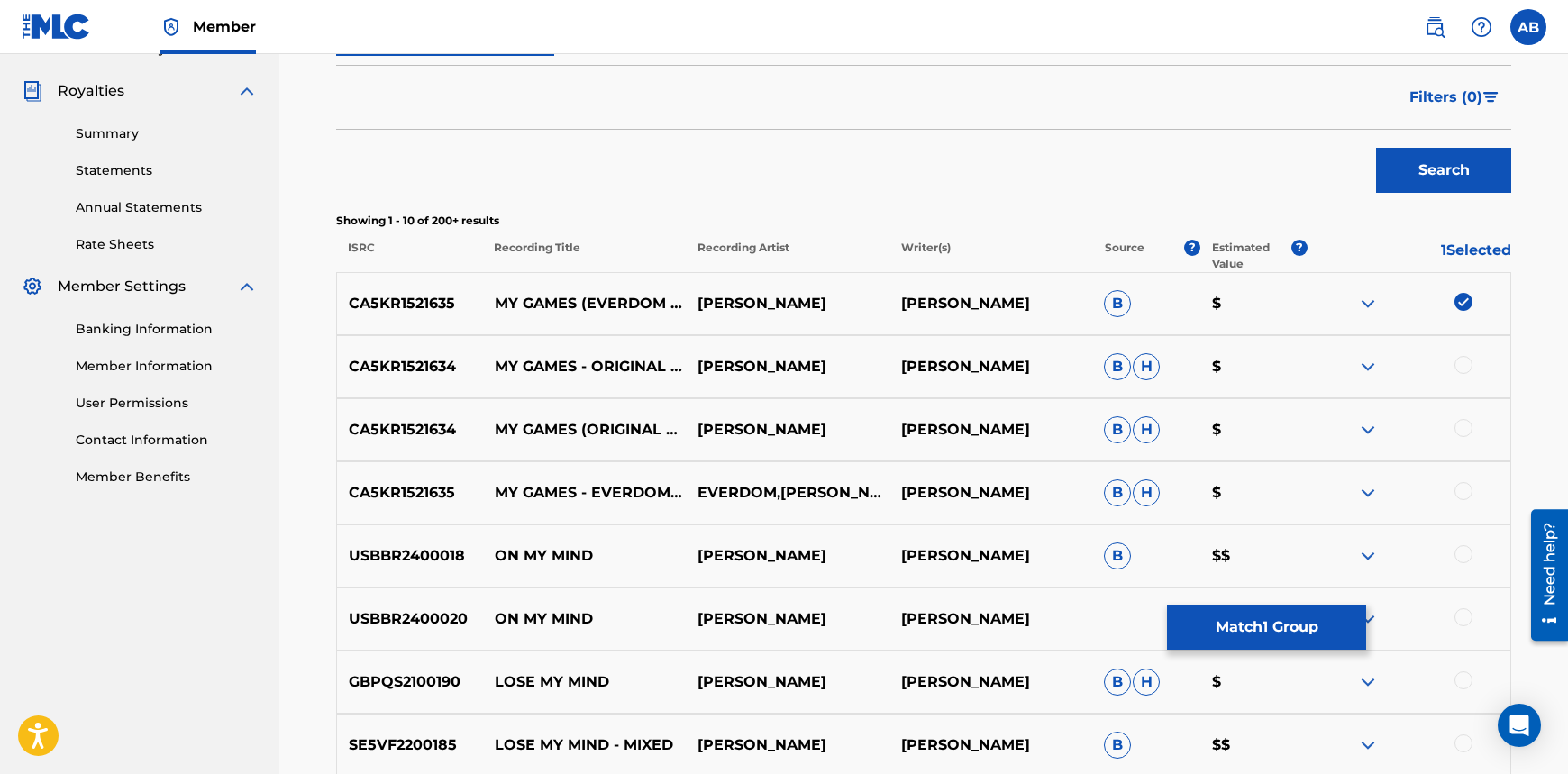 click at bounding box center [1408, 367] 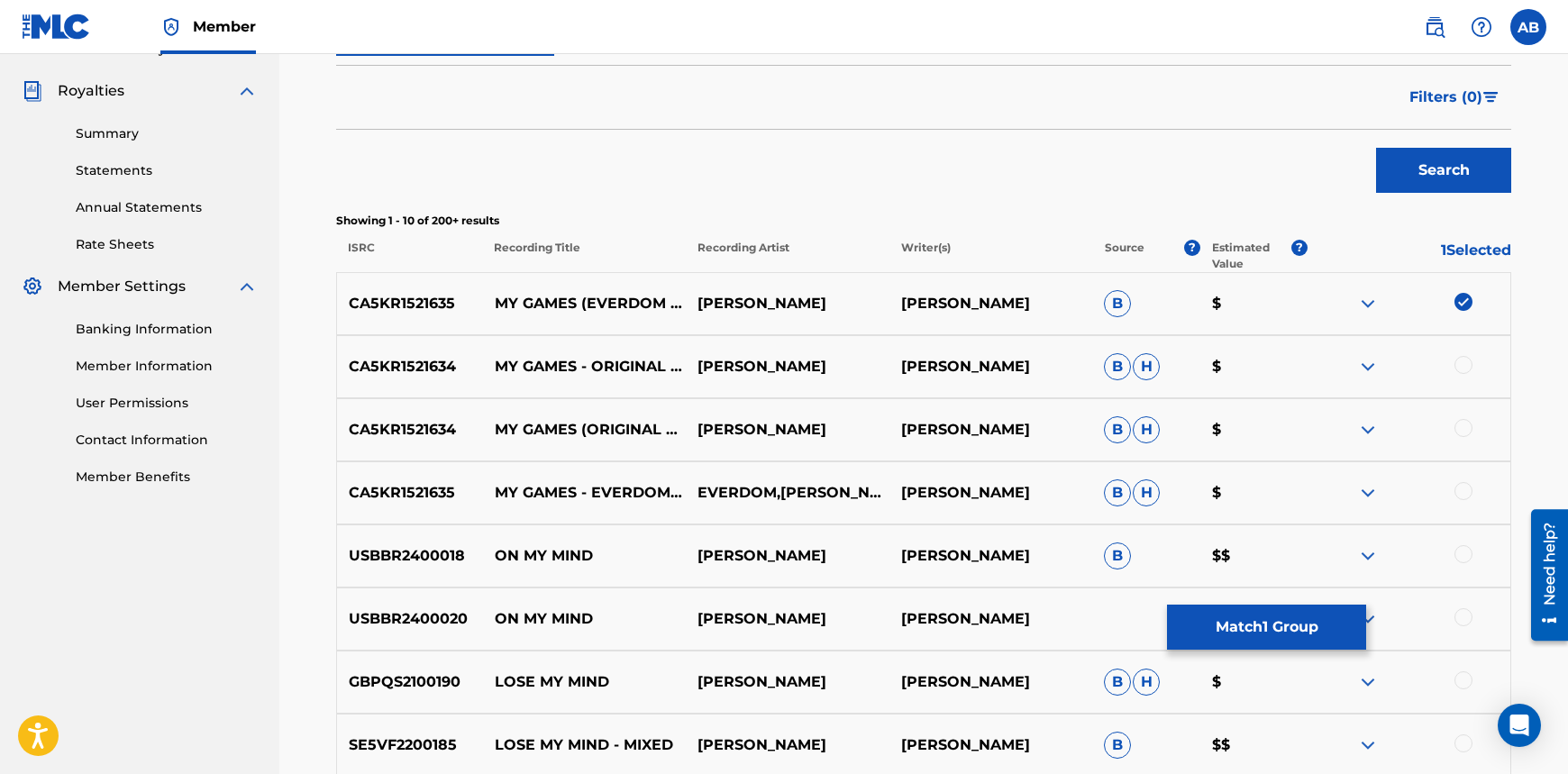 click at bounding box center [1463, 365] 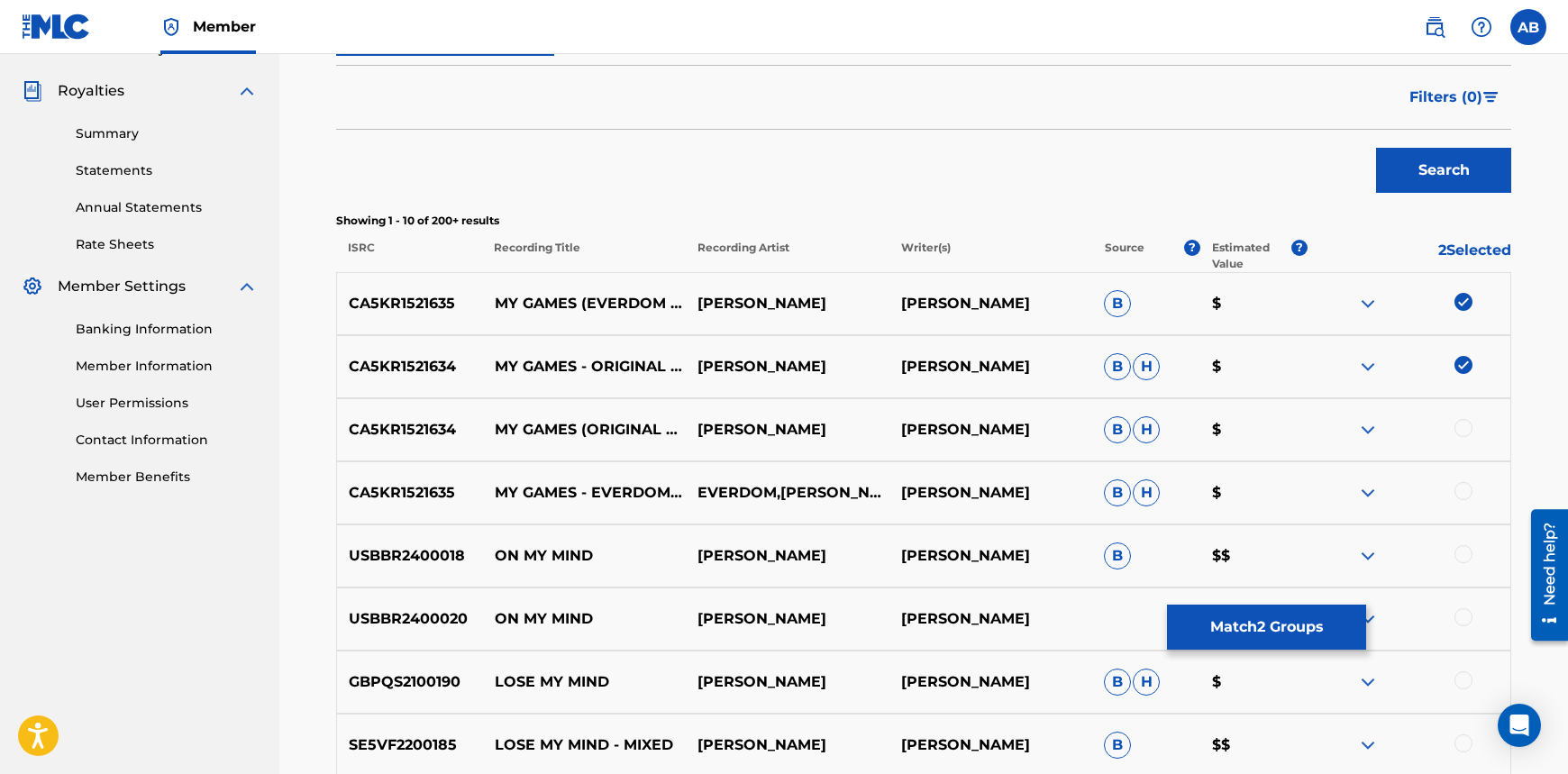 click at bounding box center (1408, 430) 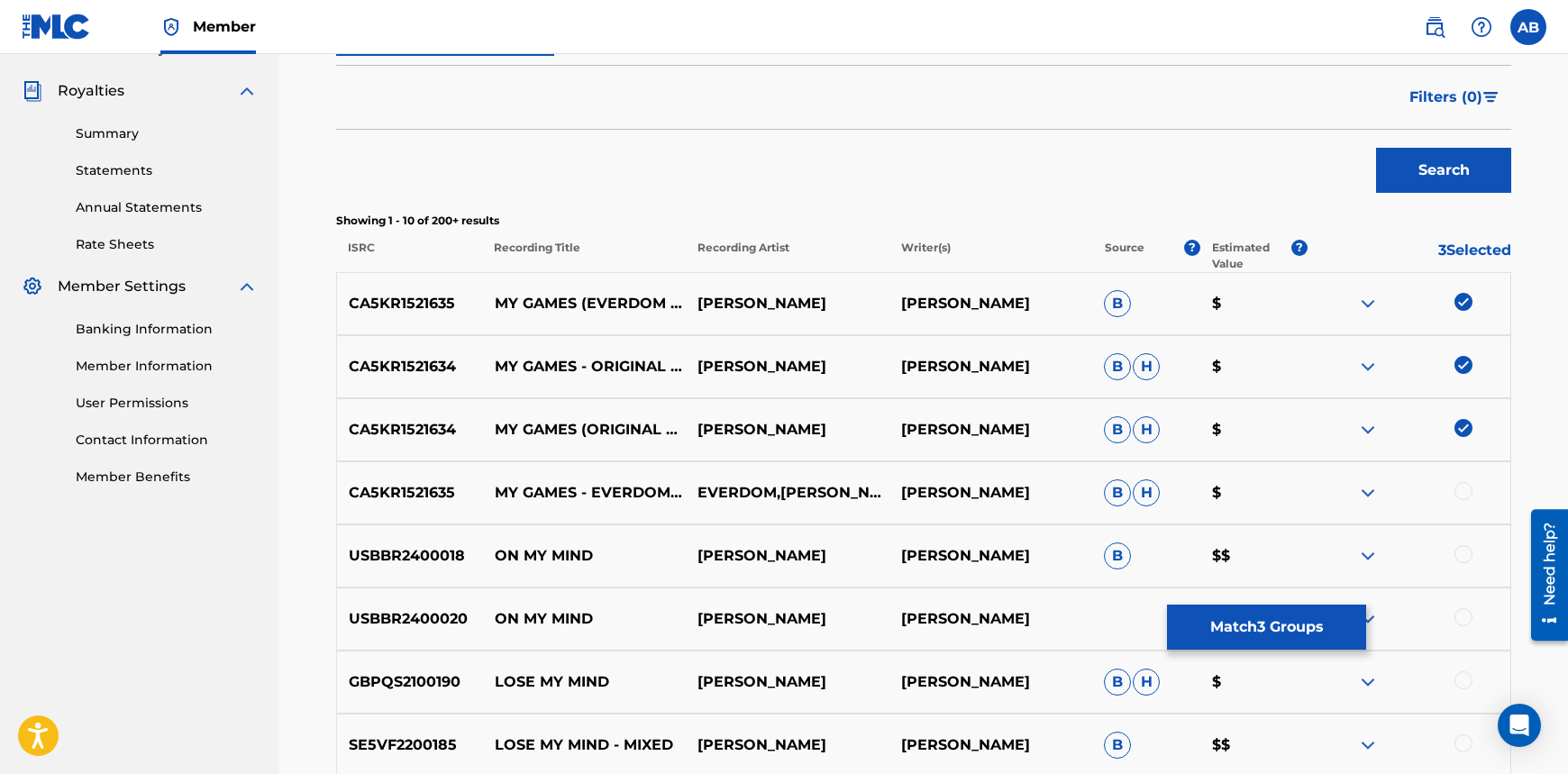 click at bounding box center (1463, 491) 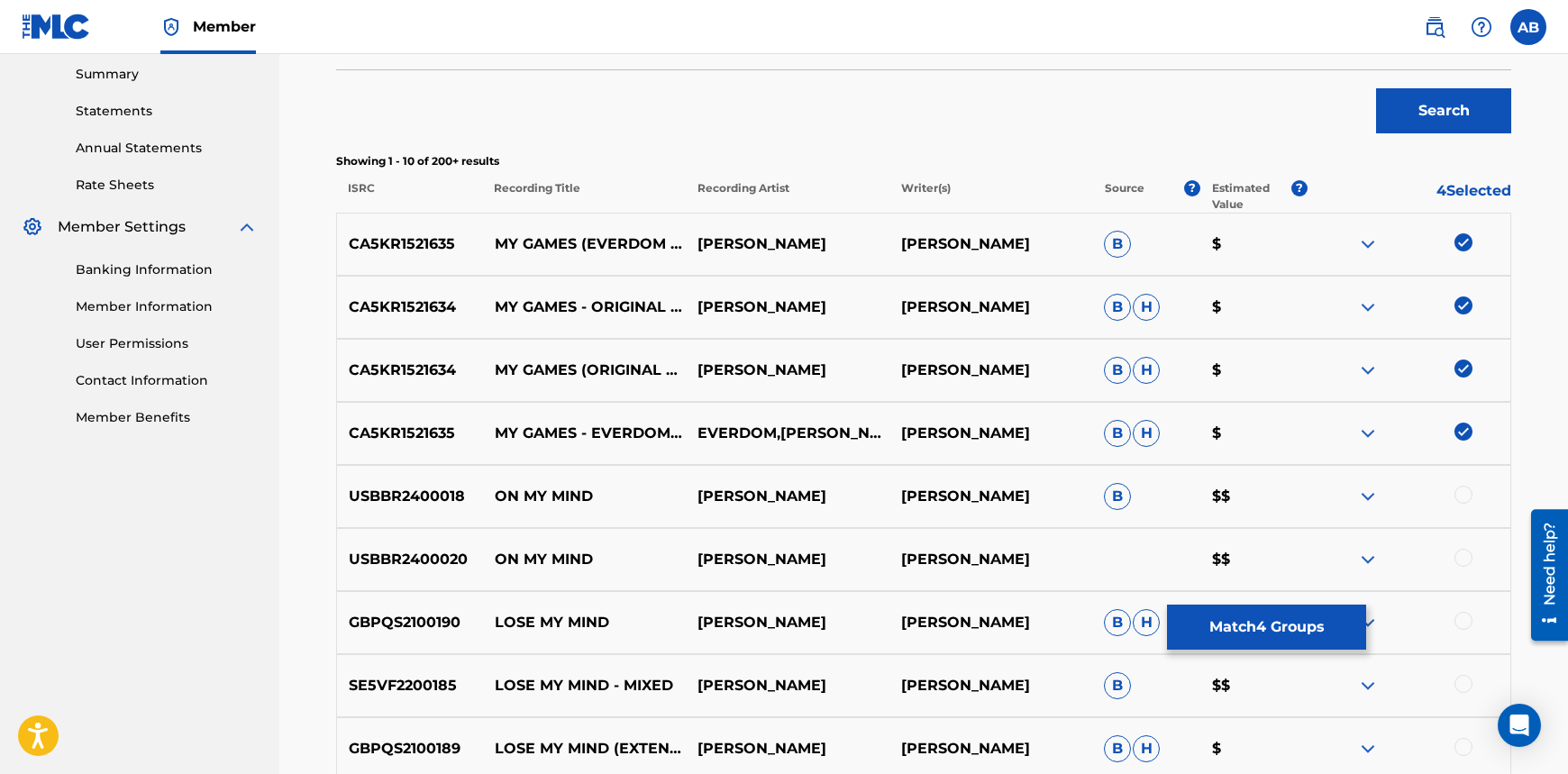scroll, scrollTop: 703, scrollLeft: 0, axis: vertical 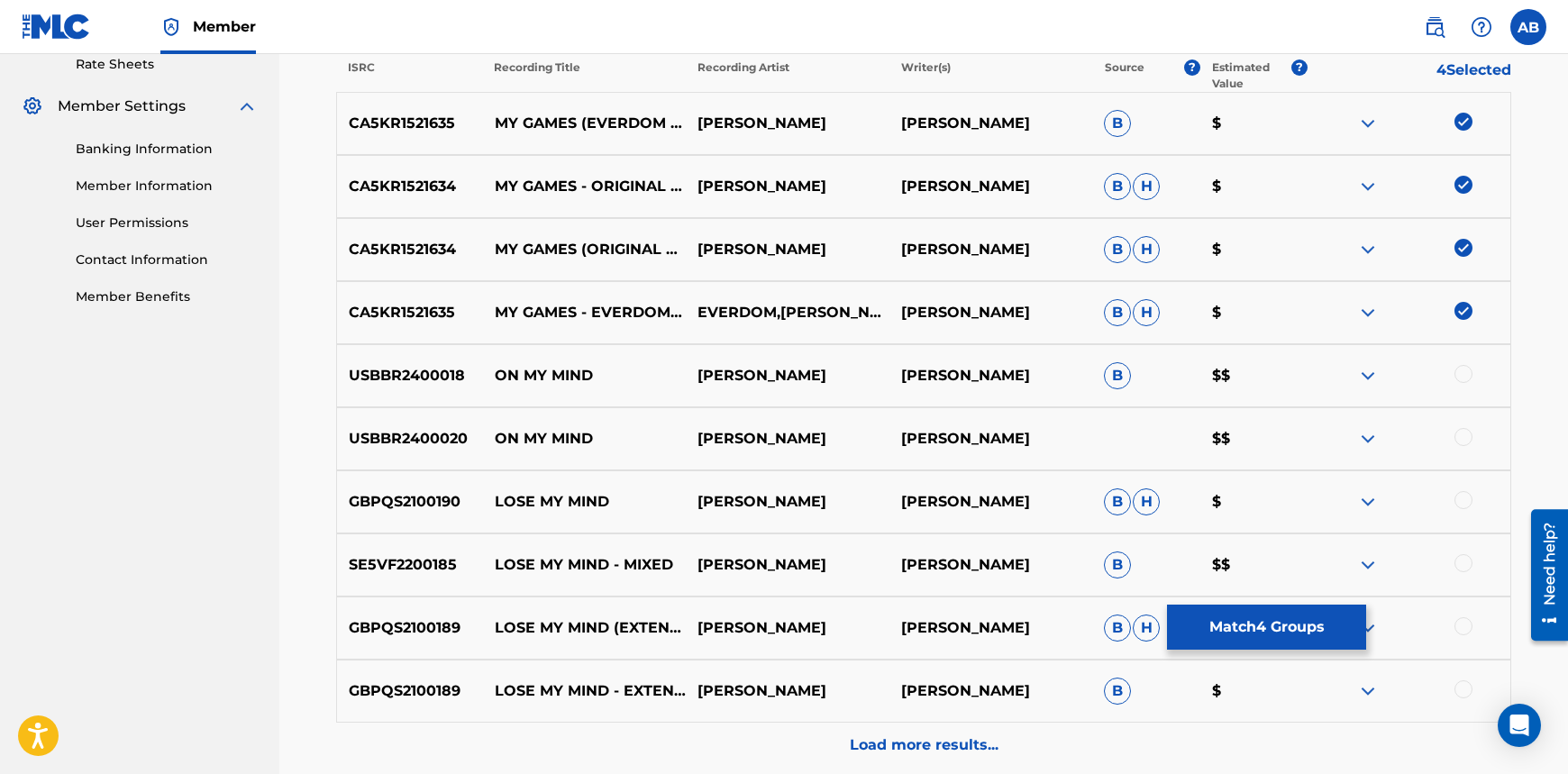 click on "Match  4 Groups" at bounding box center [1266, 627] 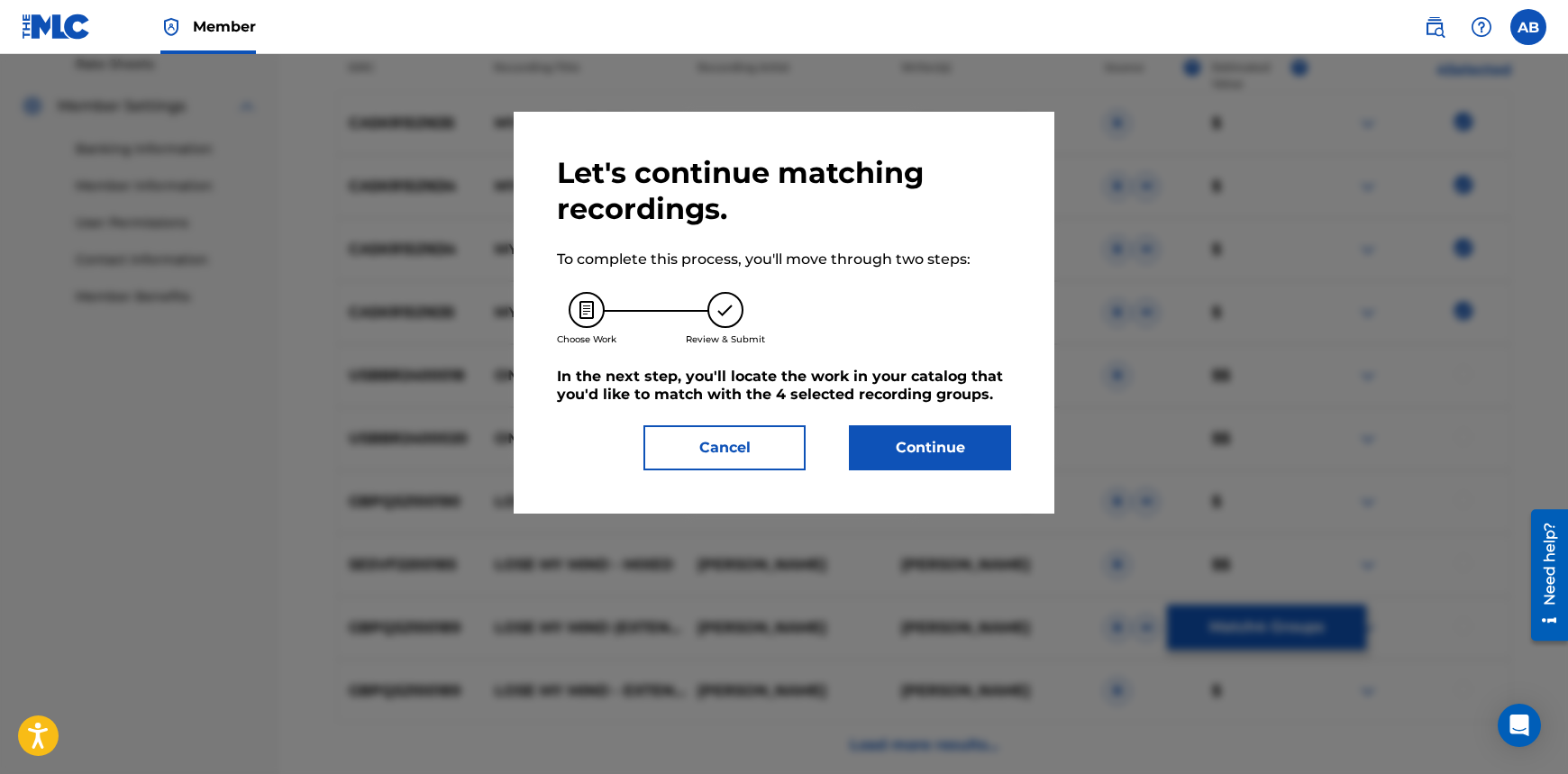 click on "Continue" at bounding box center [930, 448] 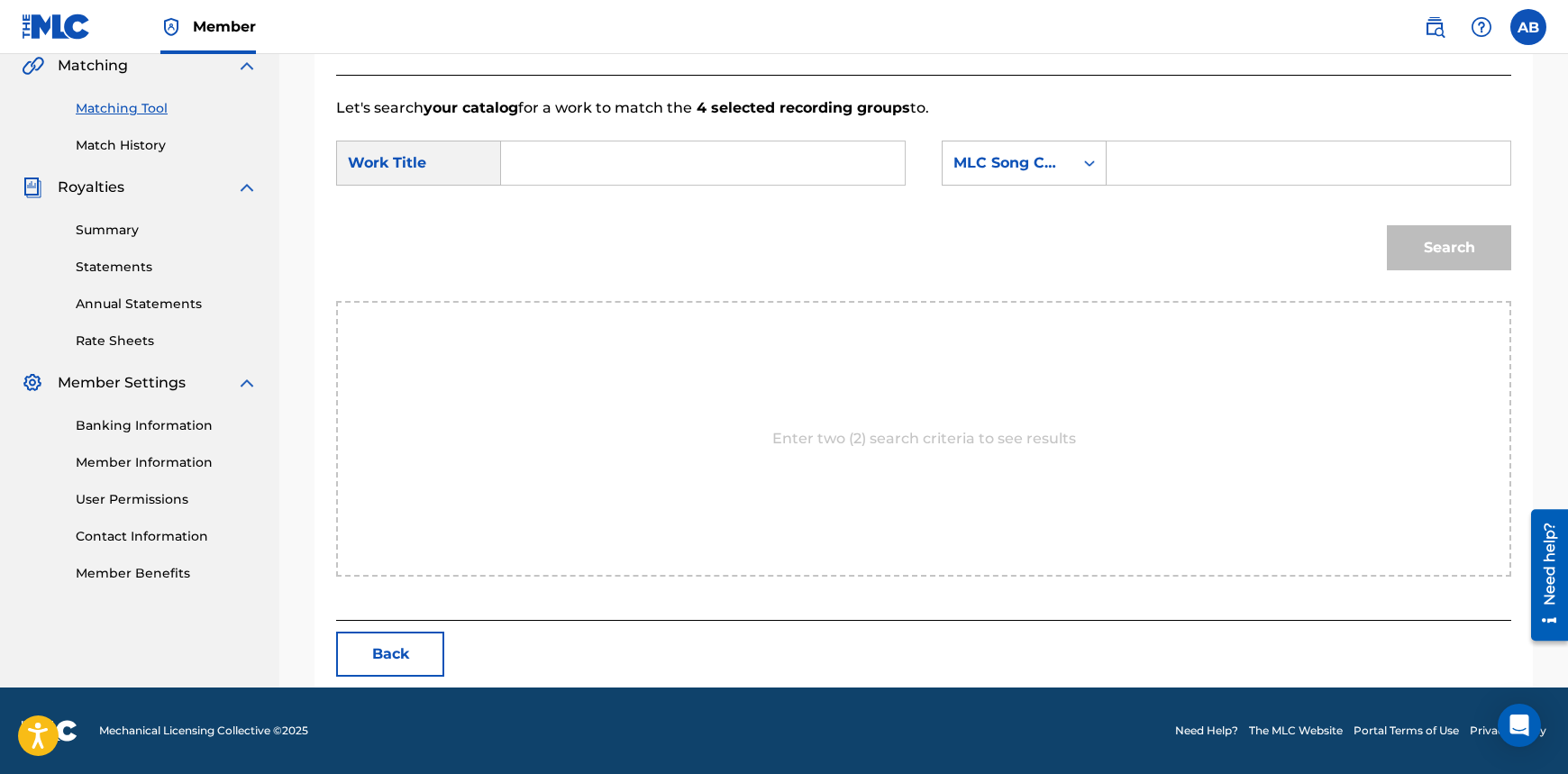 scroll, scrollTop: 425, scrollLeft: 0, axis: vertical 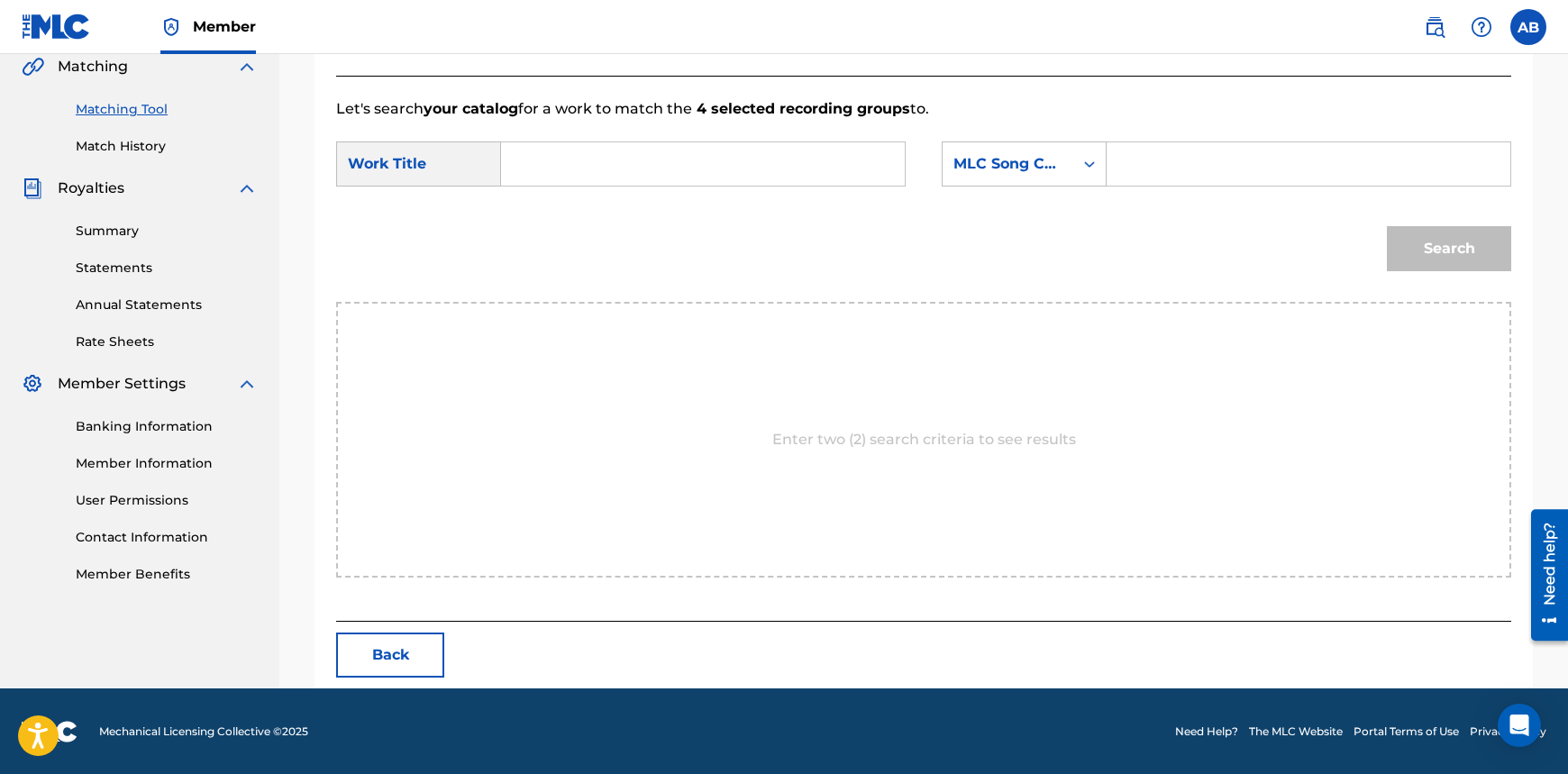 click at bounding box center [703, 164] 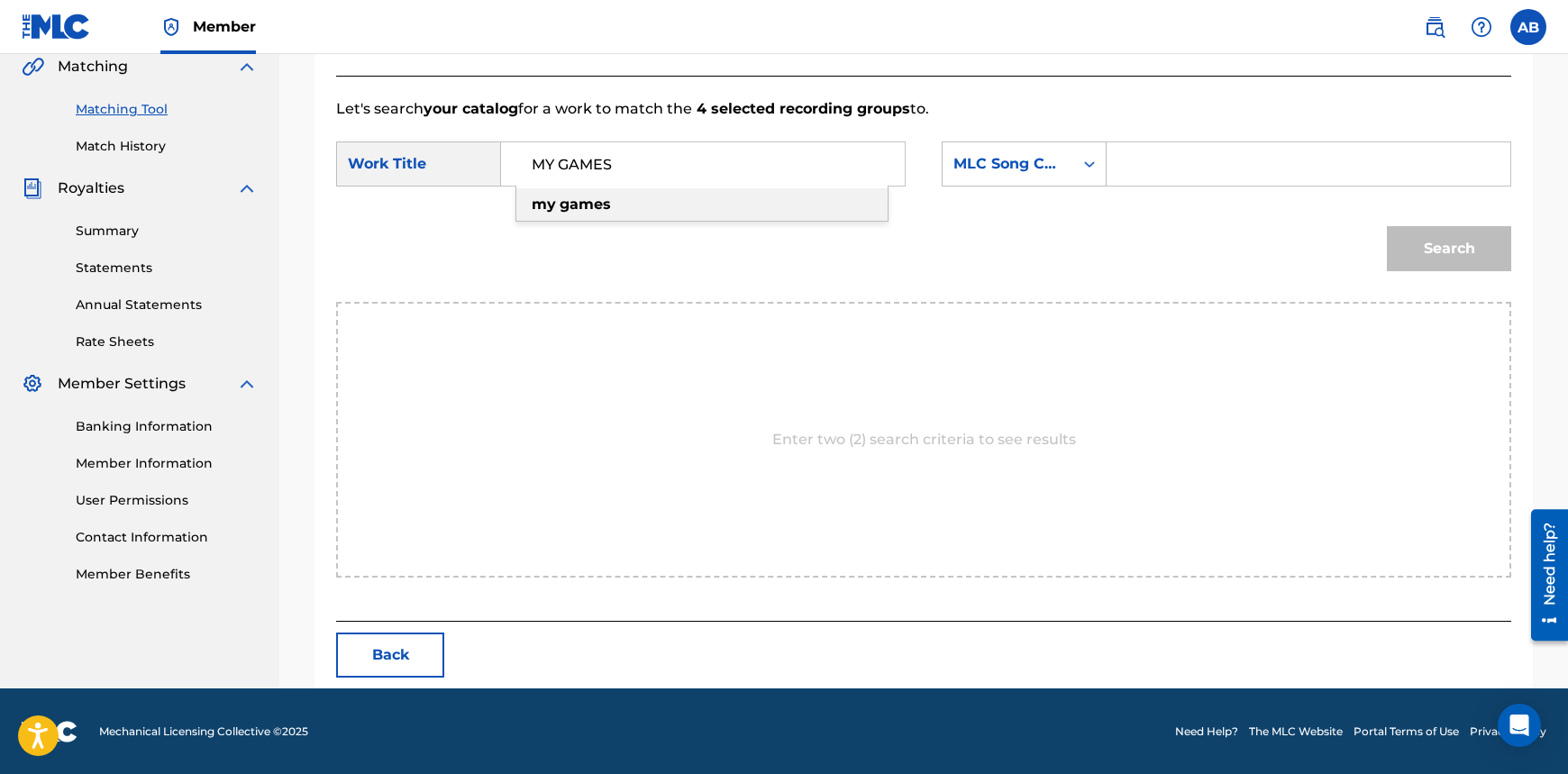 type on "MY GAMES" 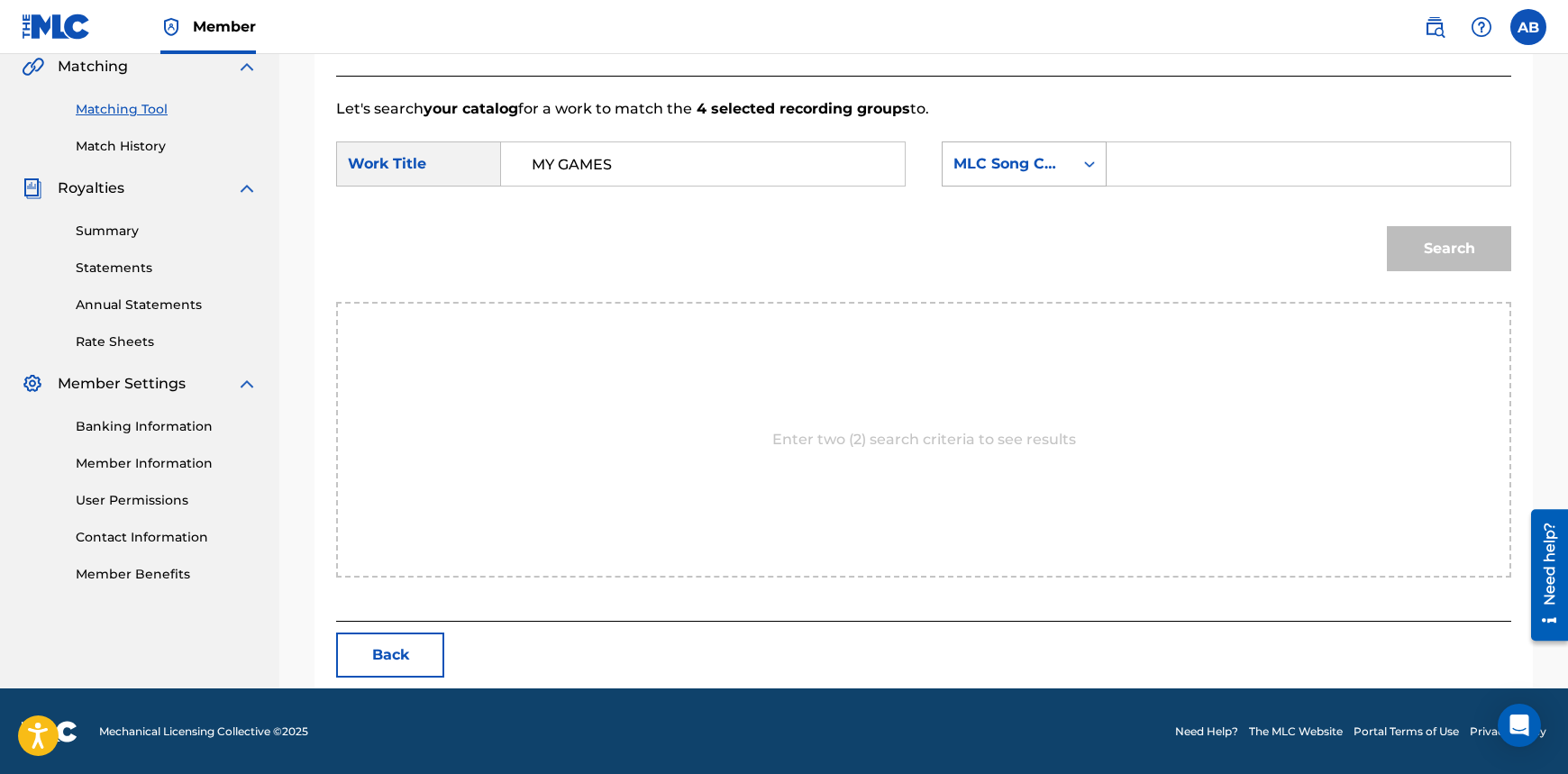 click on "MLC Song Code" at bounding box center (1007, 164) 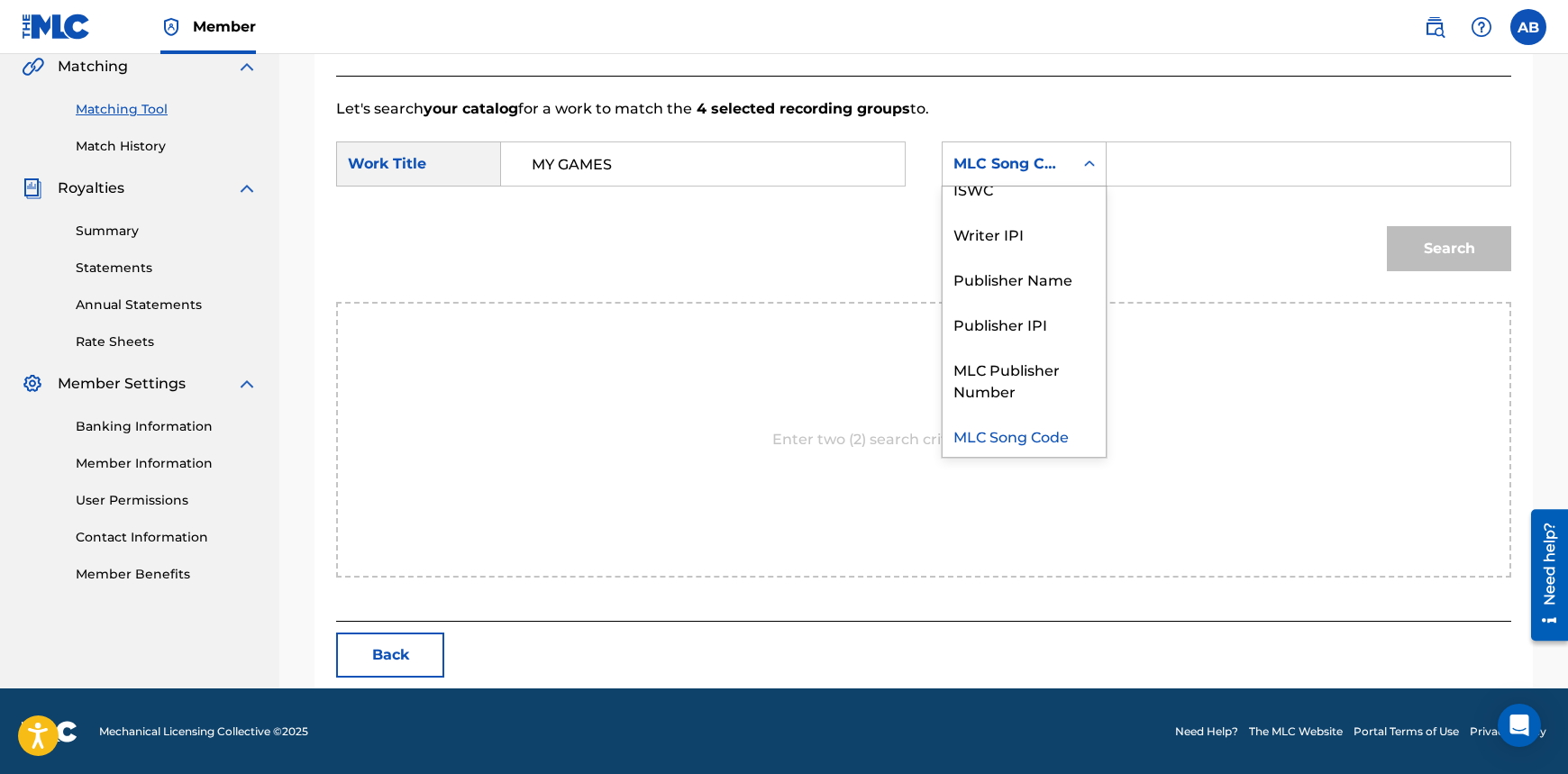 scroll, scrollTop: 0, scrollLeft: 0, axis: both 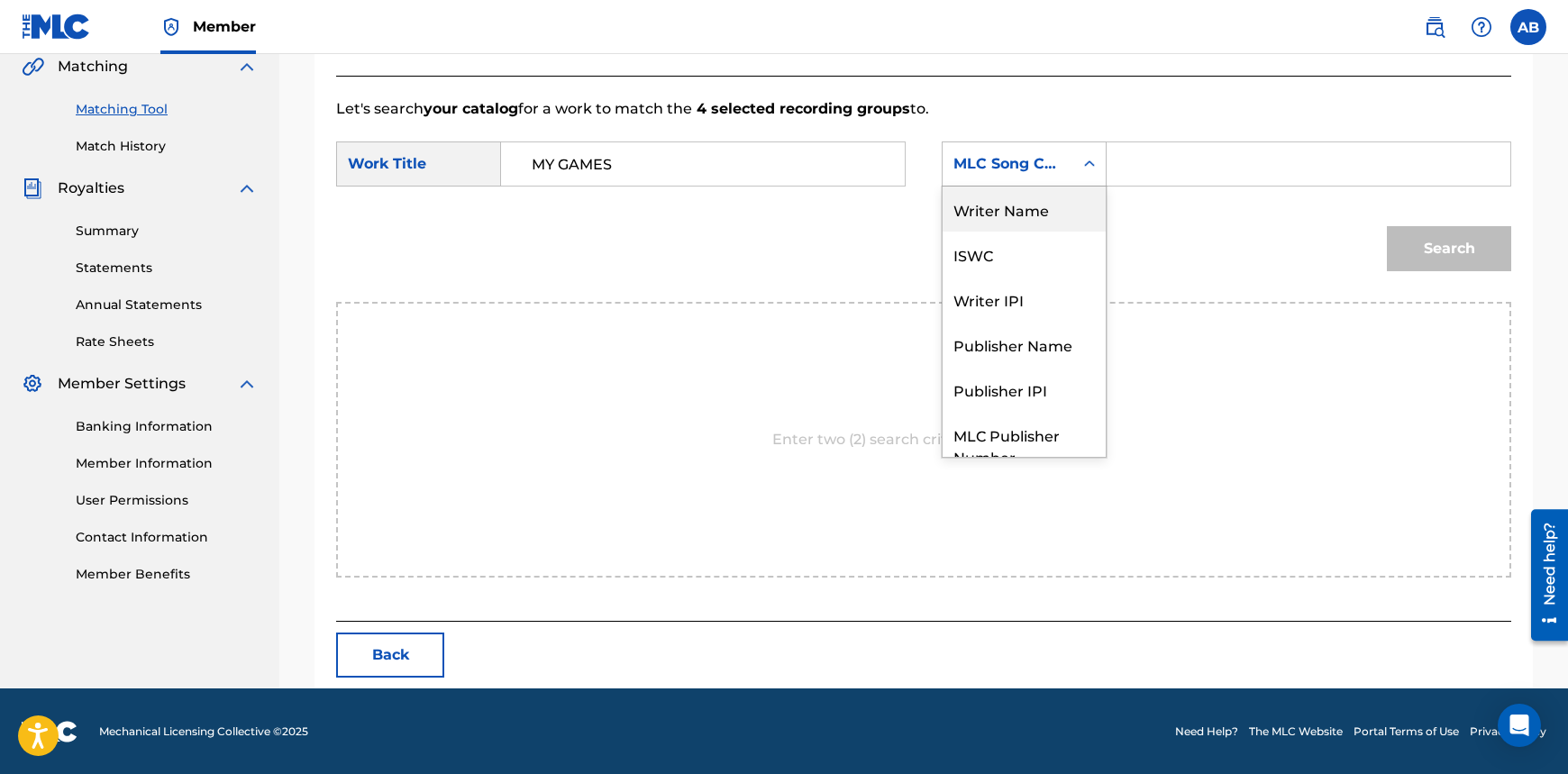 click on "Writer Name" at bounding box center (1024, 209) 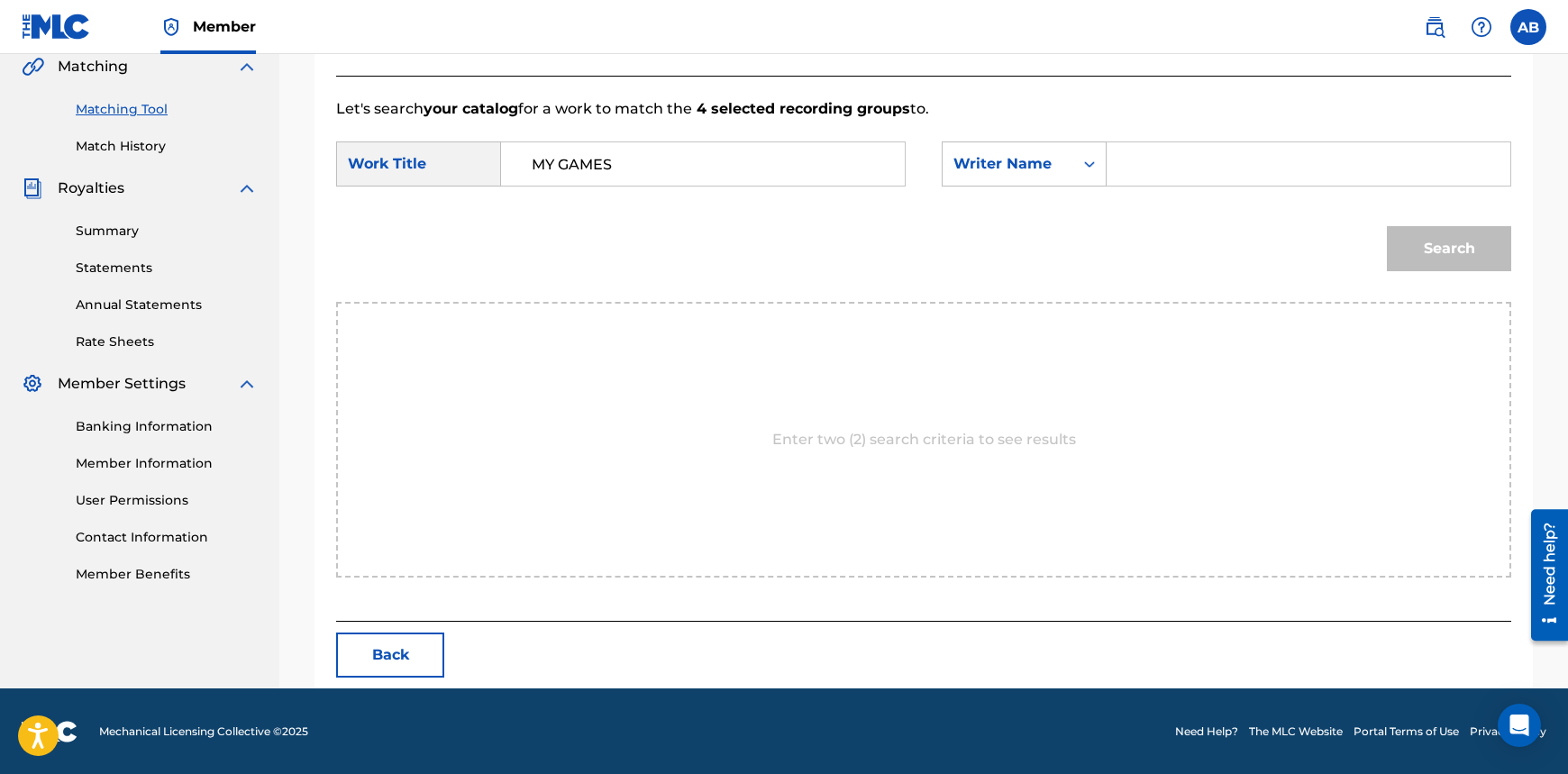 click at bounding box center (1308, 164) 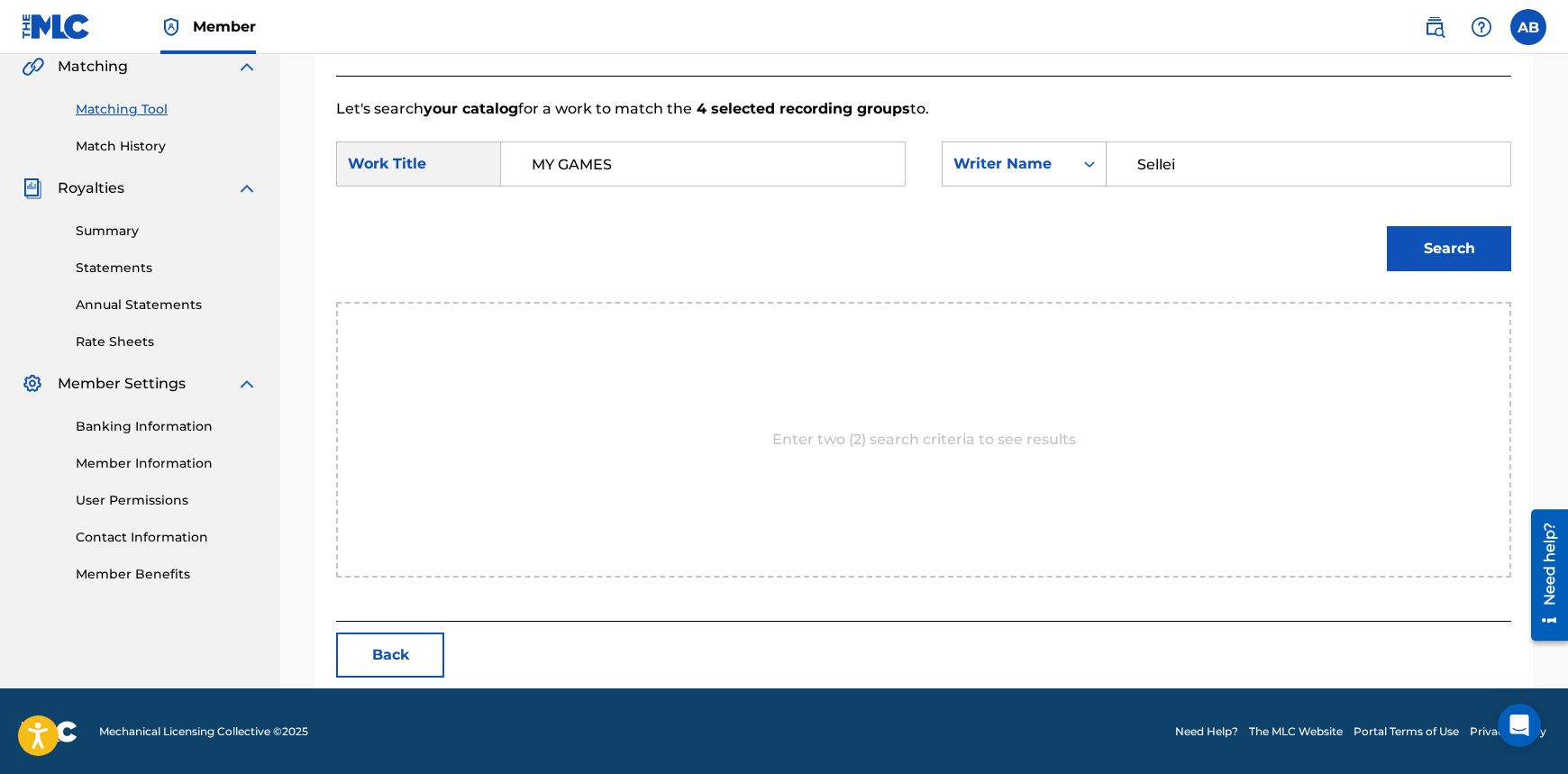 type on "Sellei" 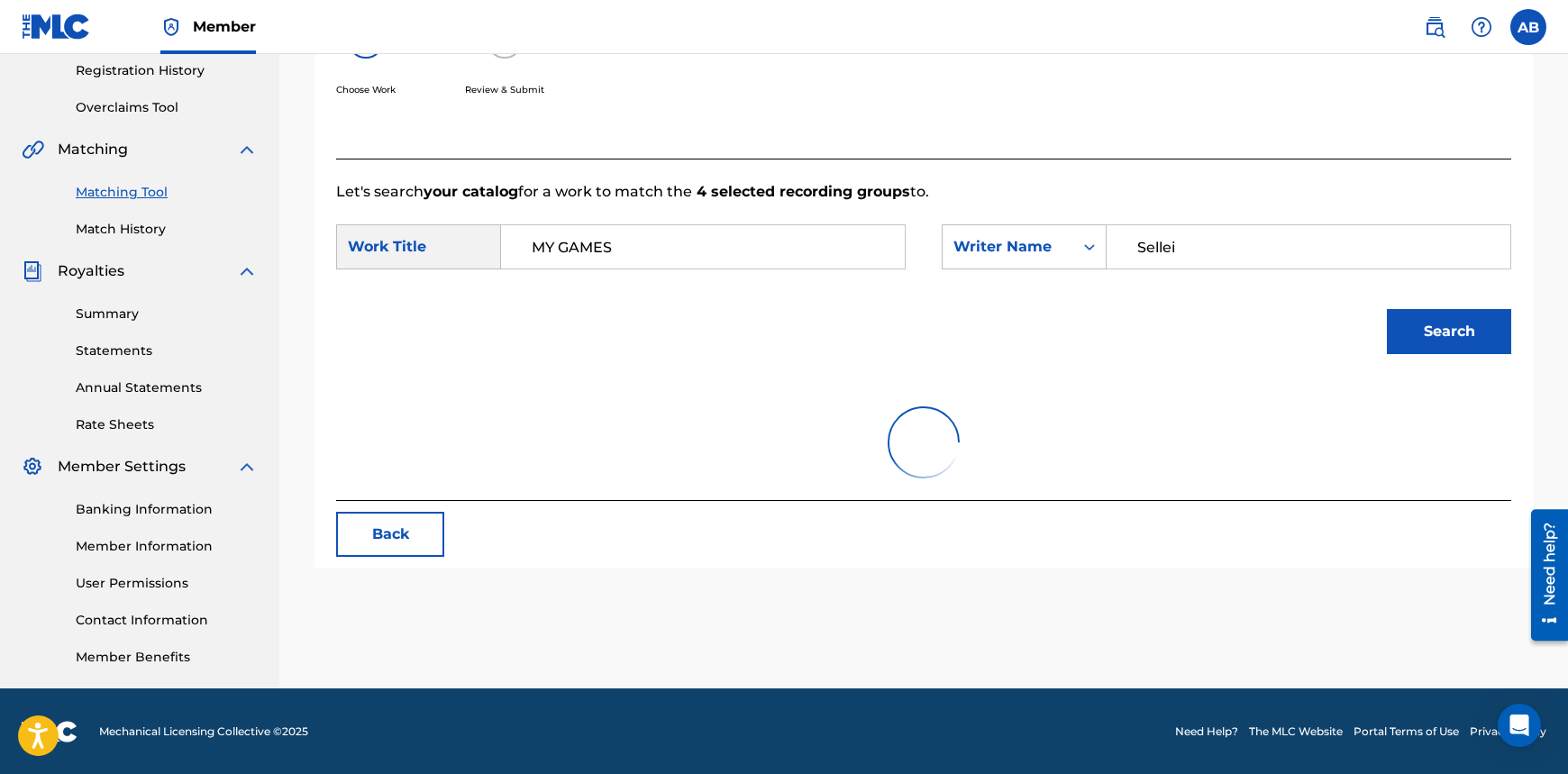 scroll, scrollTop: 425, scrollLeft: 0, axis: vertical 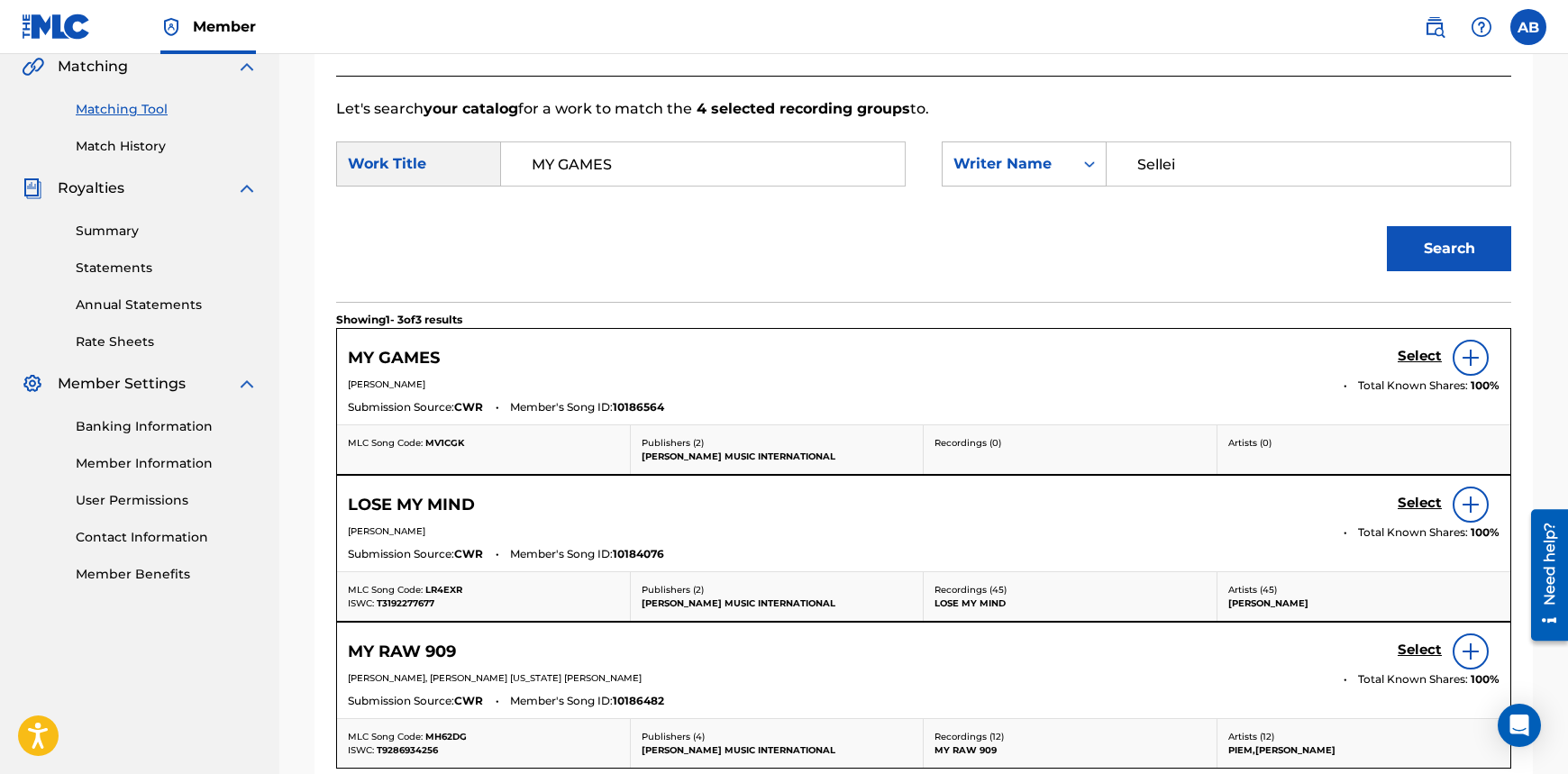 click on "Select" at bounding box center (1419, 356) 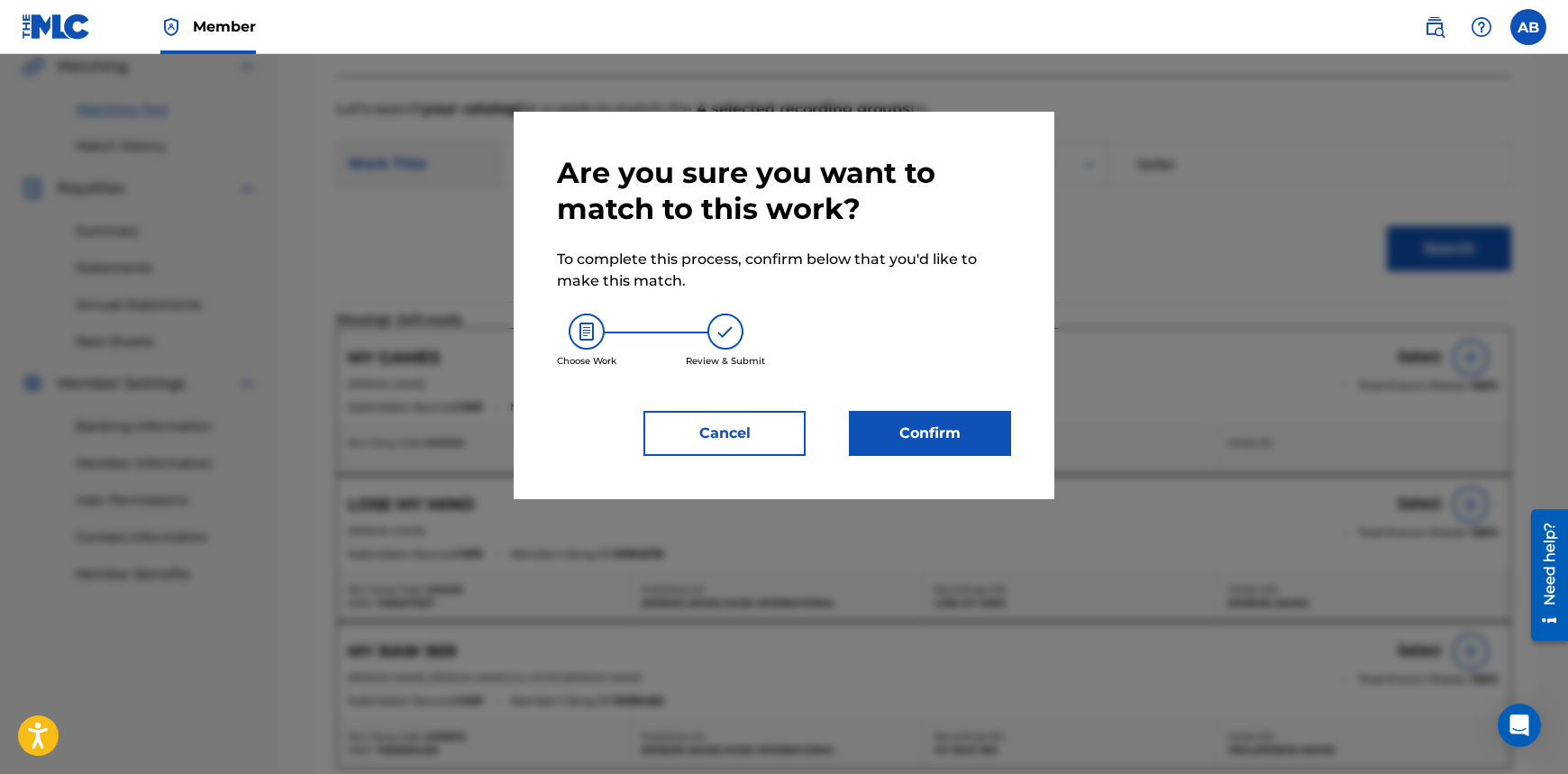 click on "Confirm" at bounding box center (930, 433) 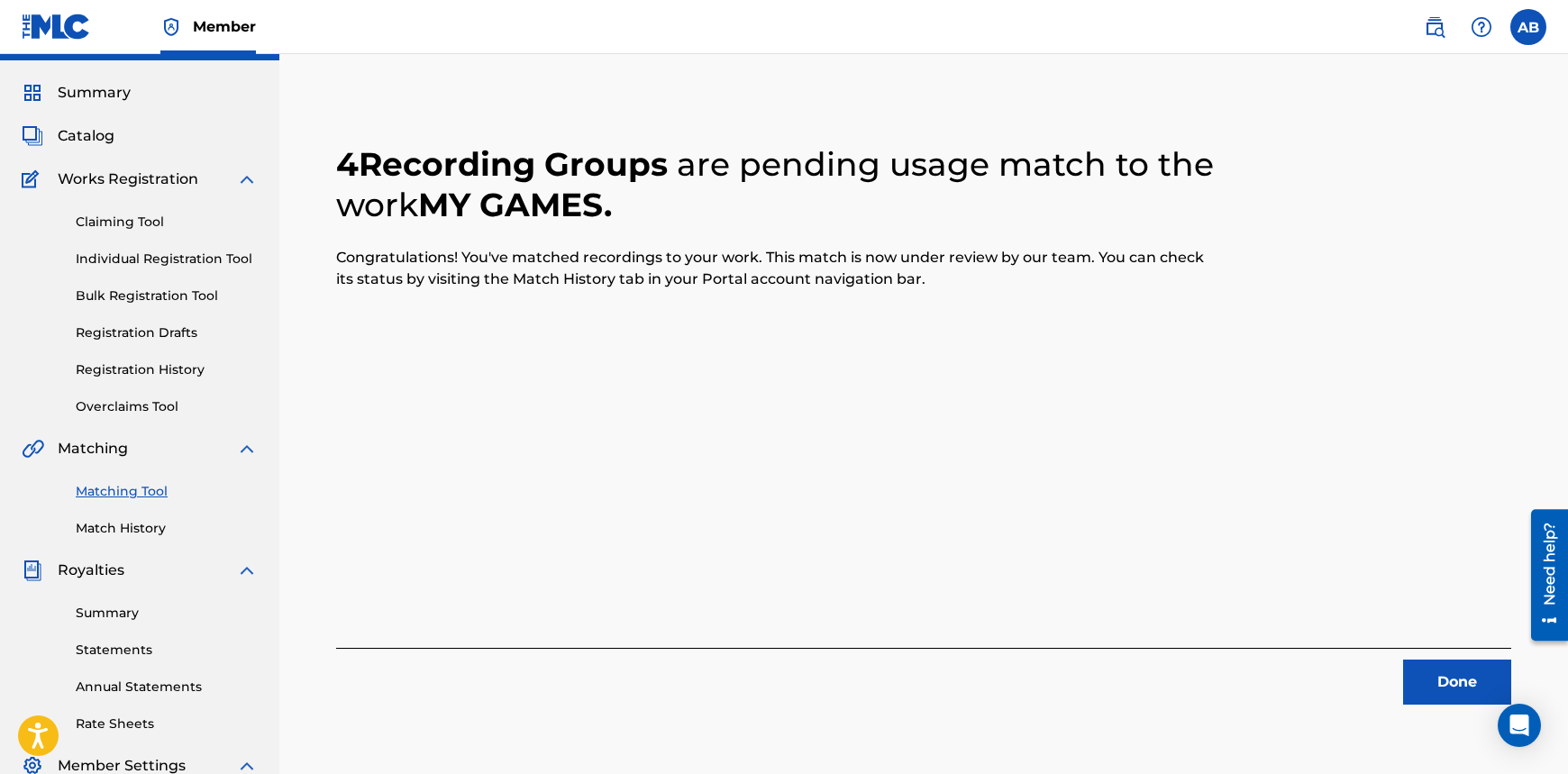 scroll, scrollTop: 0, scrollLeft: 0, axis: both 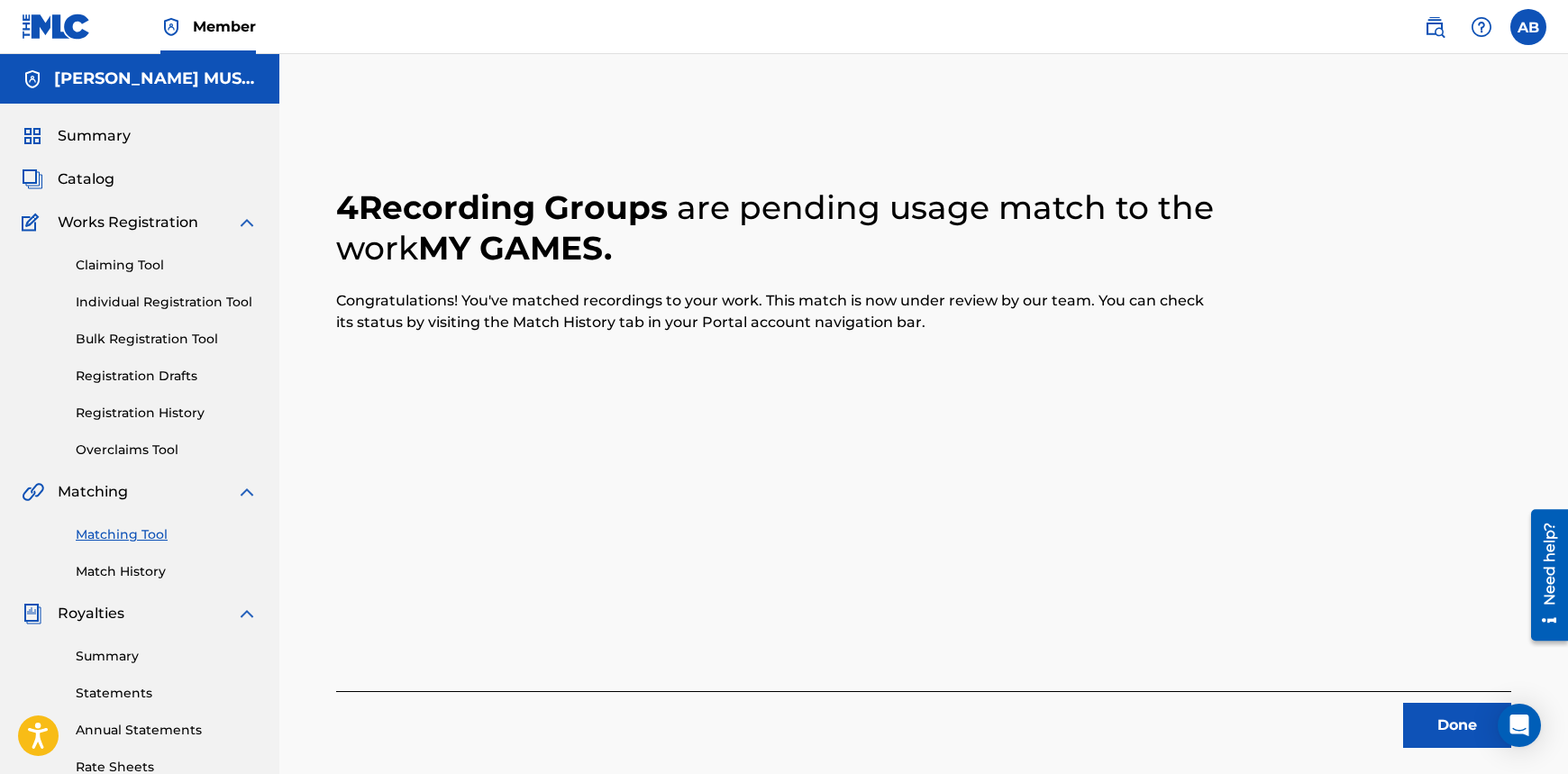 click on "Done" at bounding box center (1457, 725) 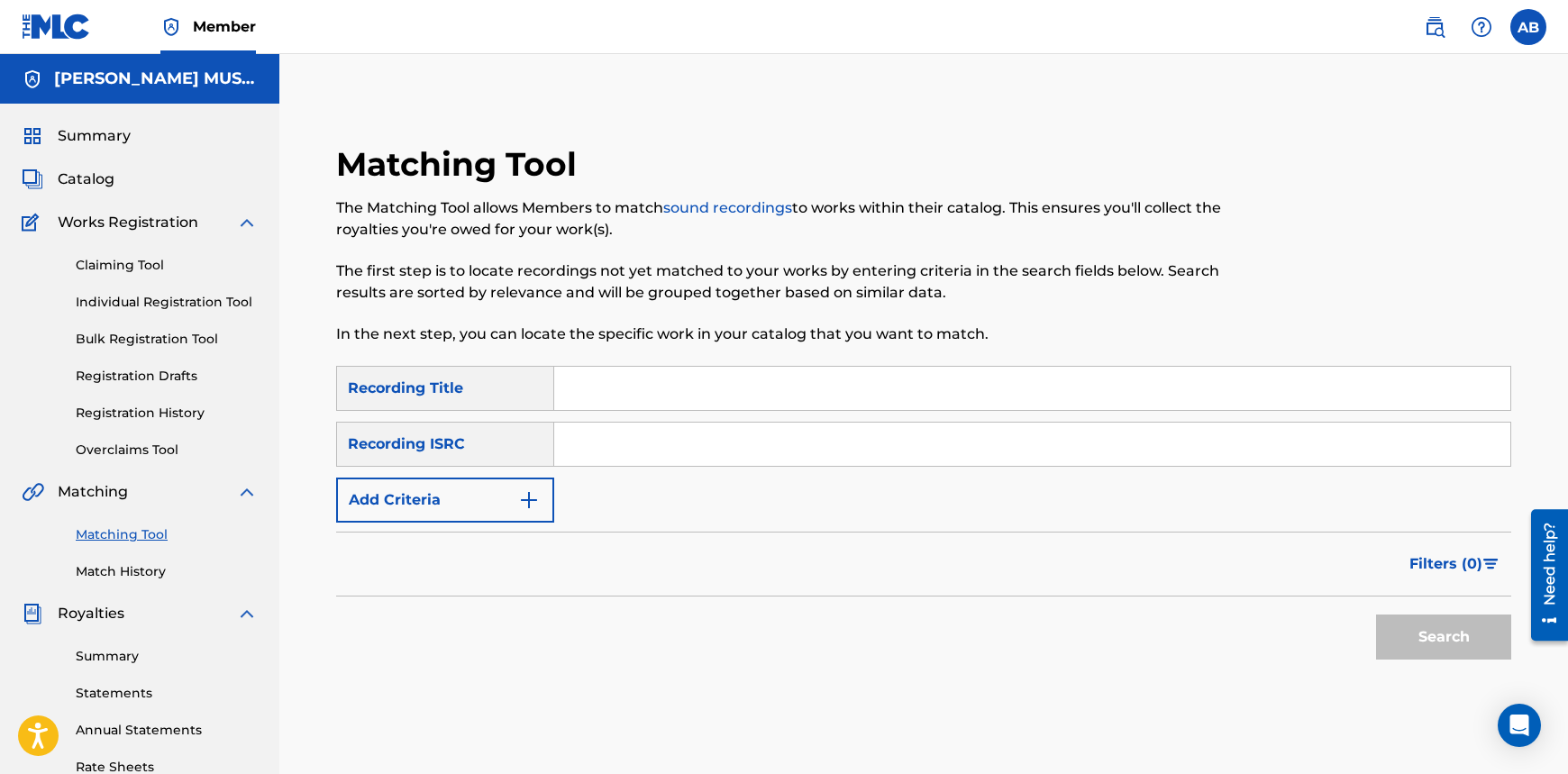 click on "Add Criteria" at bounding box center (445, 500) 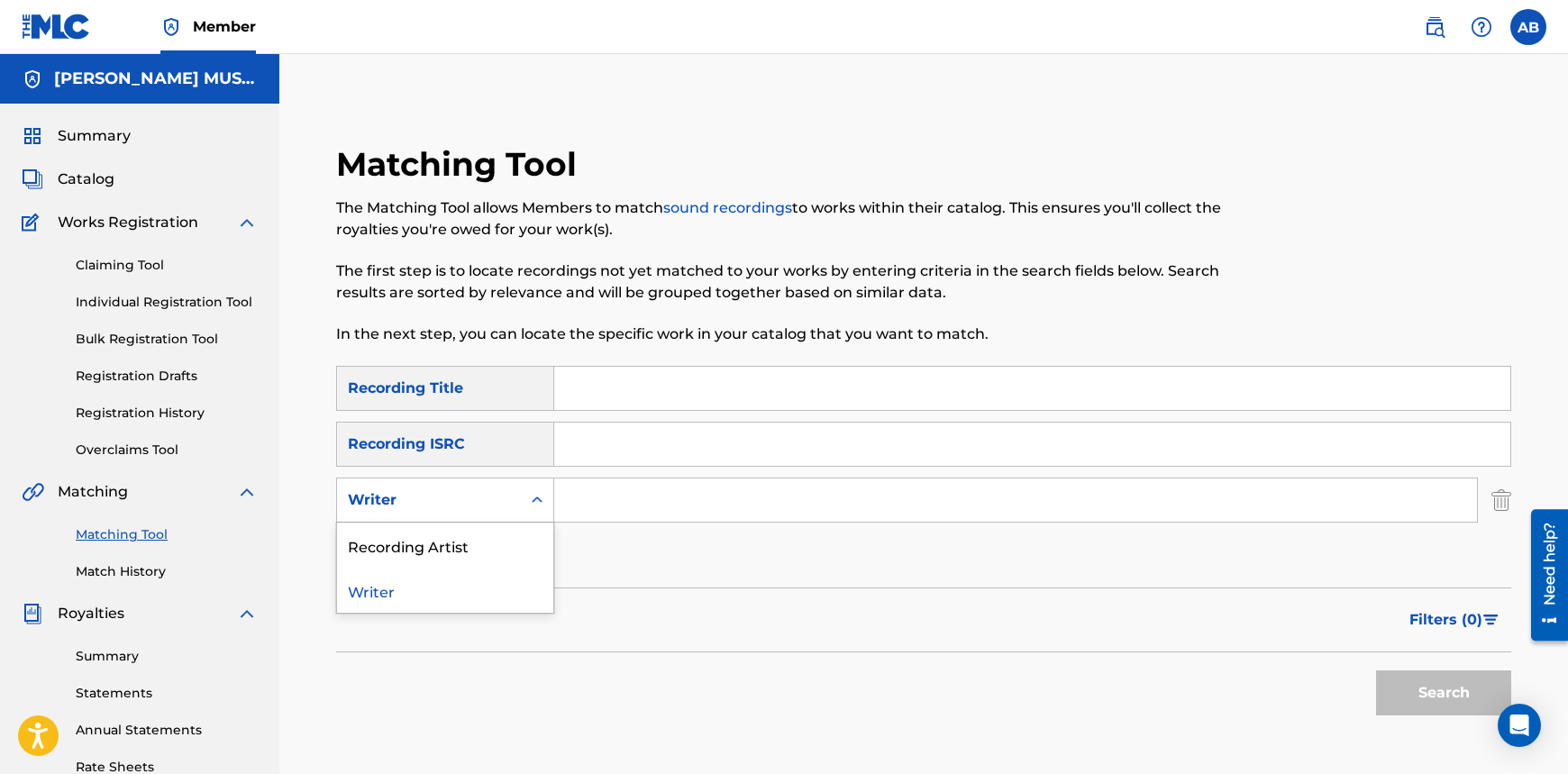 click on "Writer" at bounding box center [429, 500] 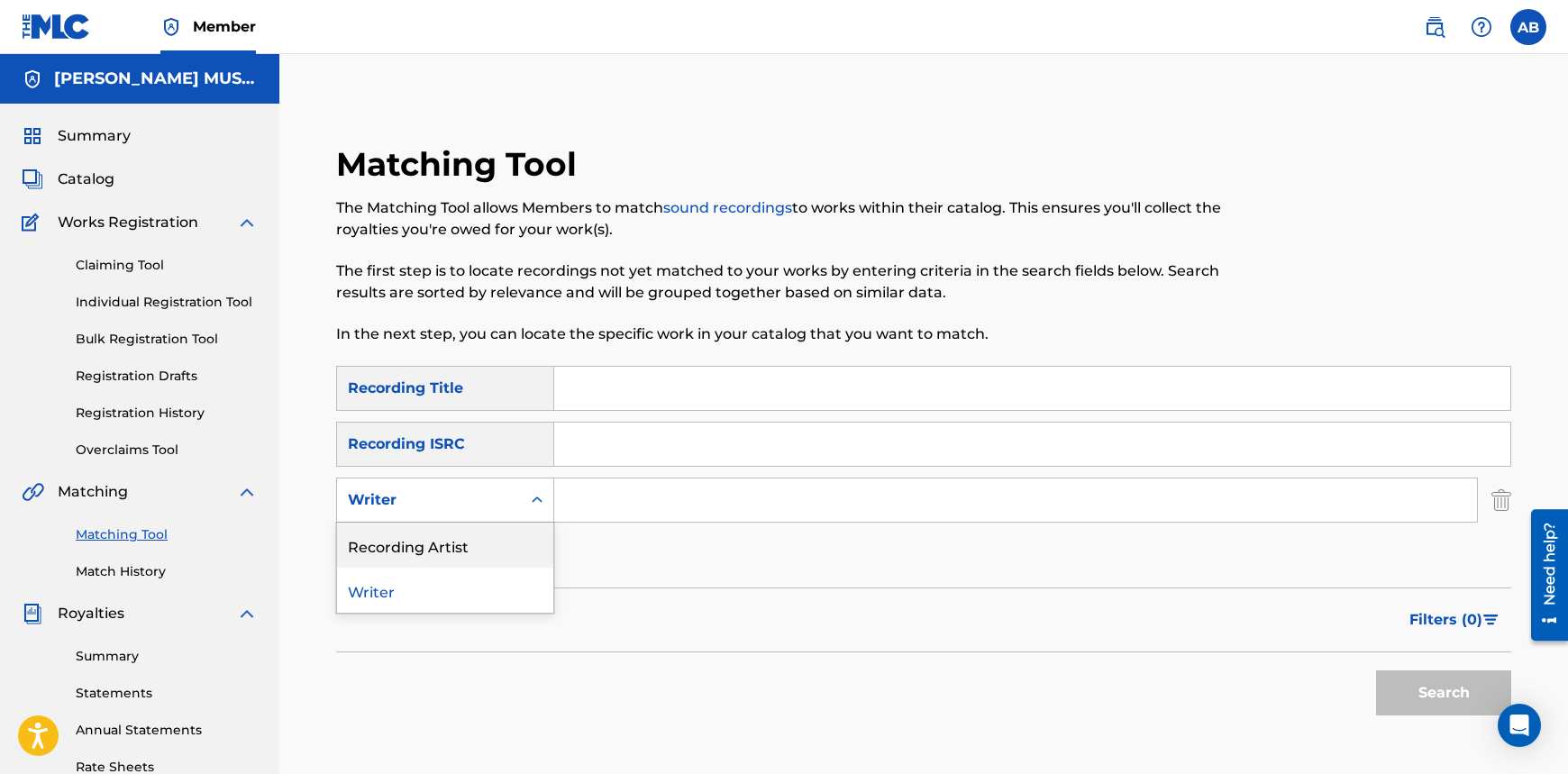click on "Recording Artist" at bounding box center (445, 545) 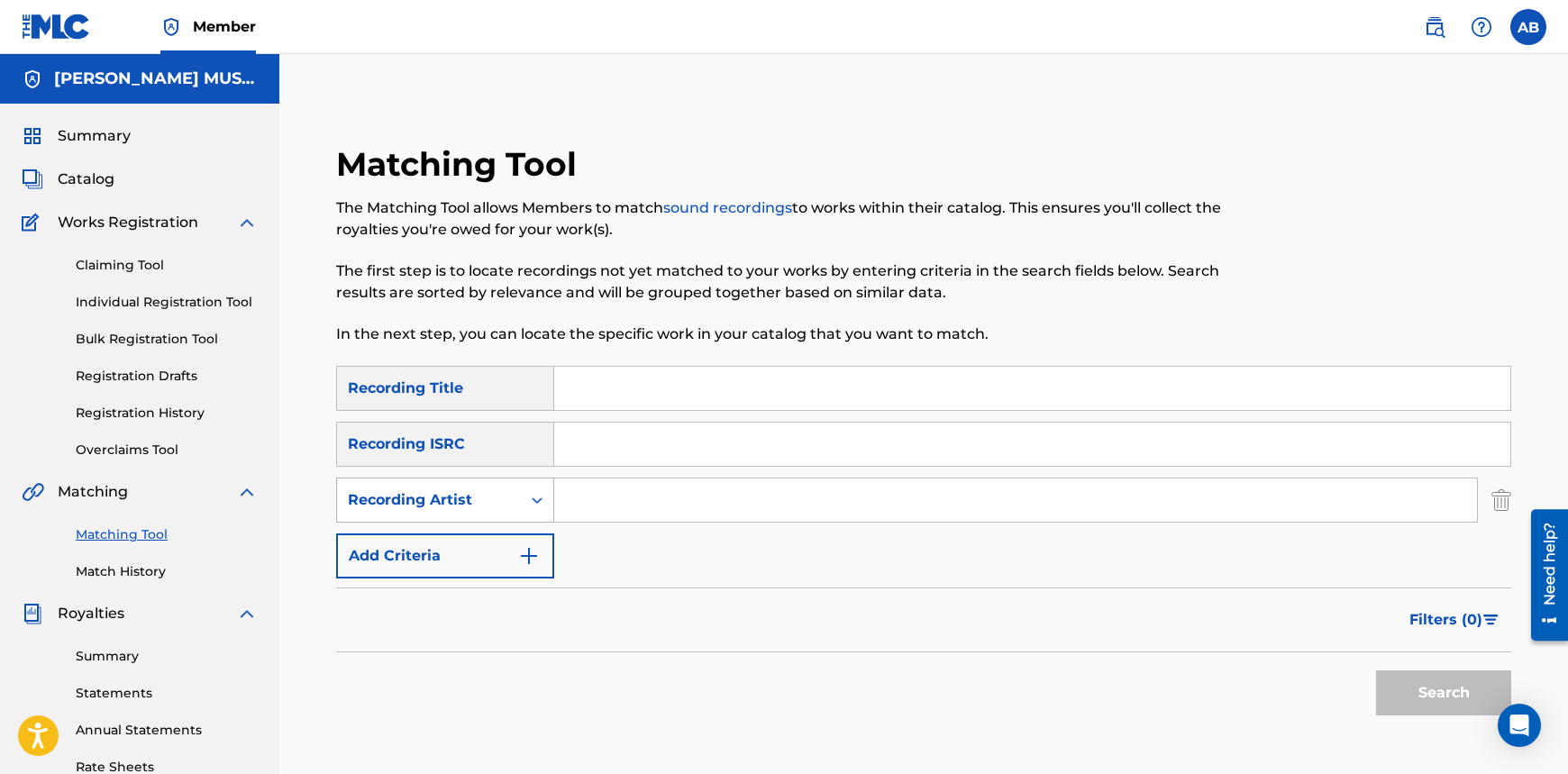 click on "Recording Artist" at bounding box center (429, 500) 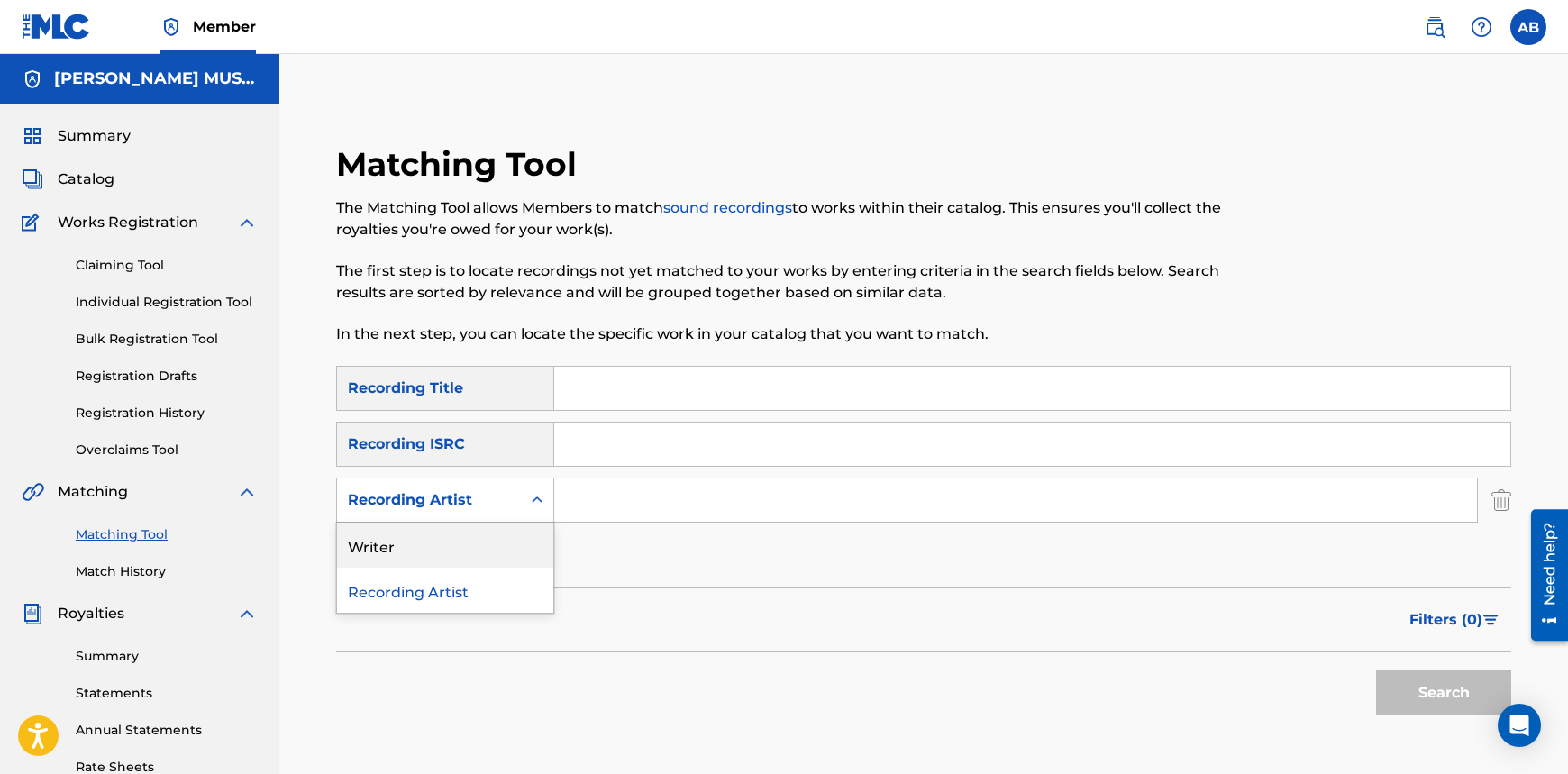 click on "Writer" at bounding box center [445, 545] 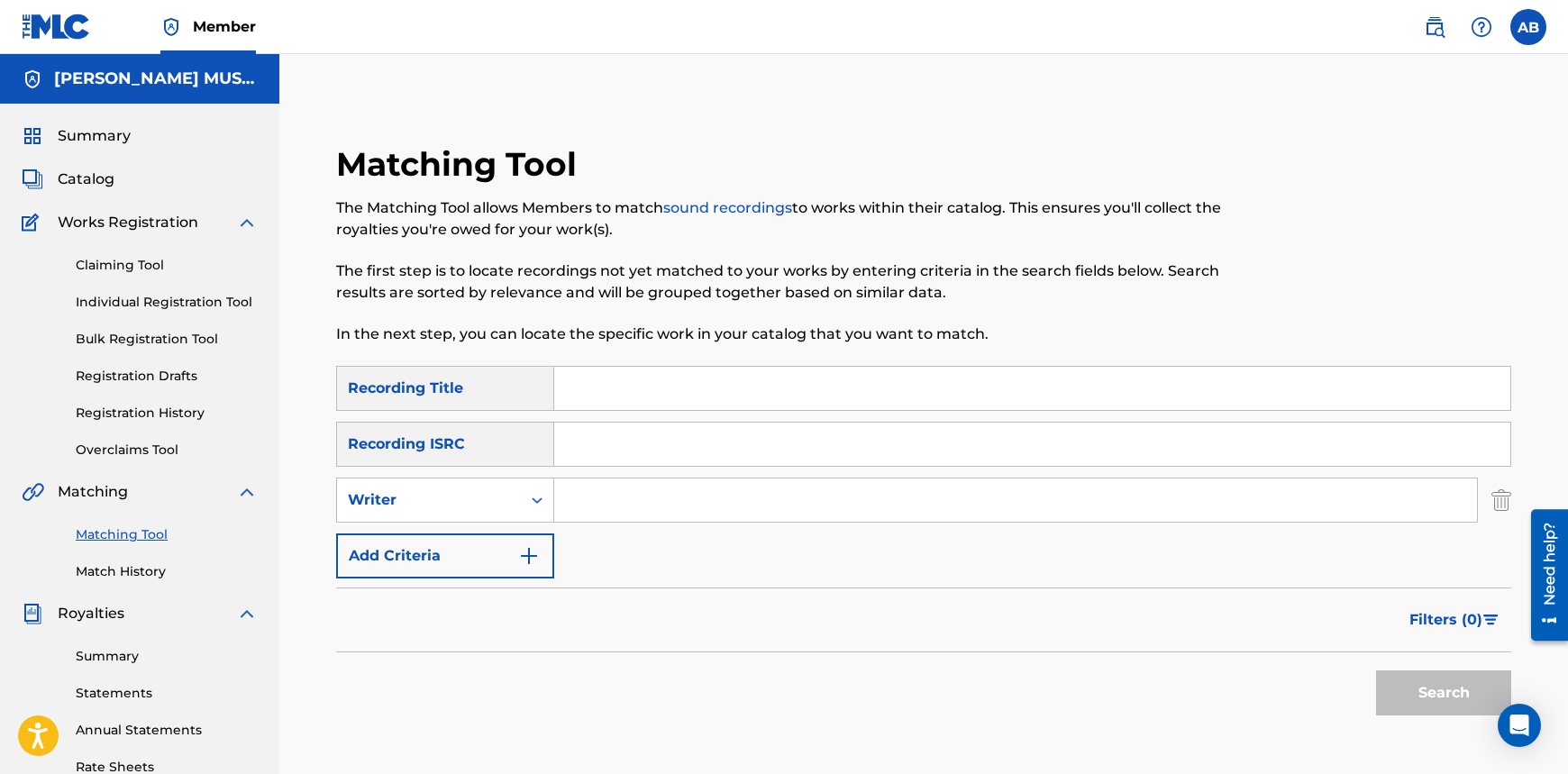 click at bounding box center (1016, 500) 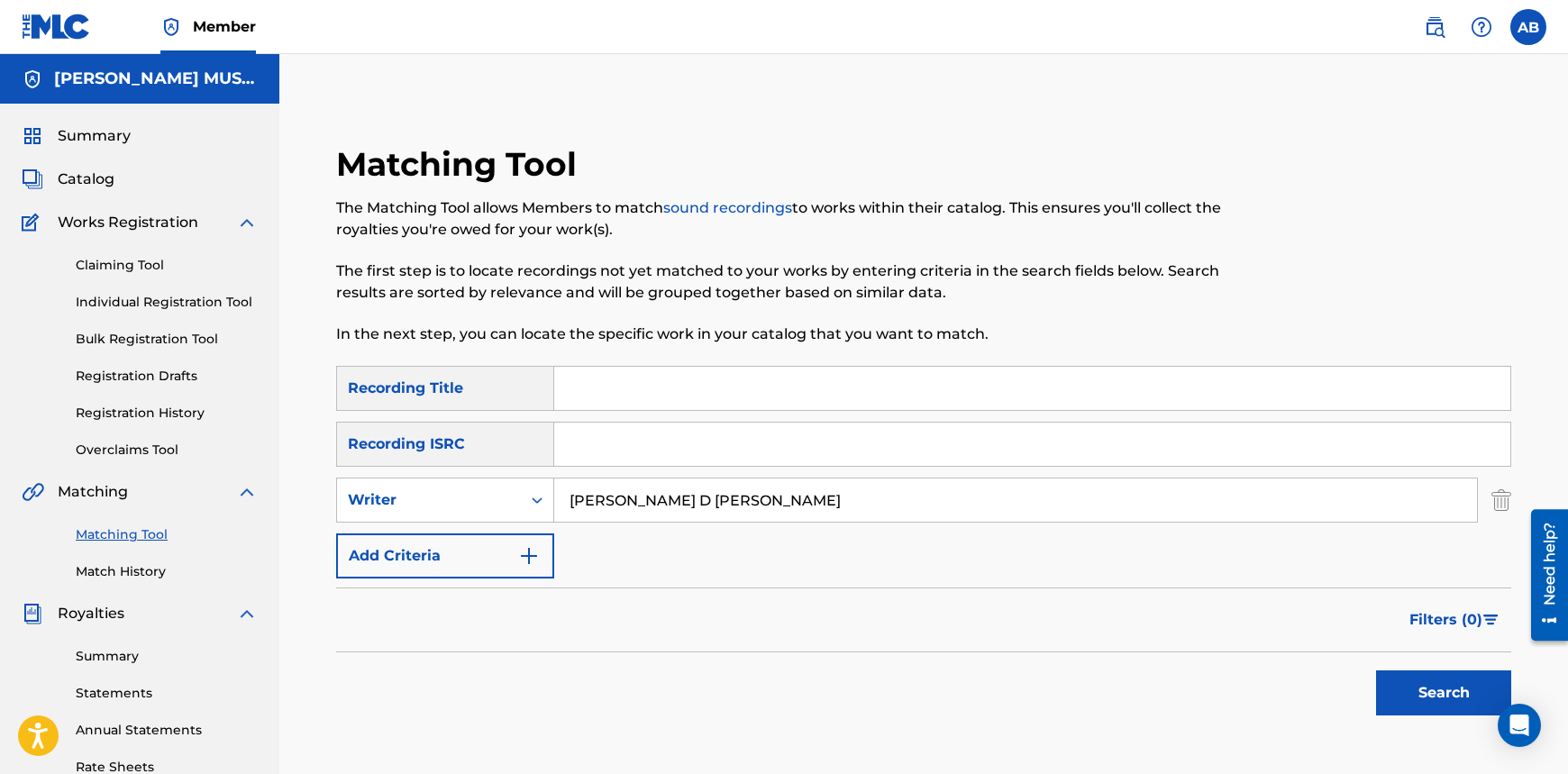 drag, startPoint x: 625, startPoint y: 495, endPoint x: 625, endPoint y: 480, distance: 15 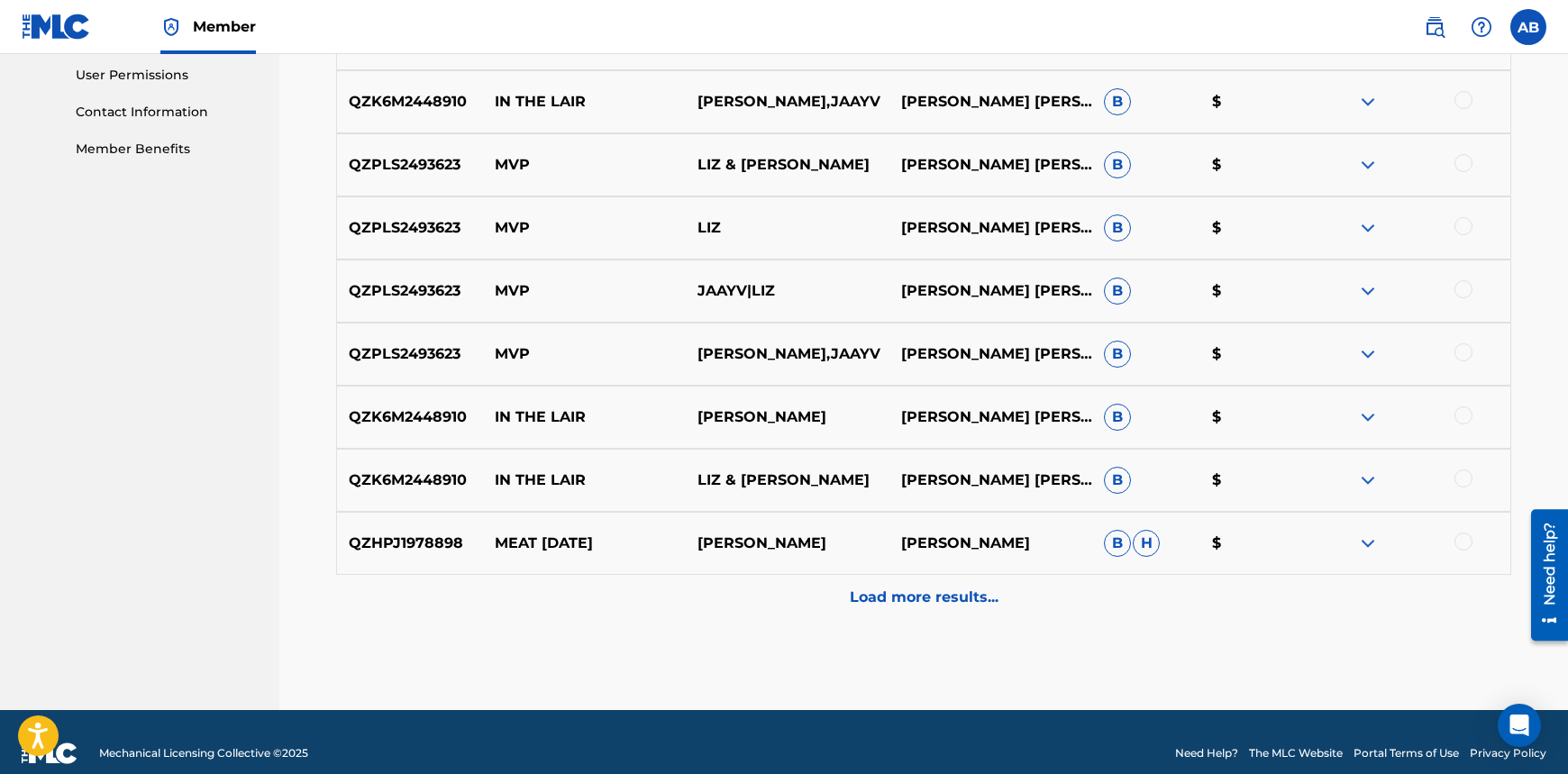 scroll, scrollTop: 872, scrollLeft: 0, axis: vertical 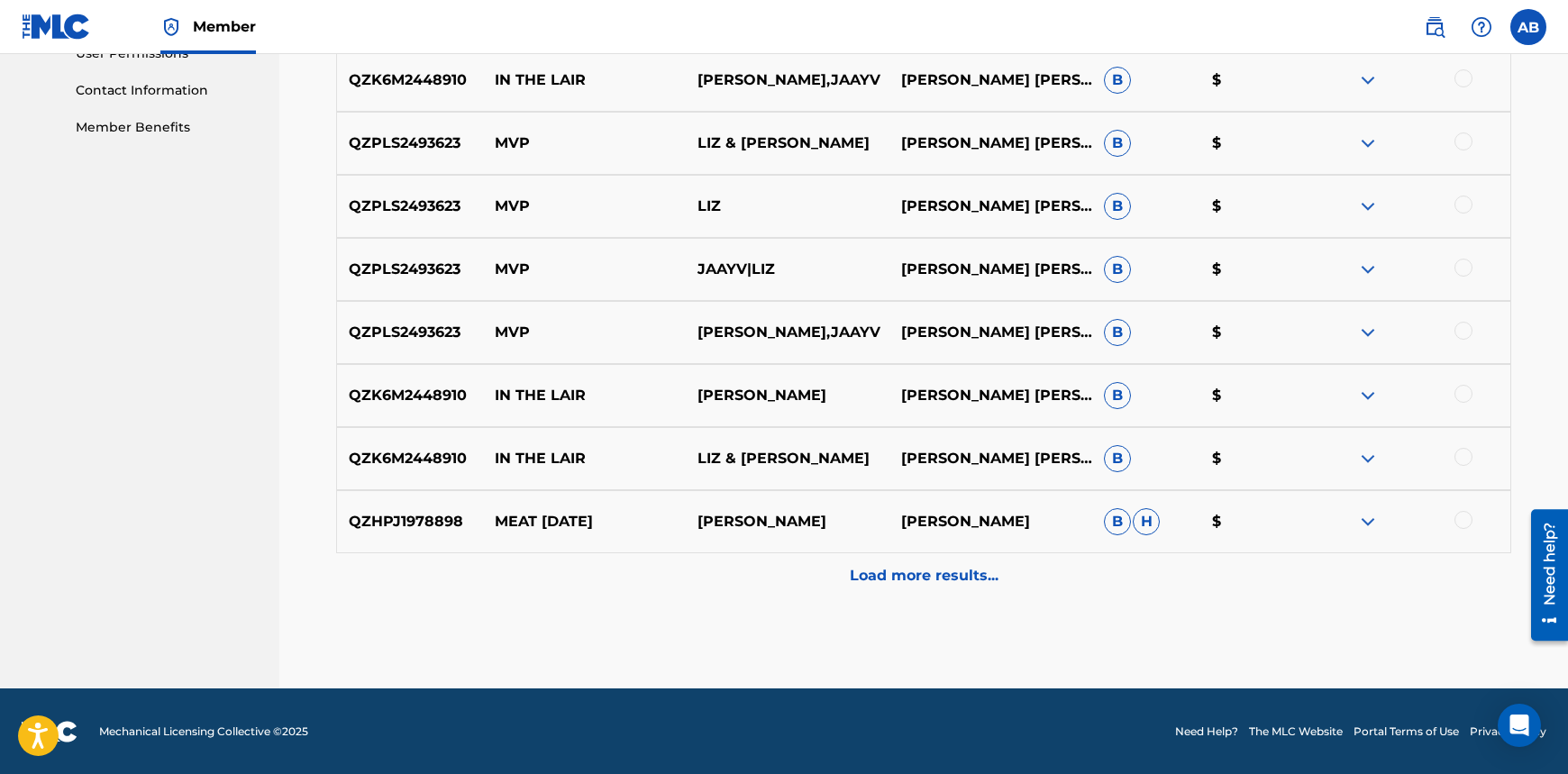 click on "Load more results..." at bounding box center (924, 576) 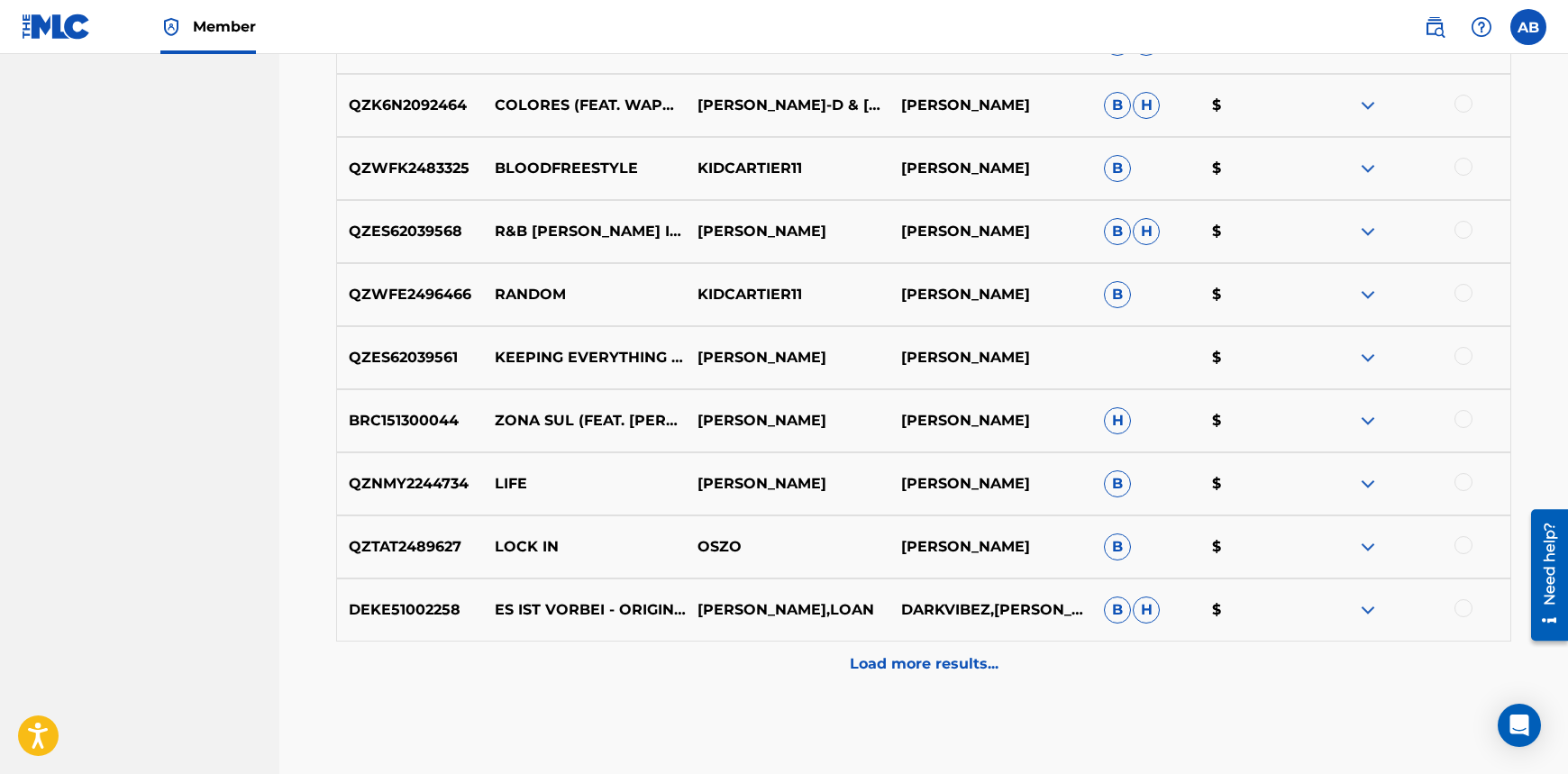 scroll, scrollTop: 1413, scrollLeft: 0, axis: vertical 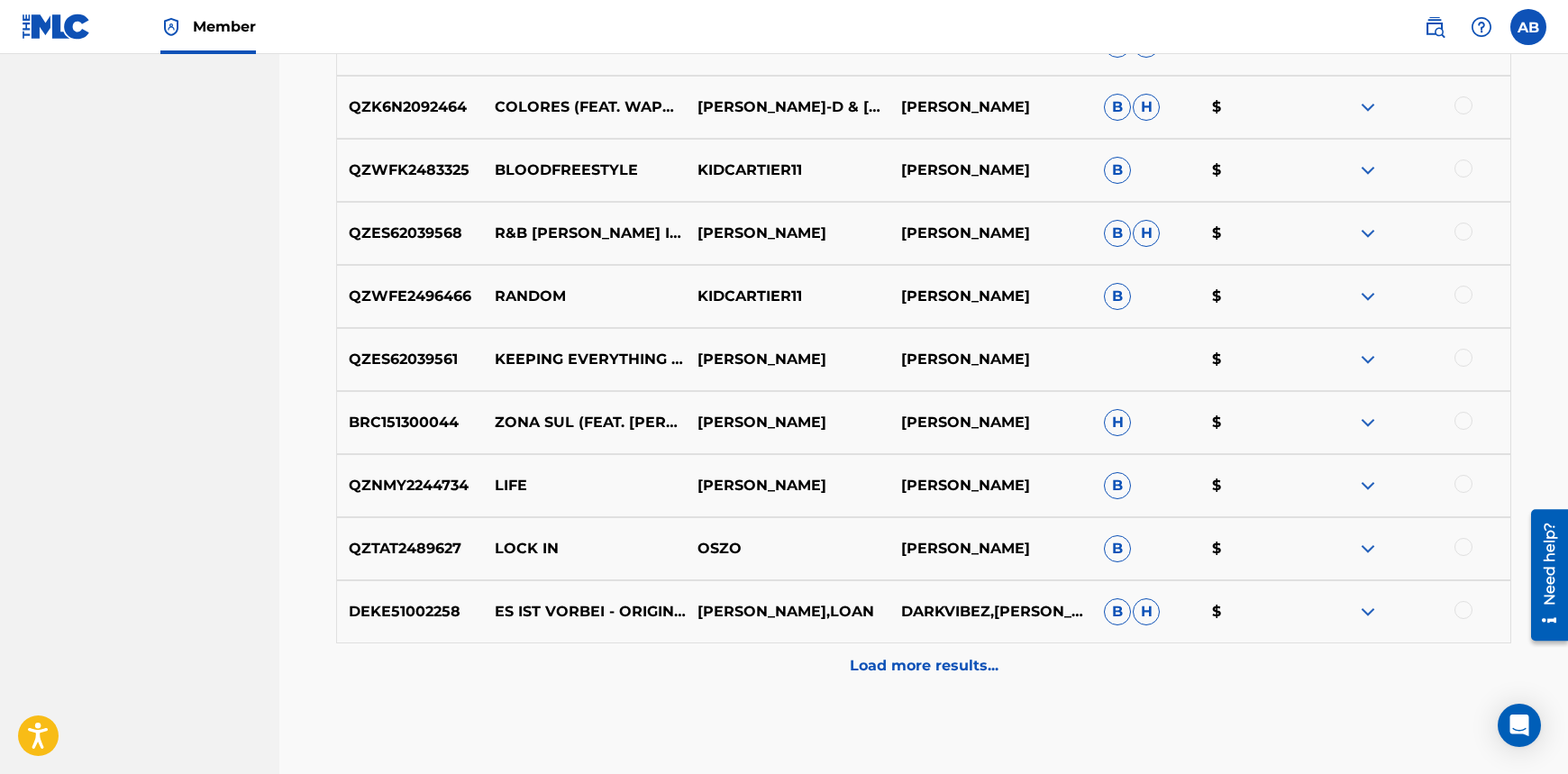 click on "Load more results..." at bounding box center (924, 666) 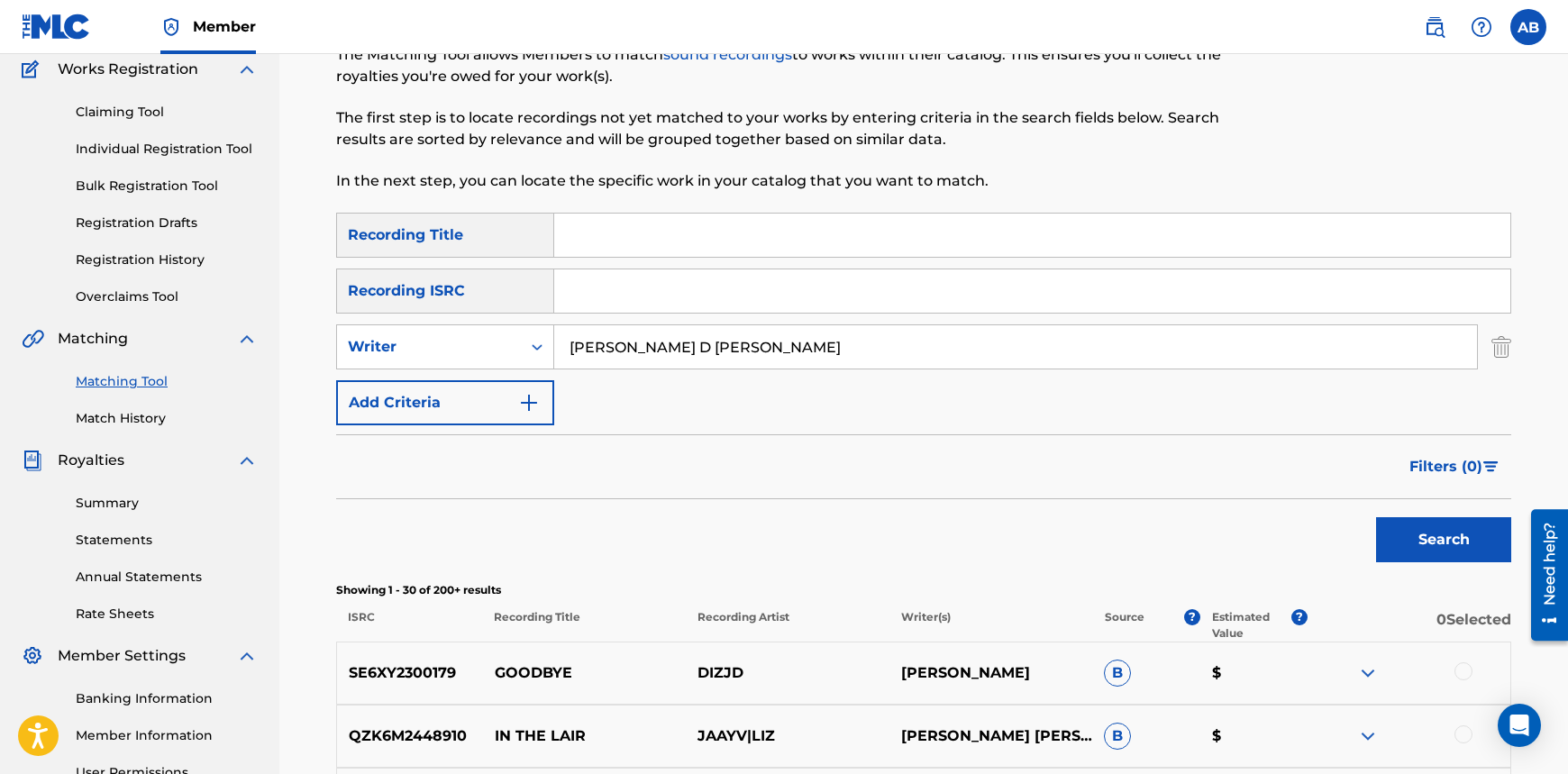 scroll, scrollTop: 0, scrollLeft: 0, axis: both 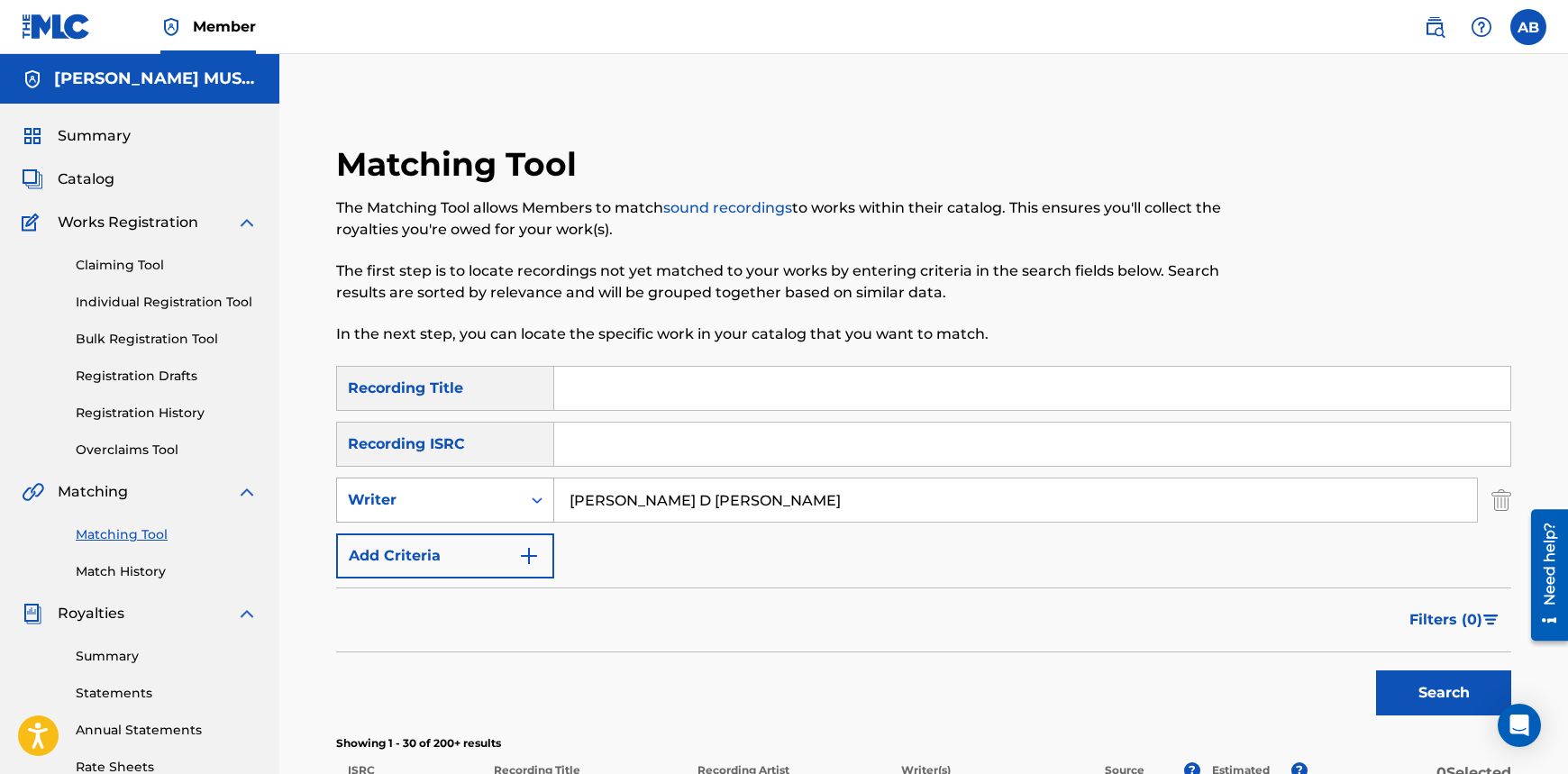 drag, startPoint x: 659, startPoint y: 496, endPoint x: 430, endPoint y: 478, distance: 229.70633 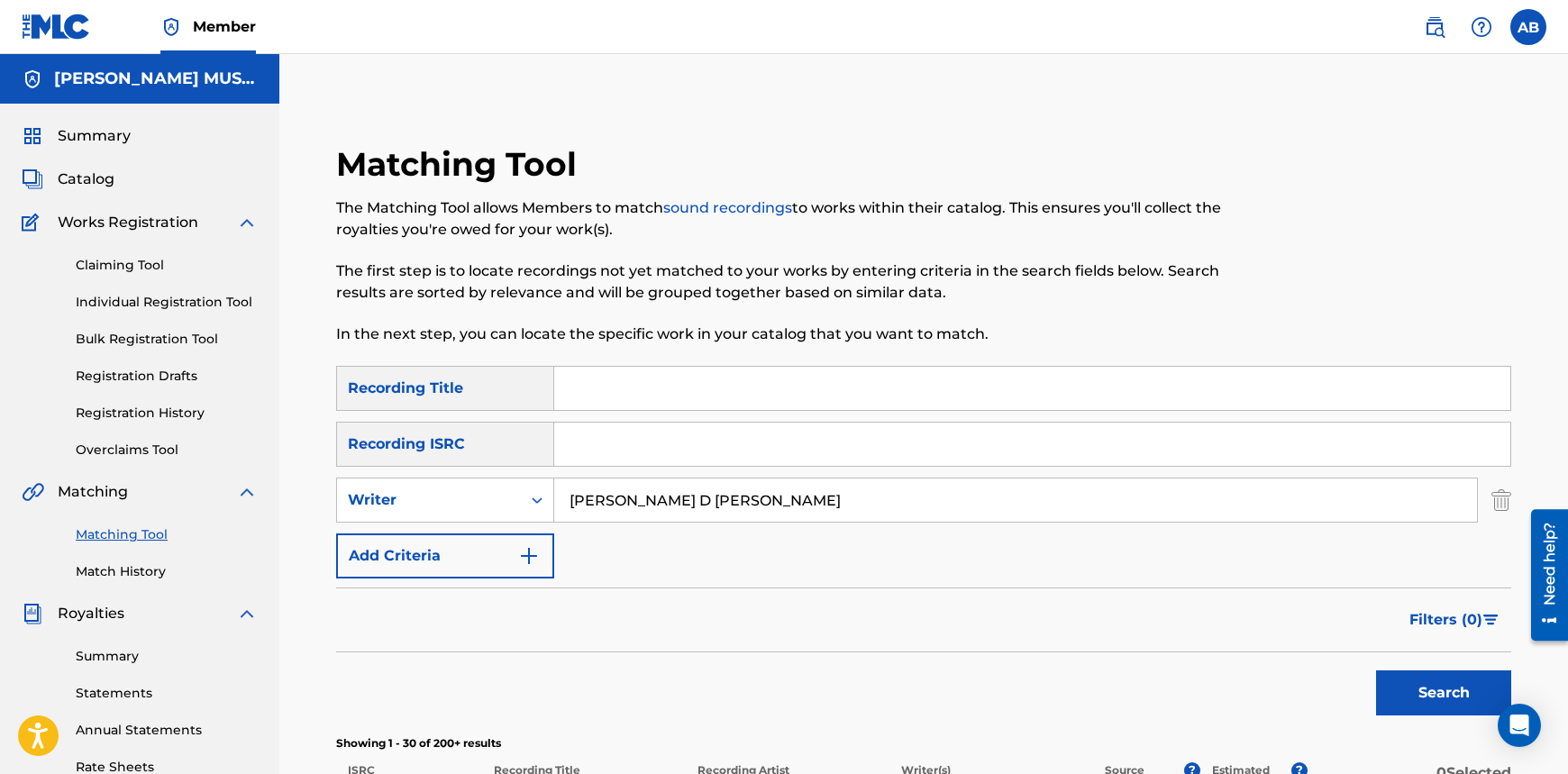 paste on "[PERSON_NAME] [PERSON_NAME]" 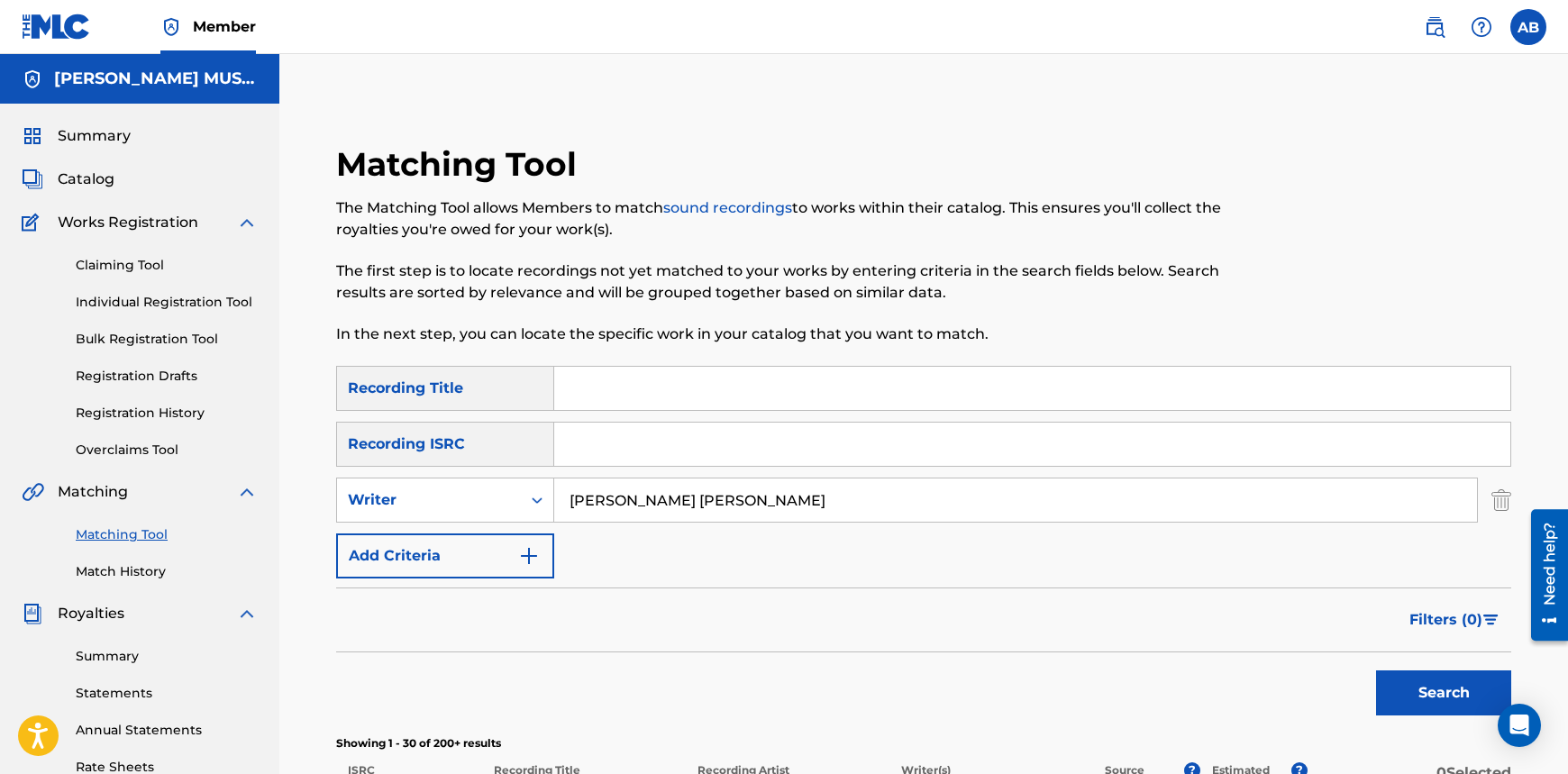 type on "[PERSON_NAME] [PERSON_NAME]" 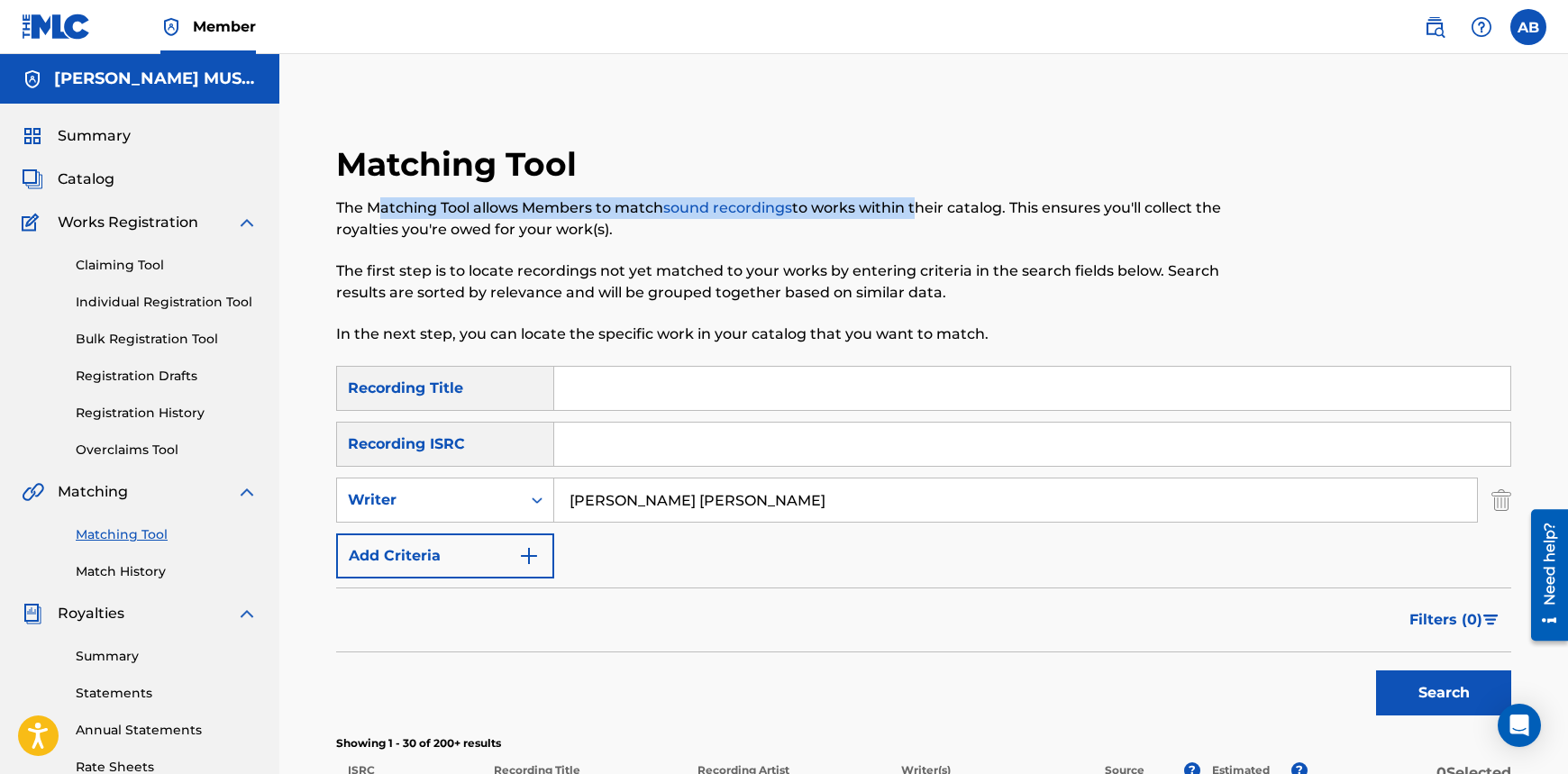 drag, startPoint x: 375, startPoint y: 210, endPoint x: 927, endPoint y: 201, distance: 552.07336 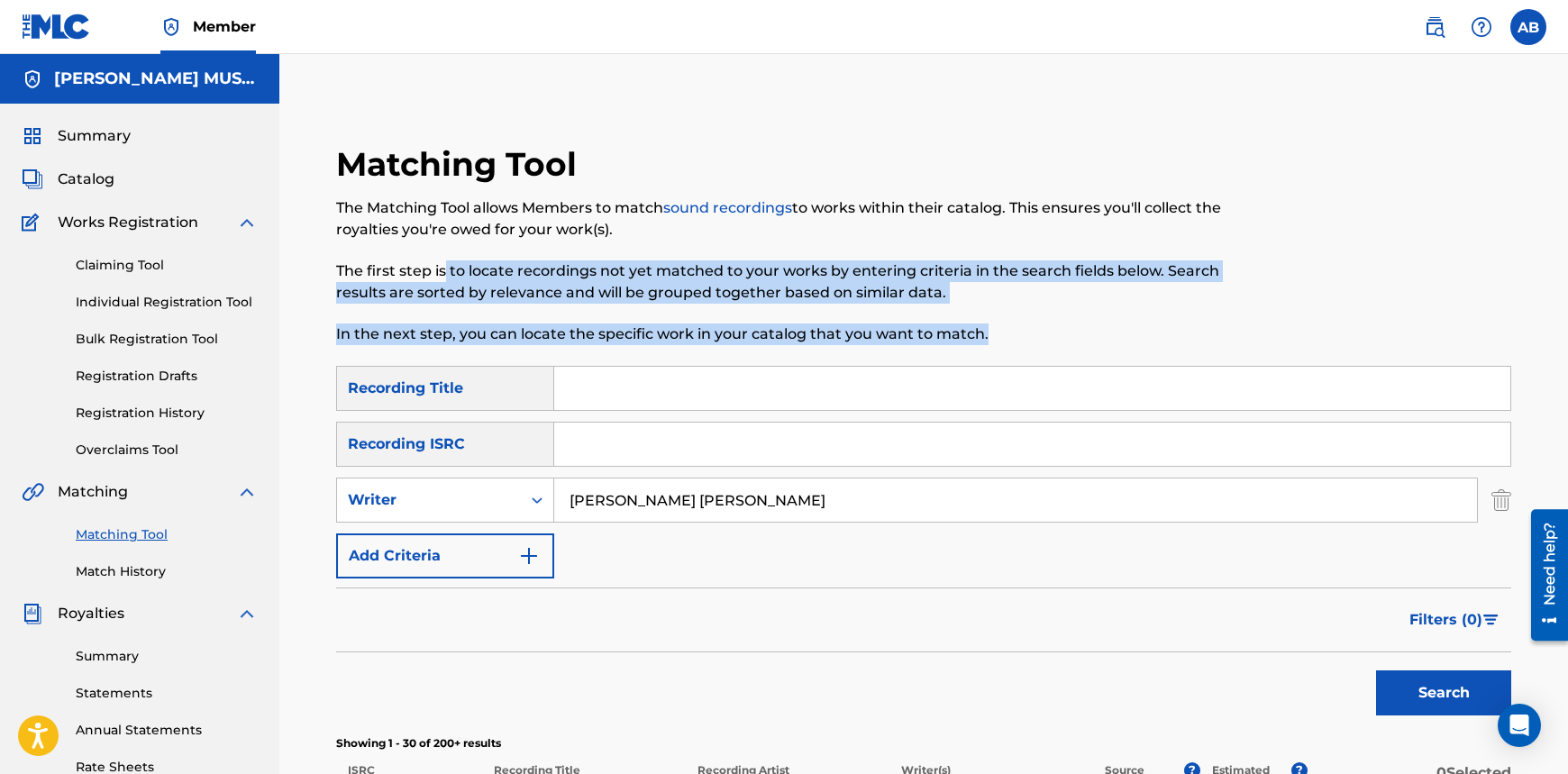 drag, startPoint x: 446, startPoint y: 266, endPoint x: 994, endPoint y: 330, distance: 551.72457 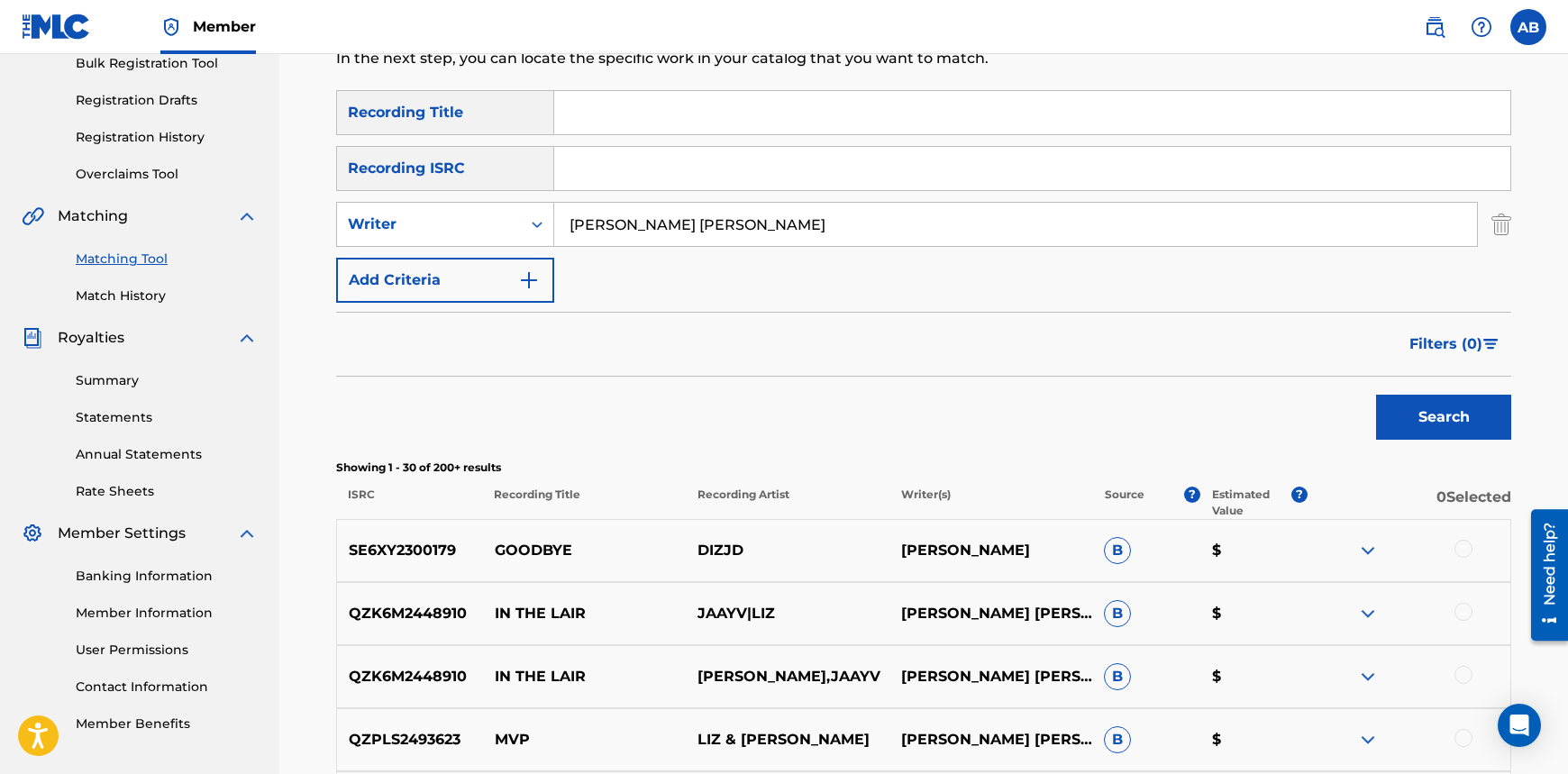 scroll, scrollTop: 270, scrollLeft: 0, axis: vertical 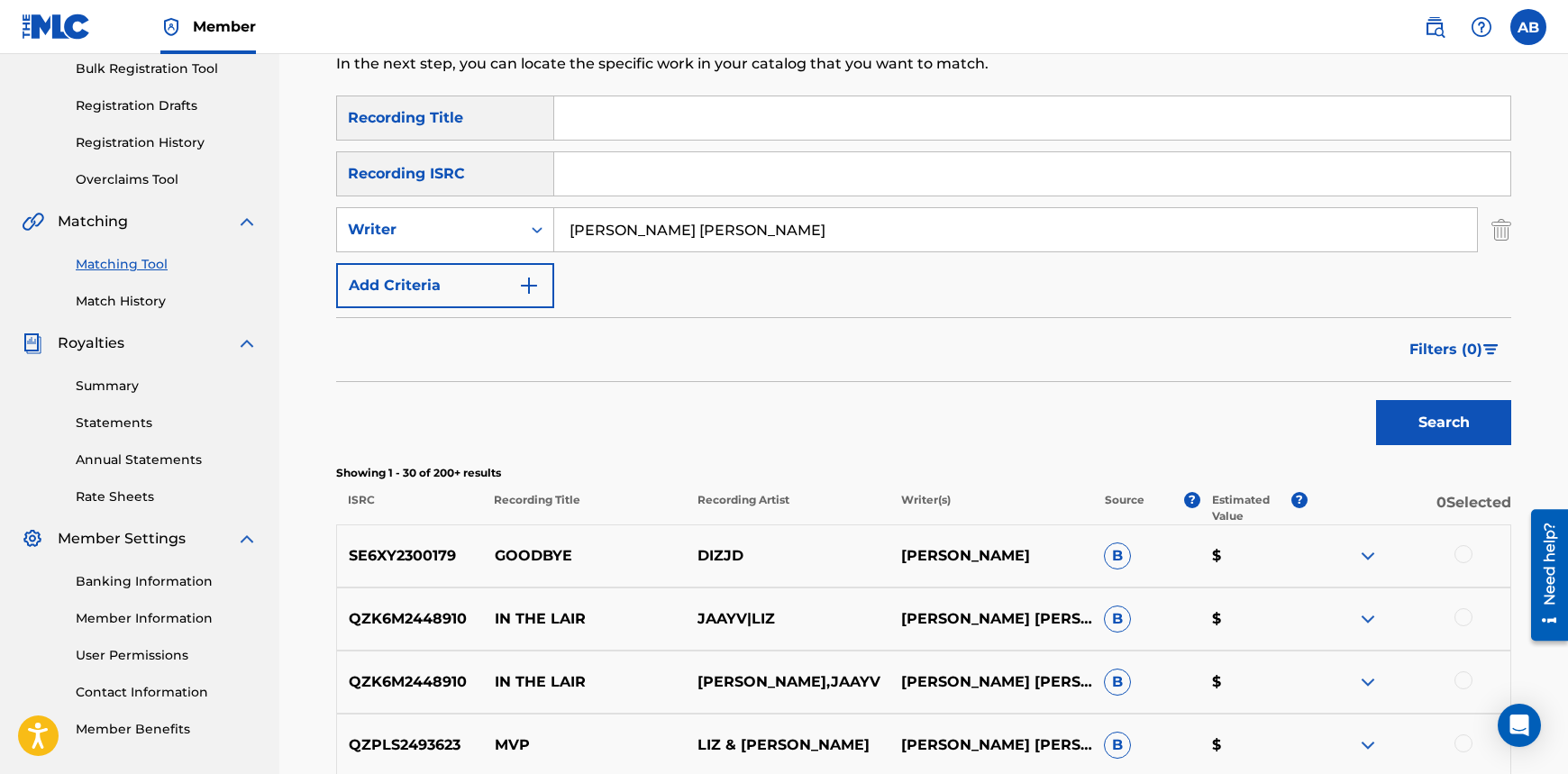 click on "Search" at bounding box center (1444, 423) 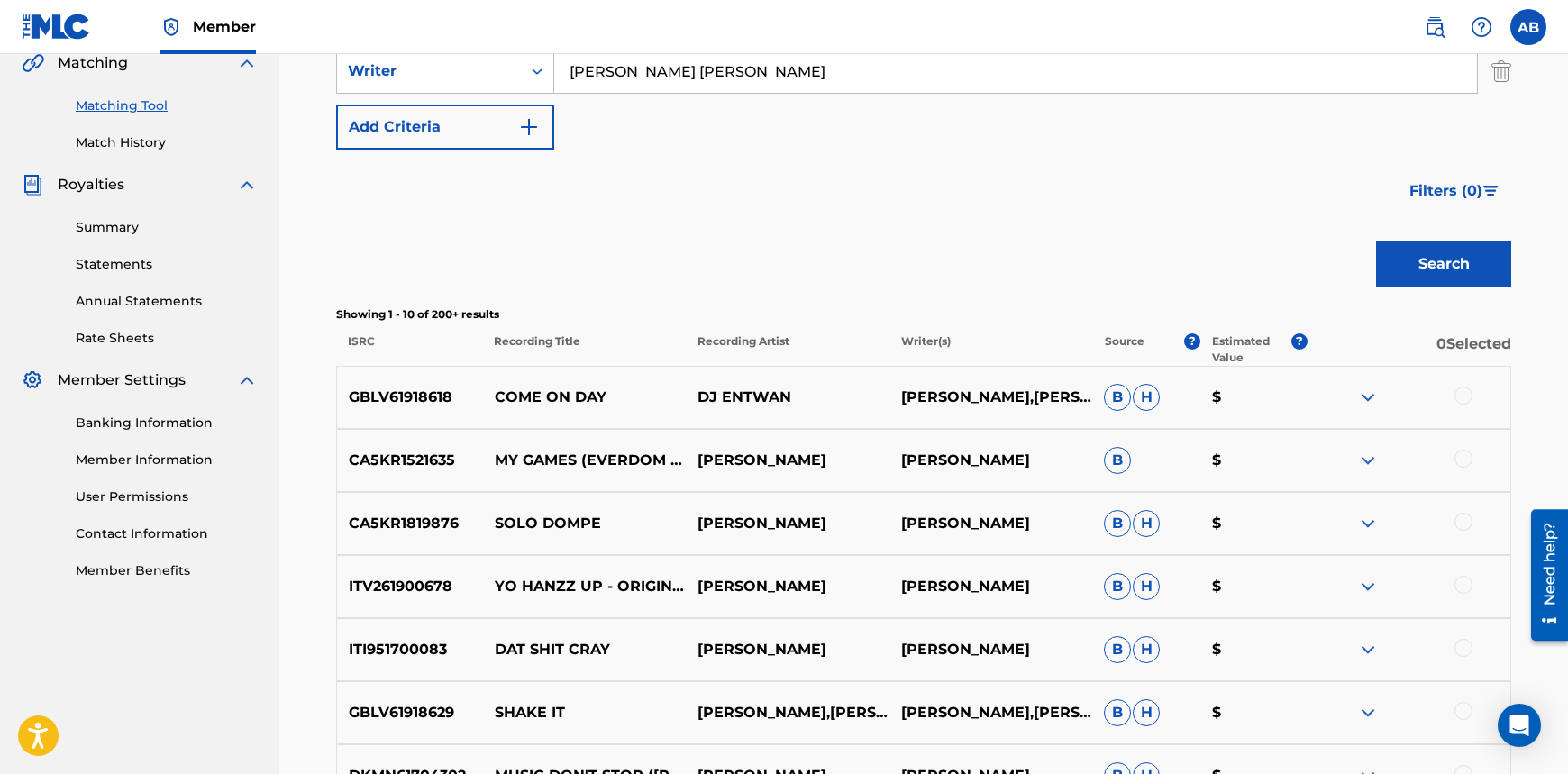 scroll, scrollTop: 433, scrollLeft: 0, axis: vertical 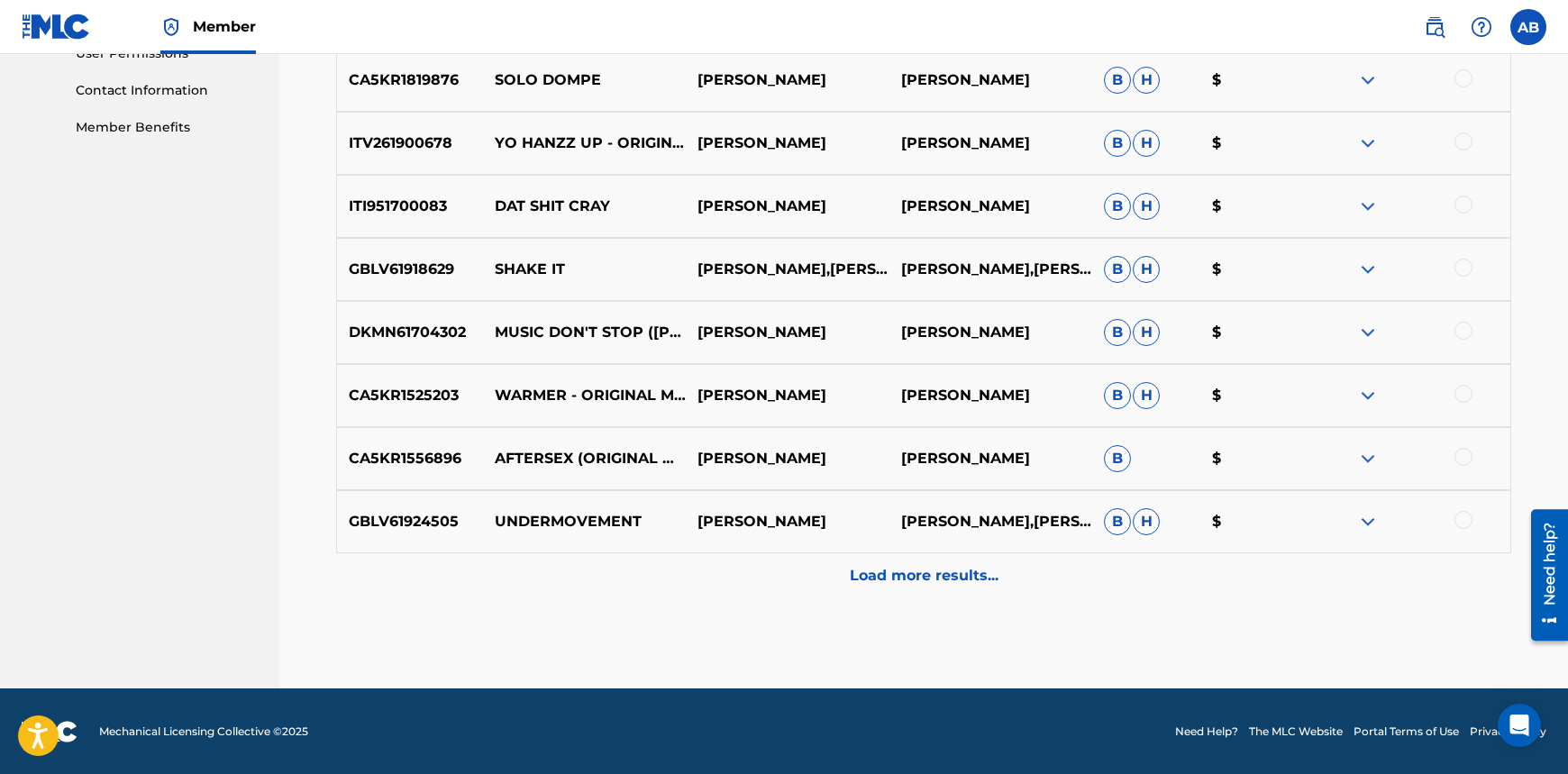 click on "Load more results..." at bounding box center [924, 576] 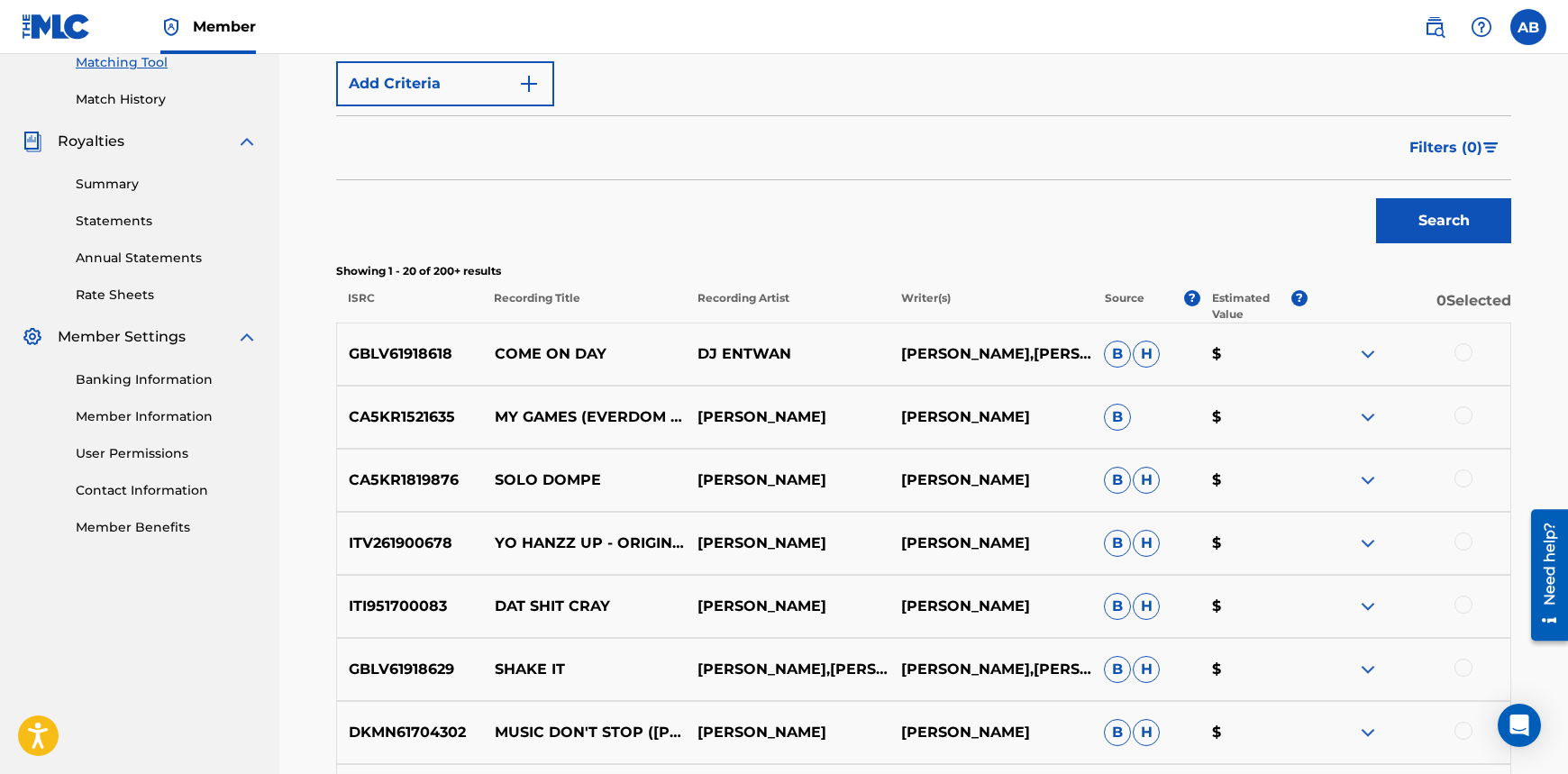 scroll, scrollTop: 241, scrollLeft: 0, axis: vertical 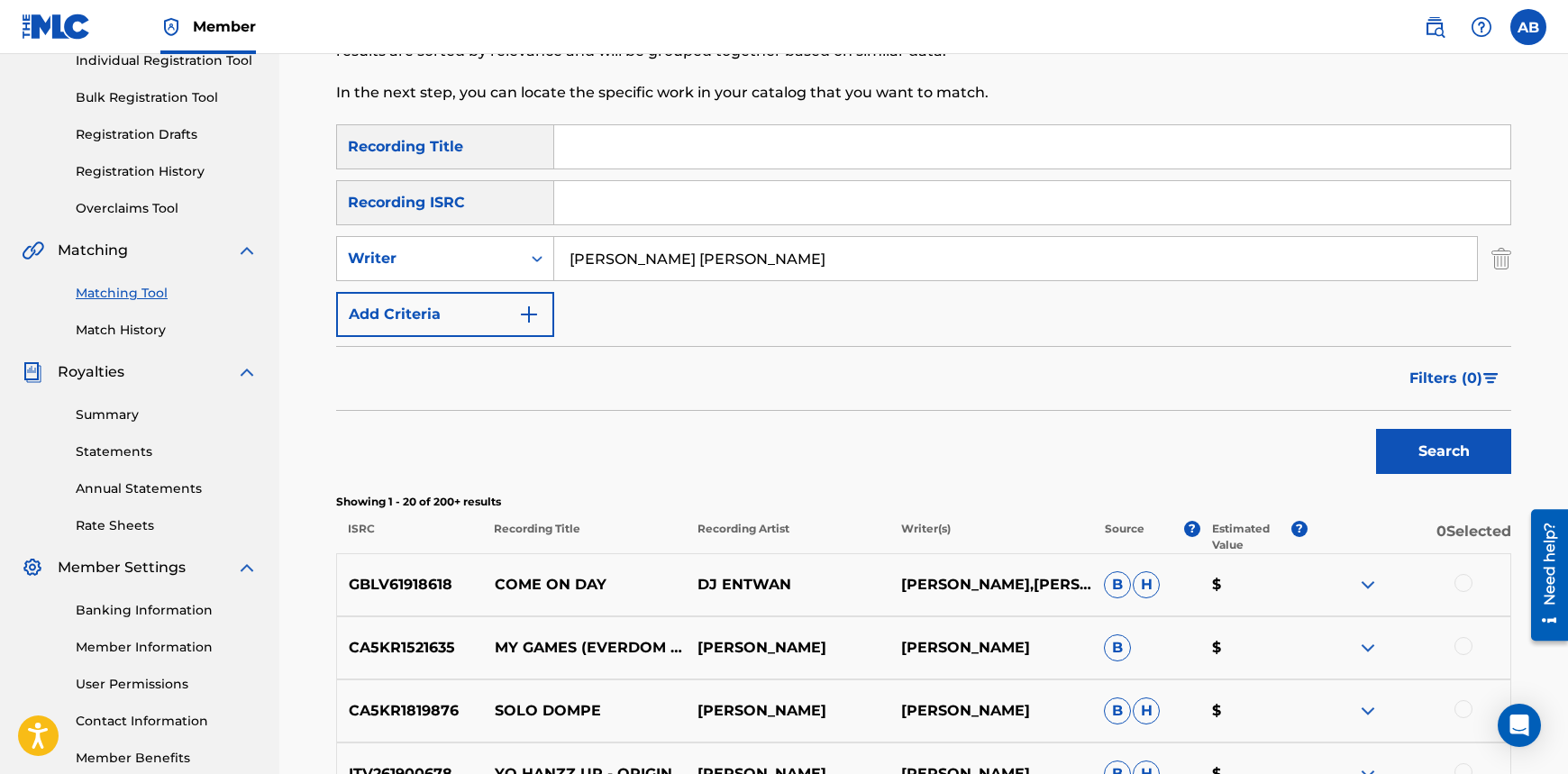 click at bounding box center (1032, 147) 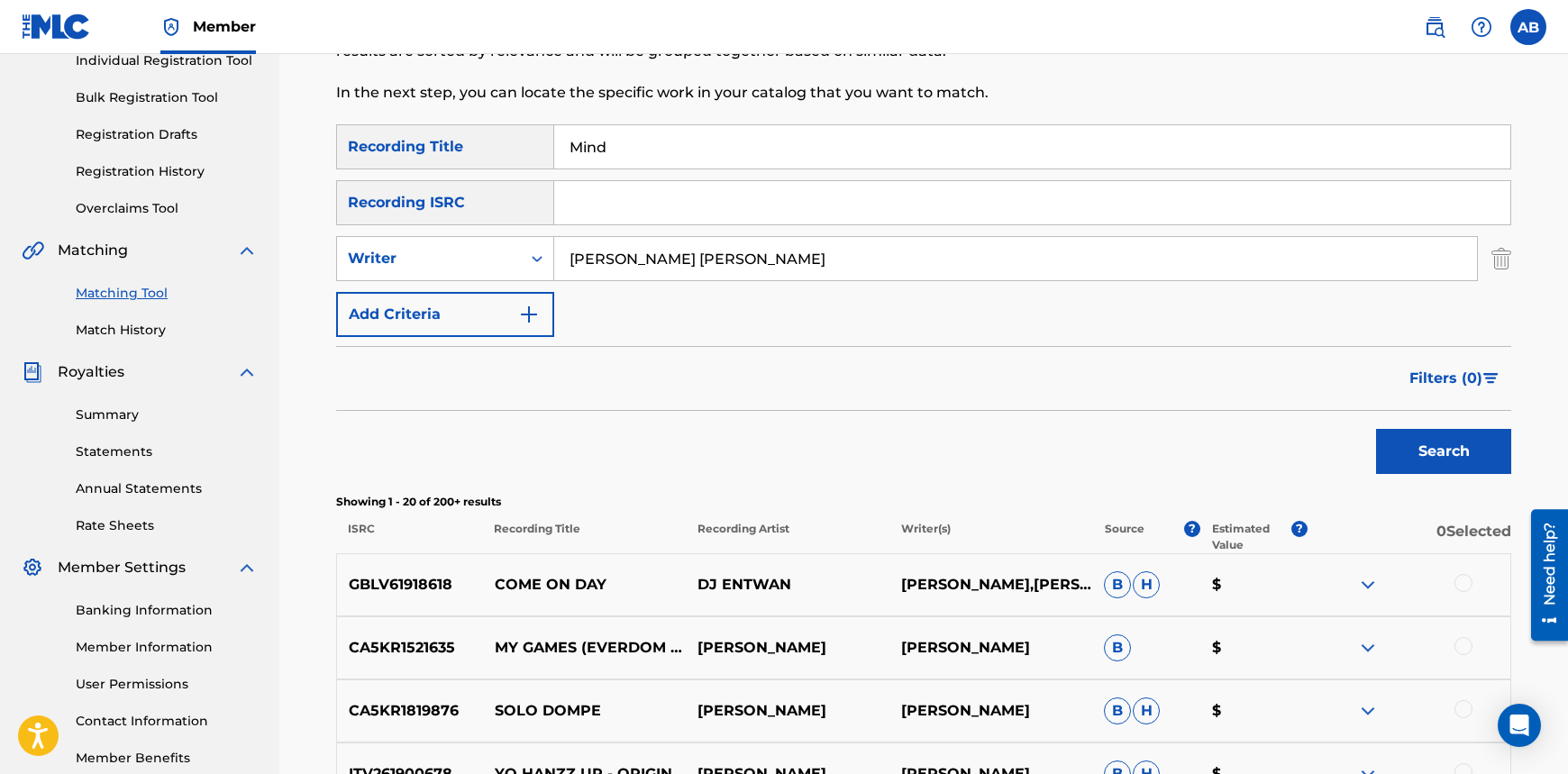 type on "Mind" 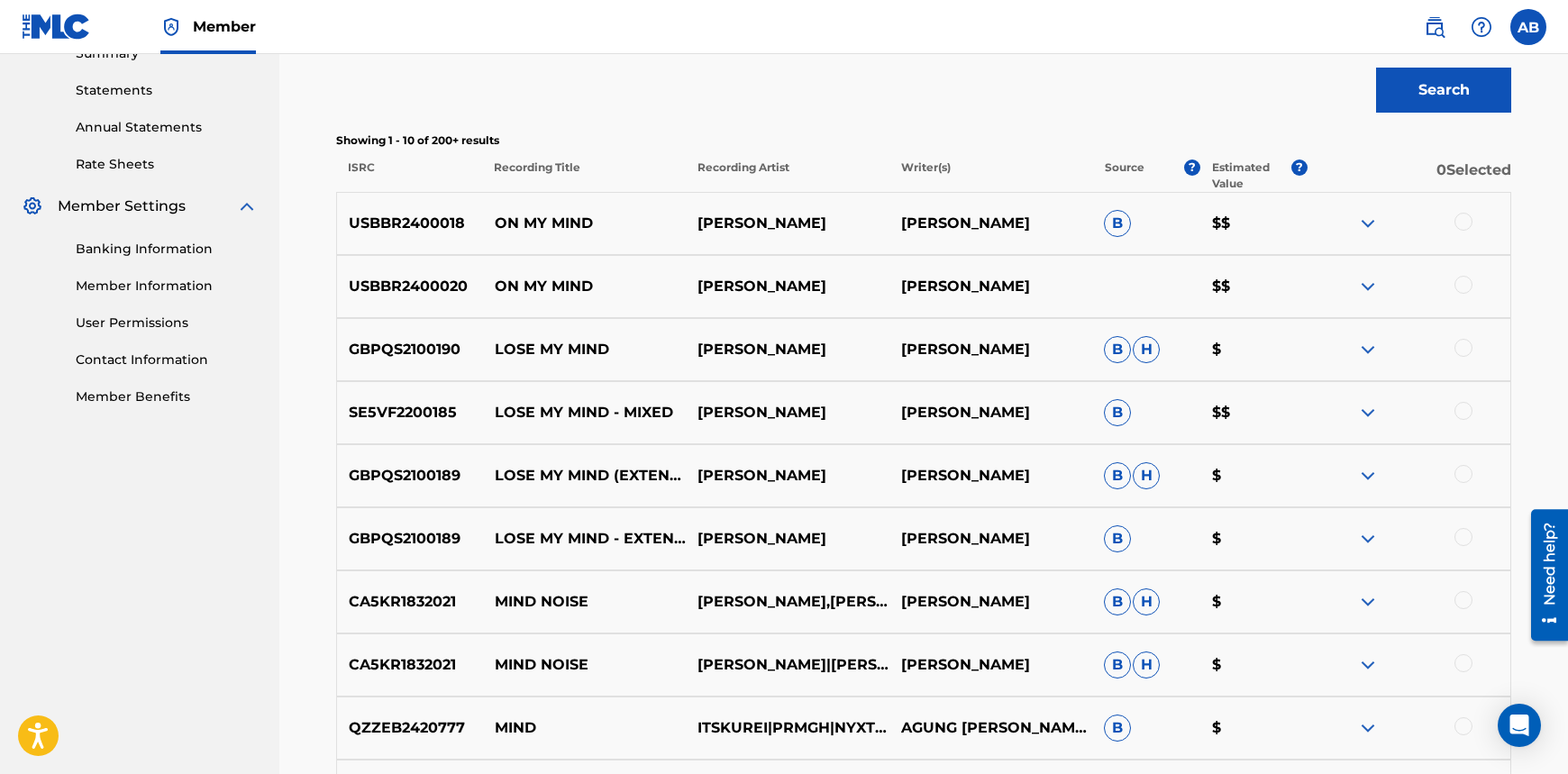 scroll, scrollTop: 602, scrollLeft: 0, axis: vertical 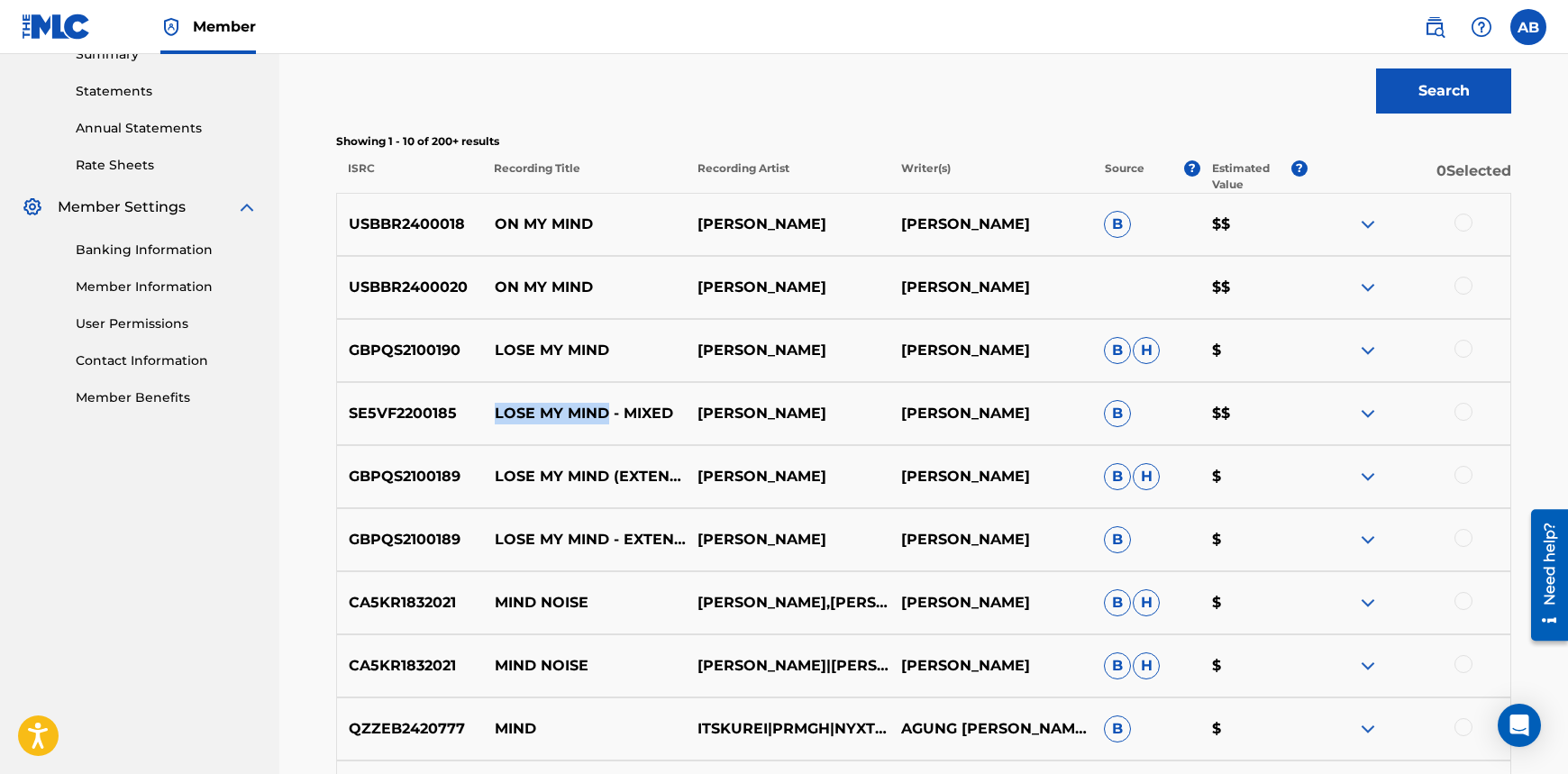 drag, startPoint x: 497, startPoint y: 415, endPoint x: 605, endPoint y: 411, distance: 108.074049 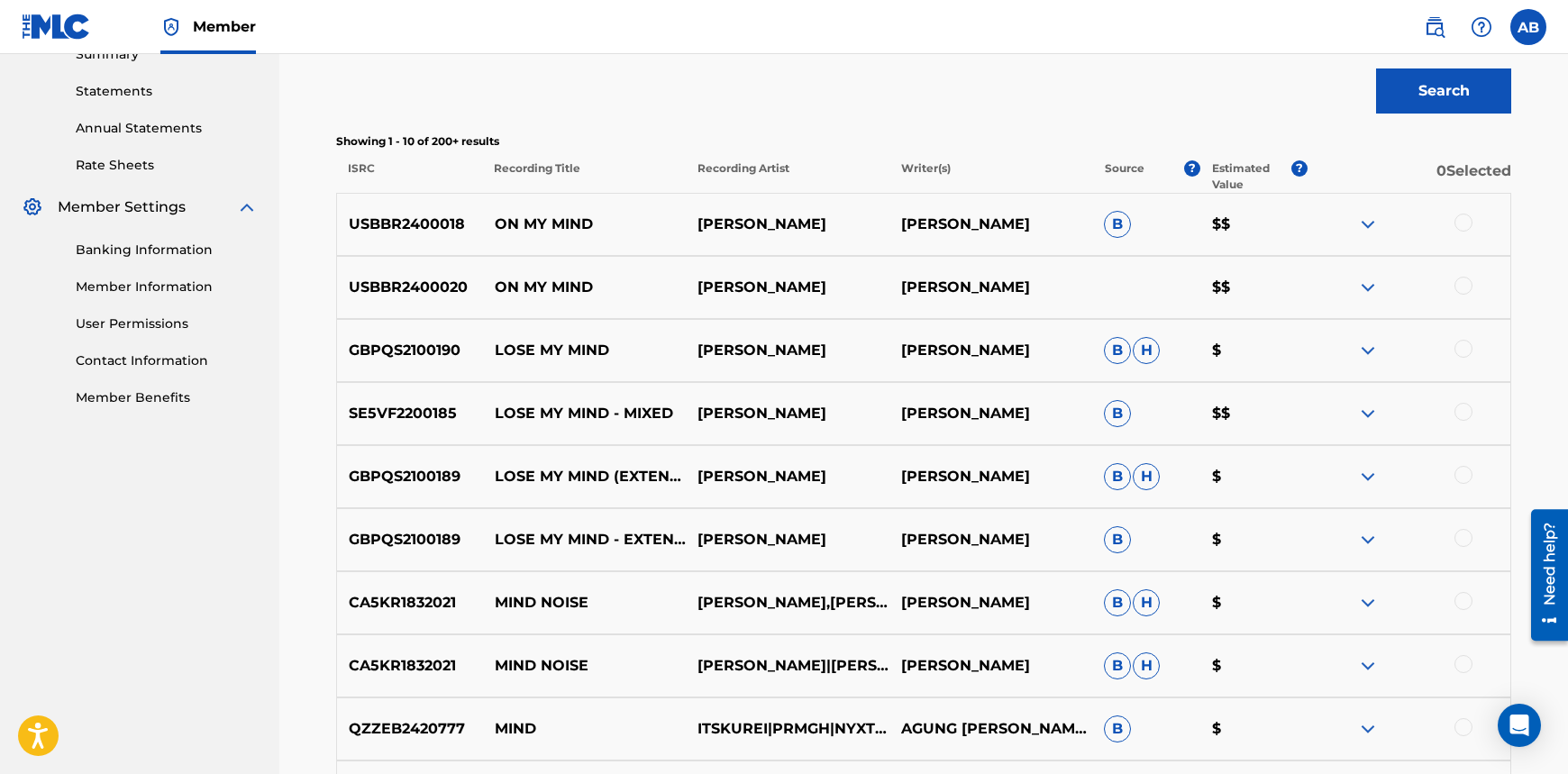 drag, startPoint x: 641, startPoint y: 105, endPoint x: 652, endPoint y: 103, distance: 11.18034 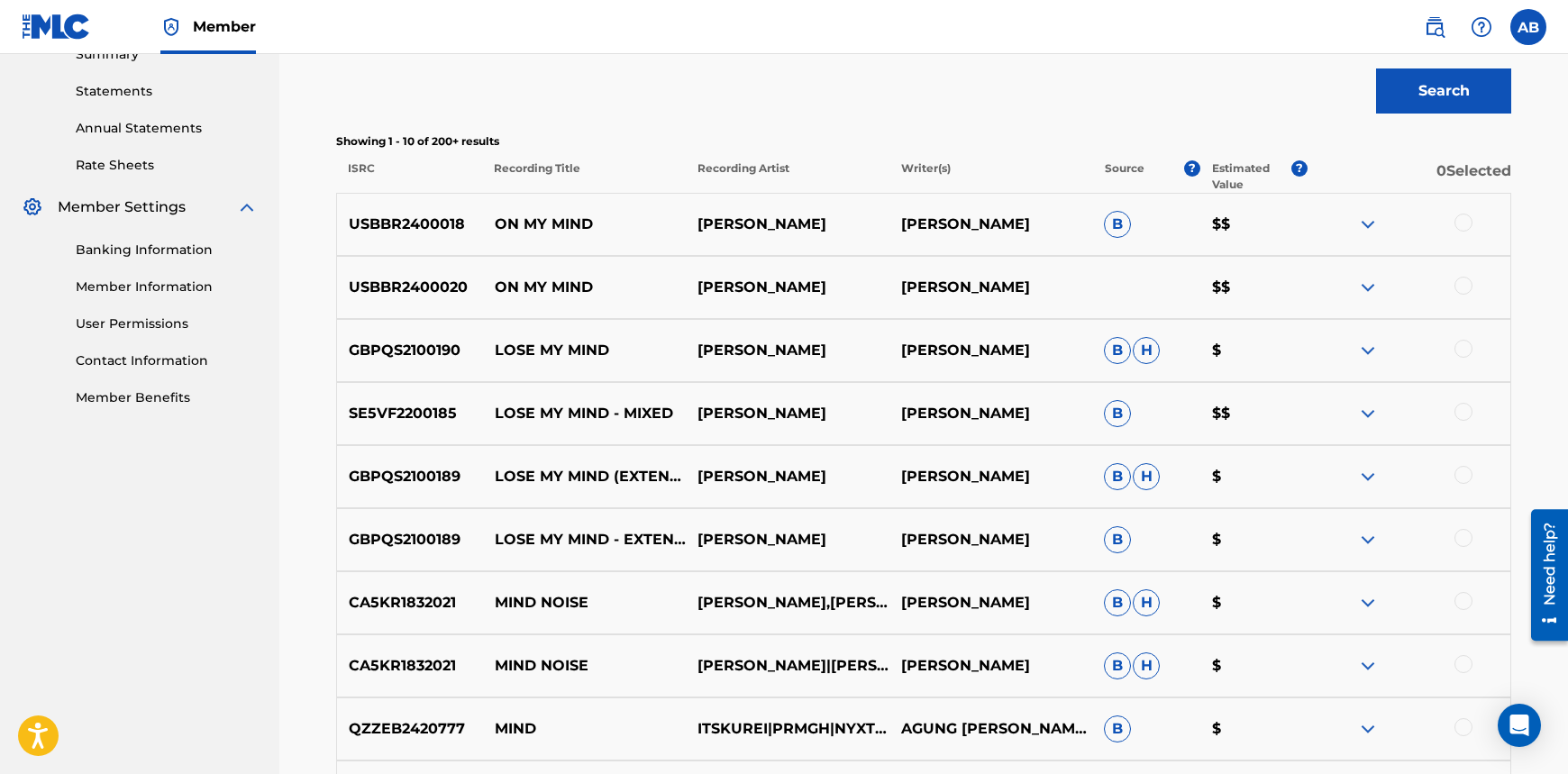 click at bounding box center [1463, 223] 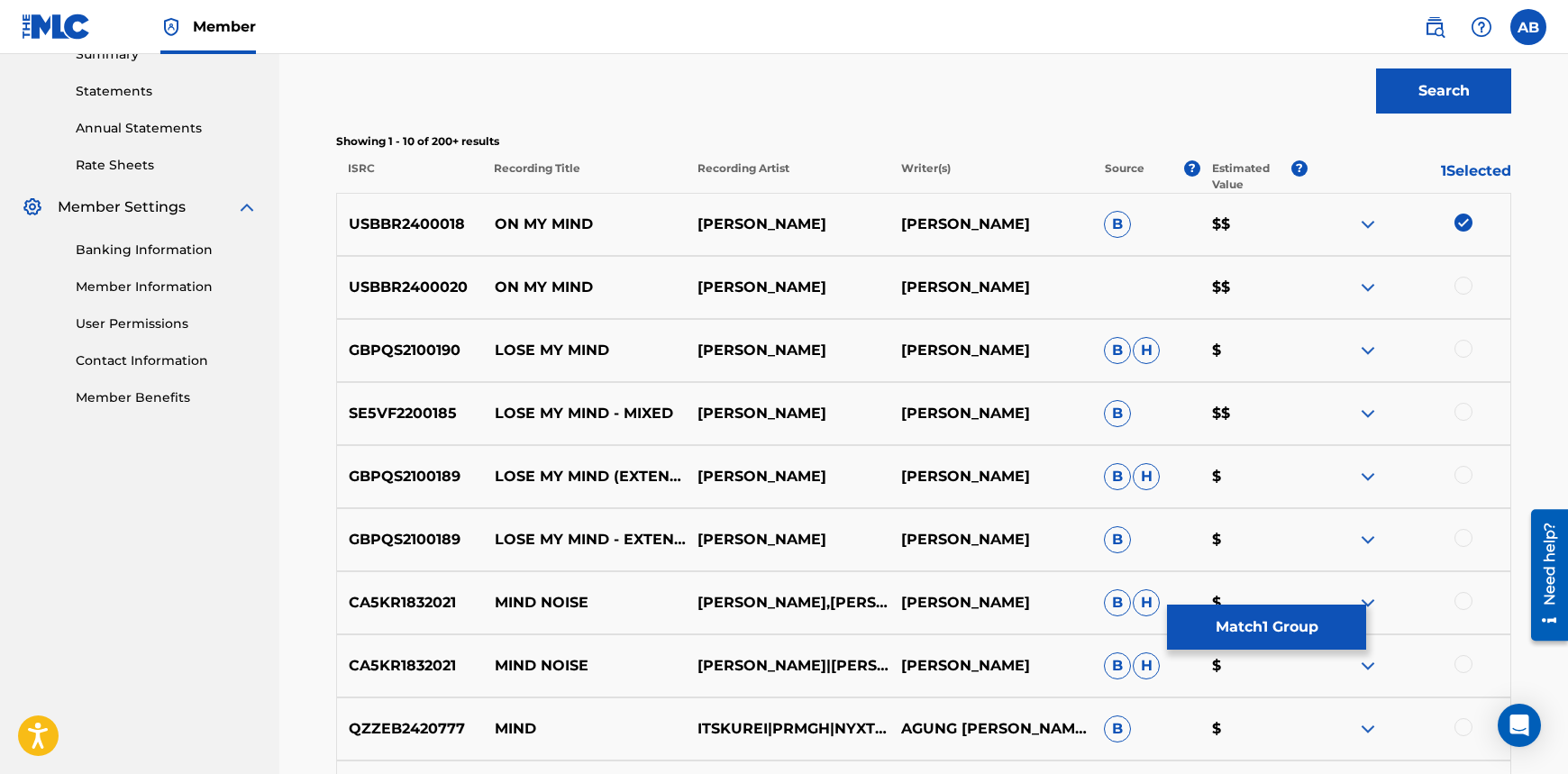 click at bounding box center [1463, 223] 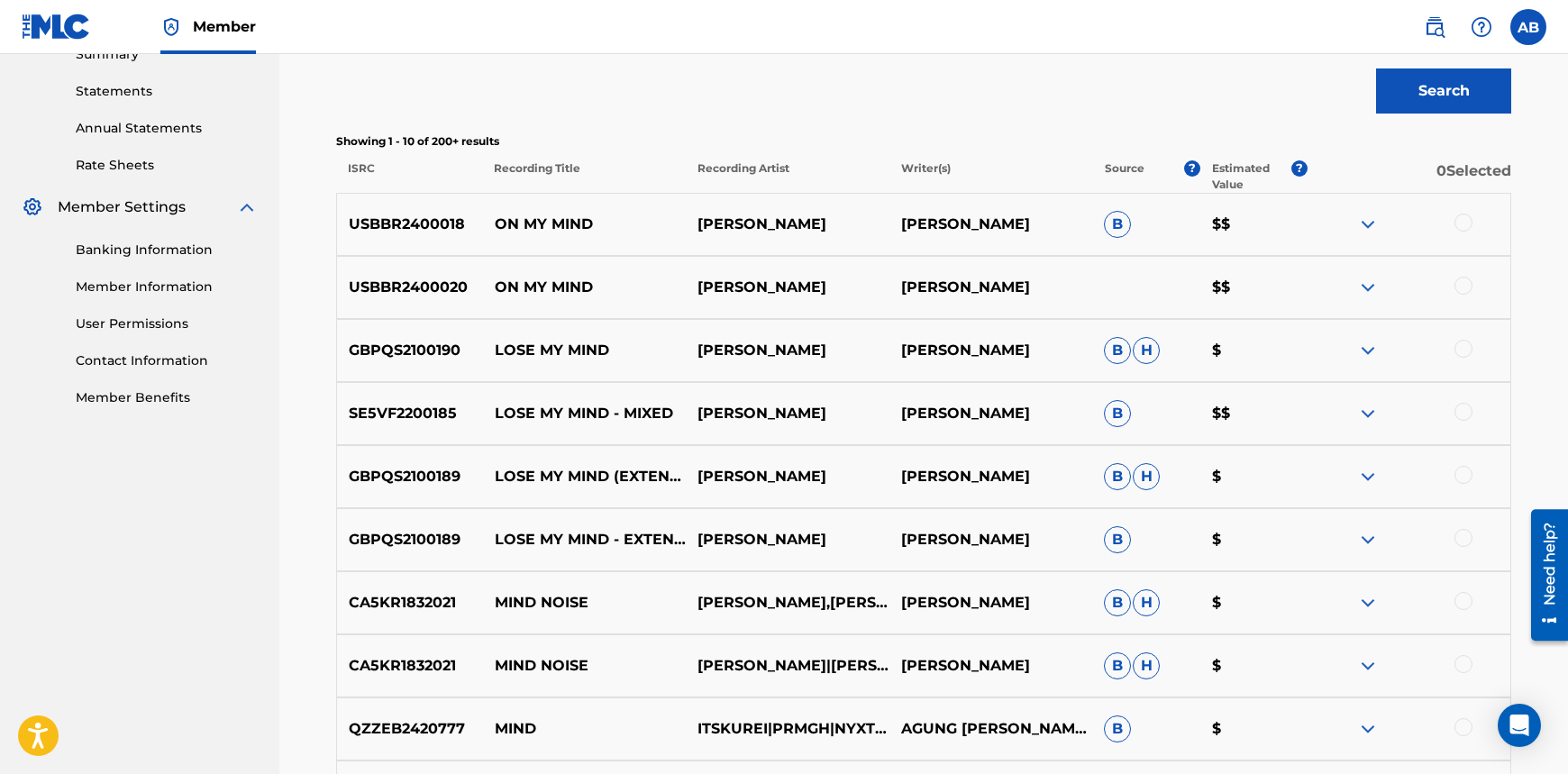 click at bounding box center [1463, 349] 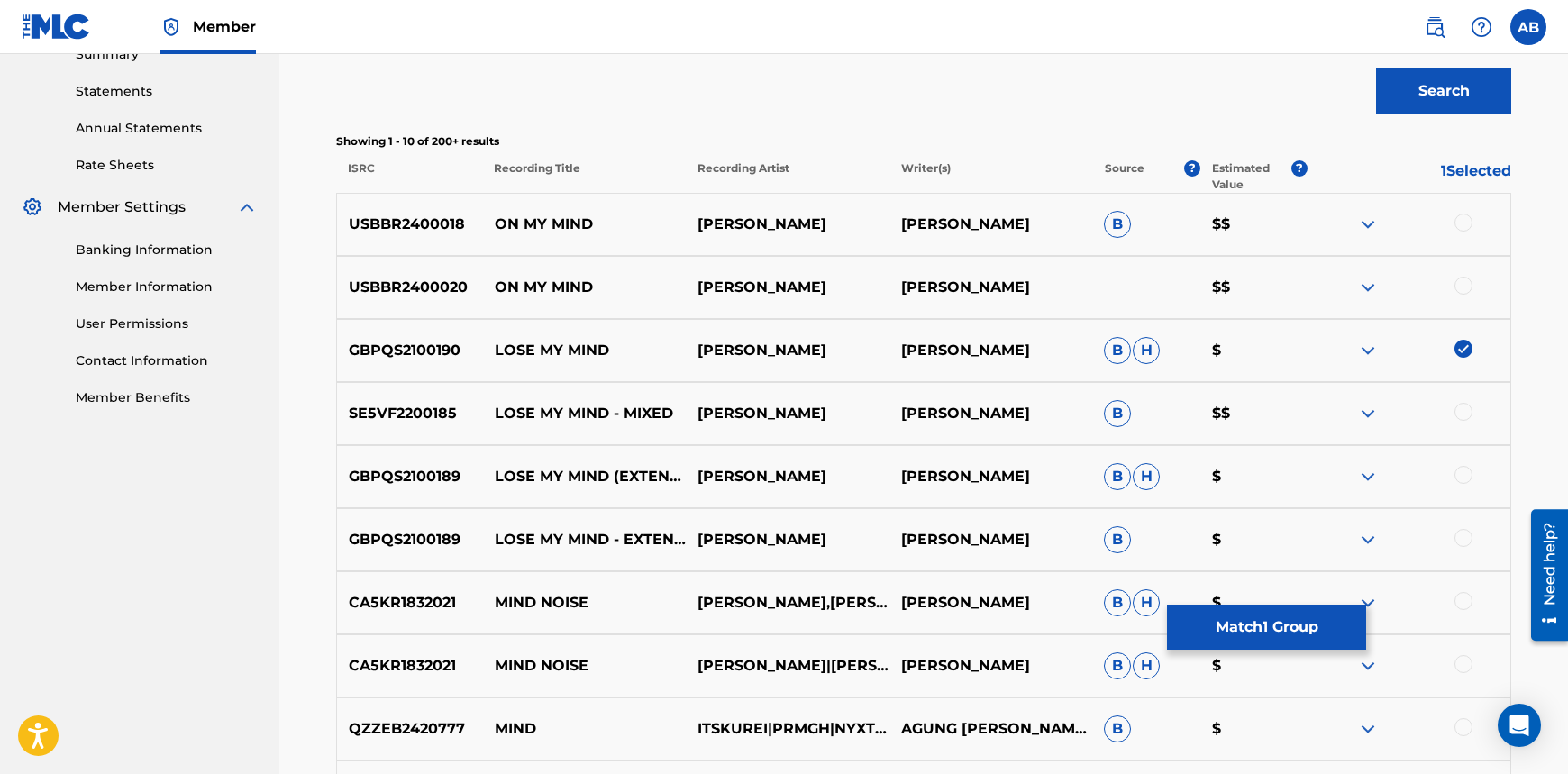 click at bounding box center (1463, 412) 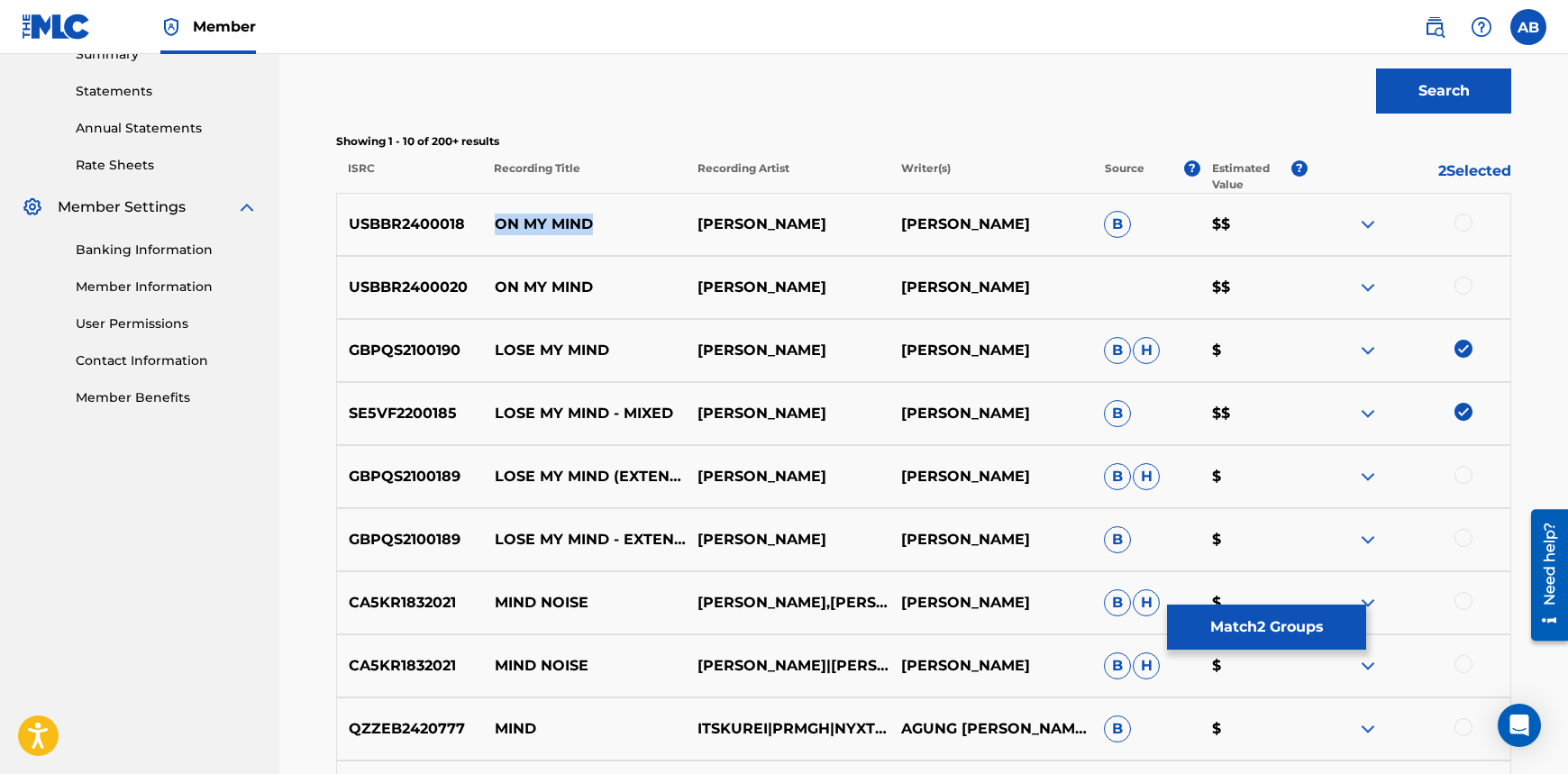 drag, startPoint x: 497, startPoint y: 222, endPoint x: 600, endPoint y: 232, distance: 103.4843 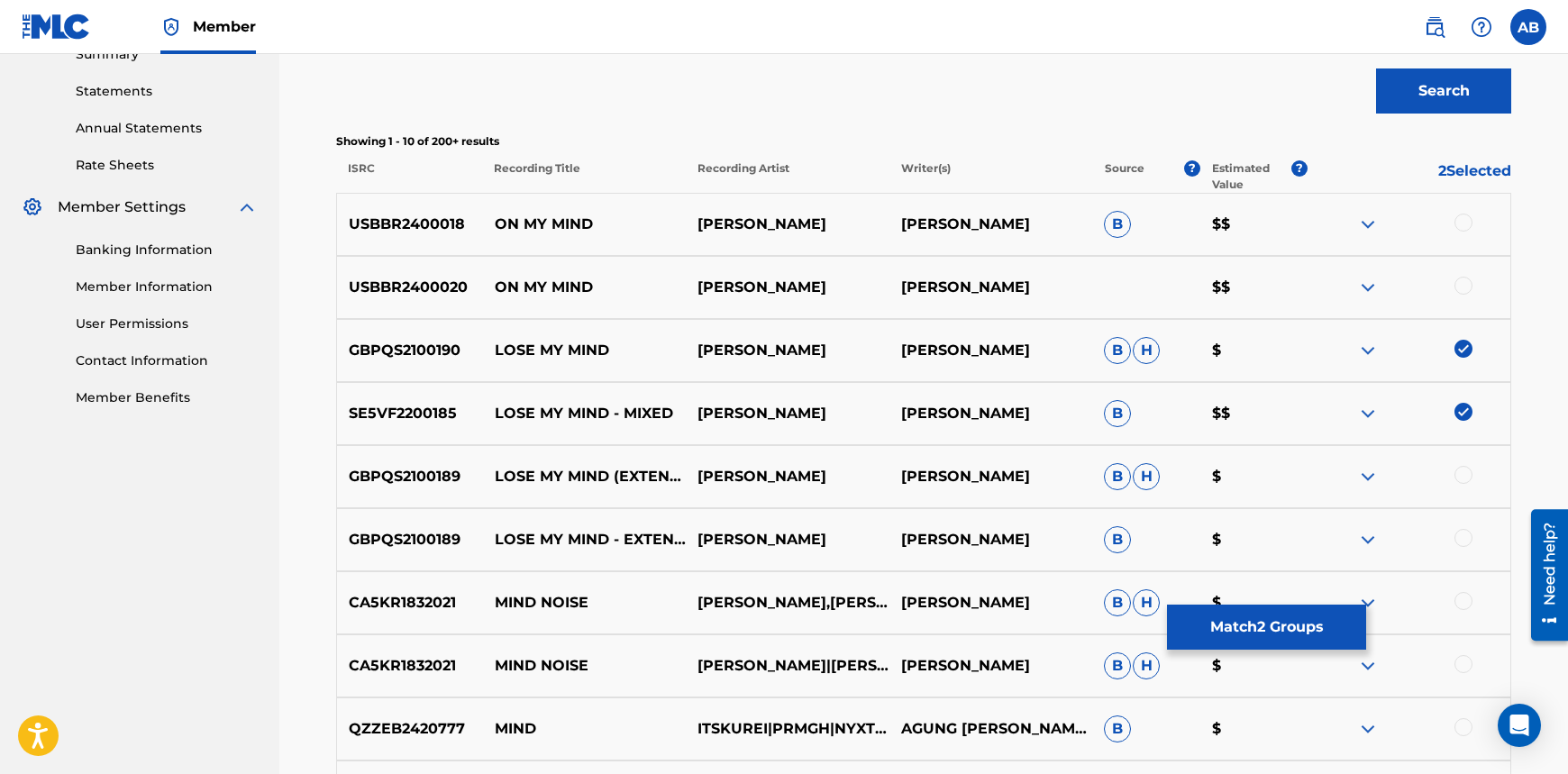 click on "Search" at bounding box center (924, 87) 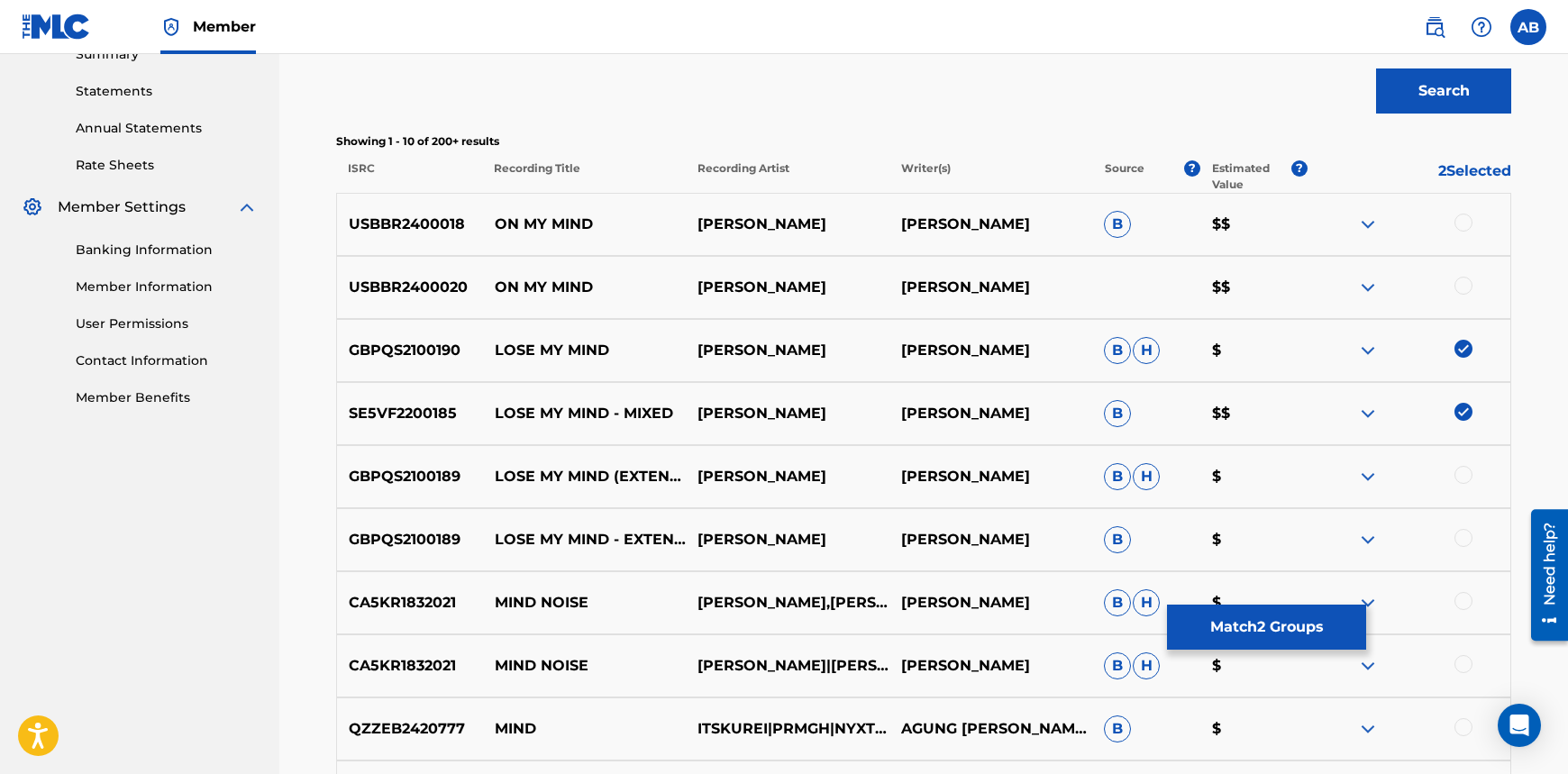 click at bounding box center (1463, 475) 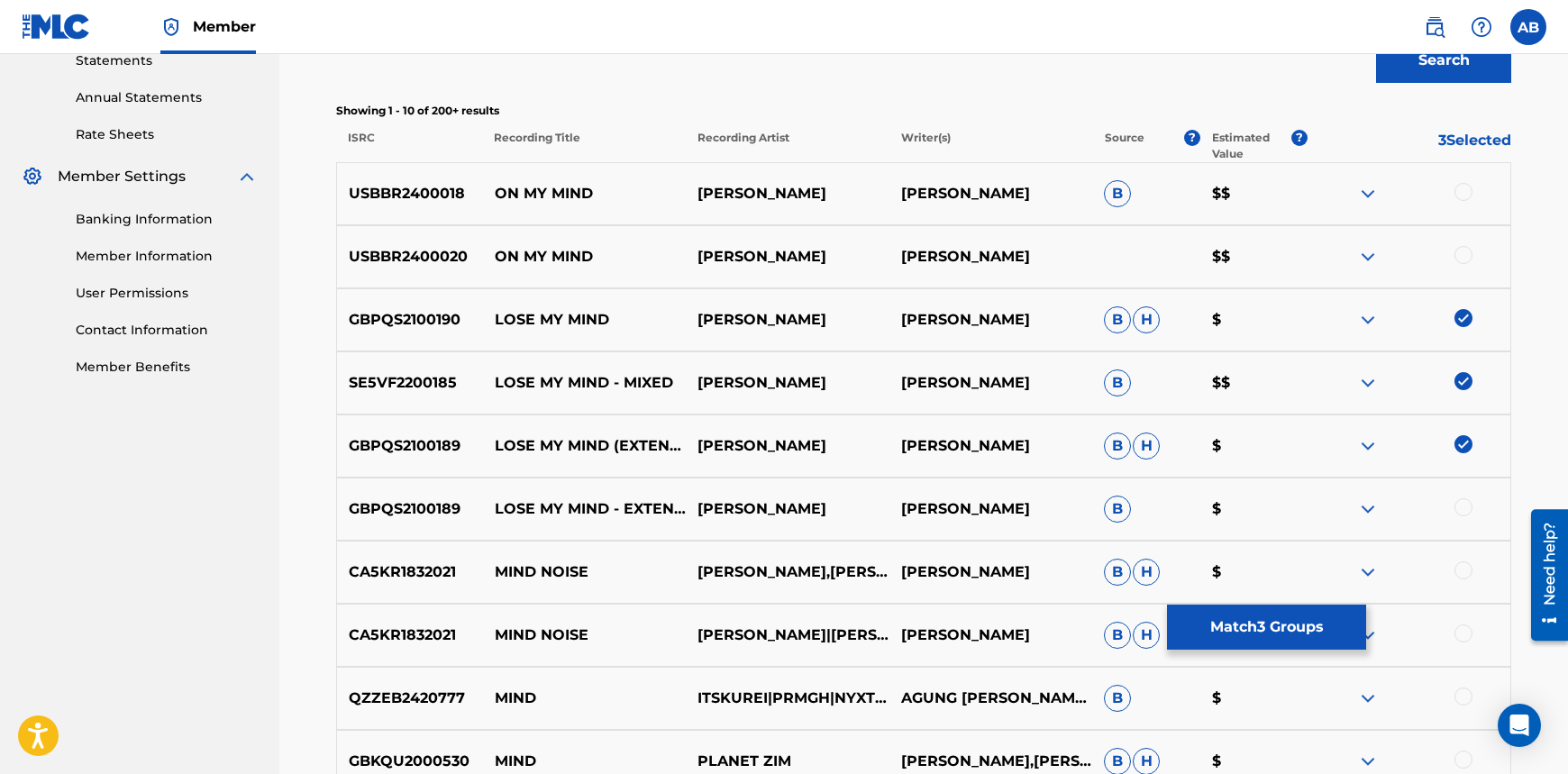 scroll, scrollTop: 602, scrollLeft: 0, axis: vertical 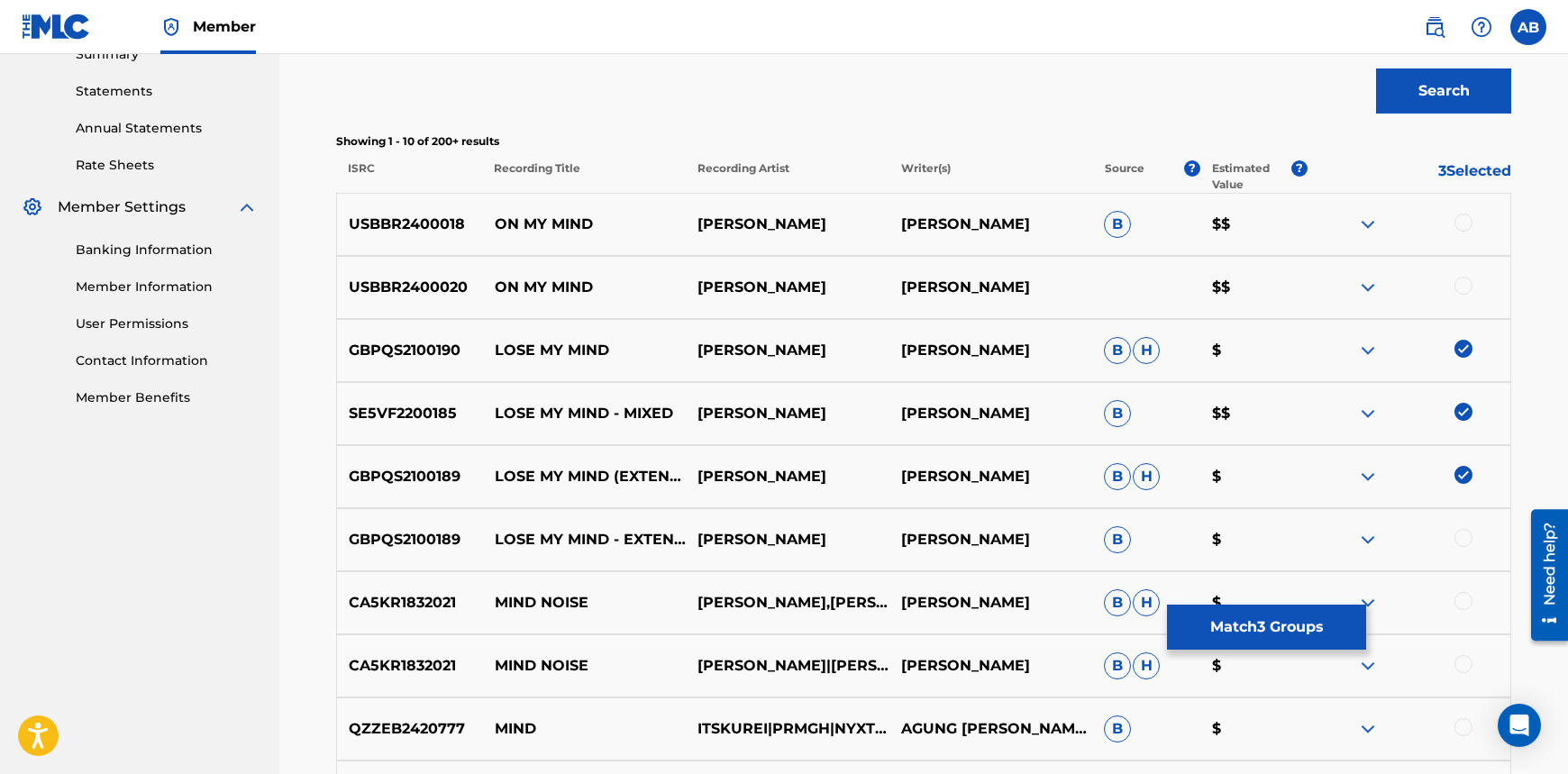 click at bounding box center (1463, 538) 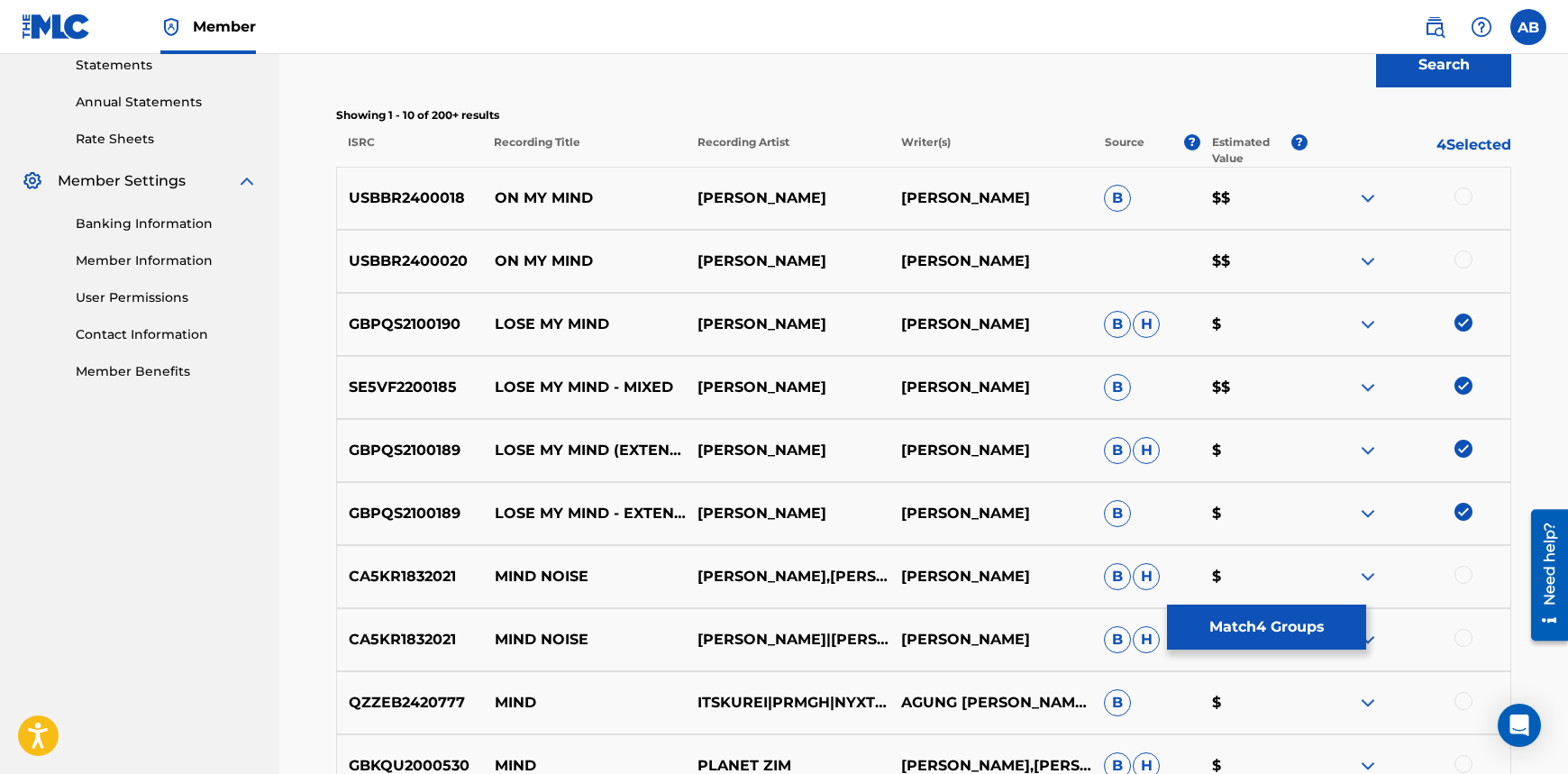 scroll, scrollTop: 602, scrollLeft: 0, axis: vertical 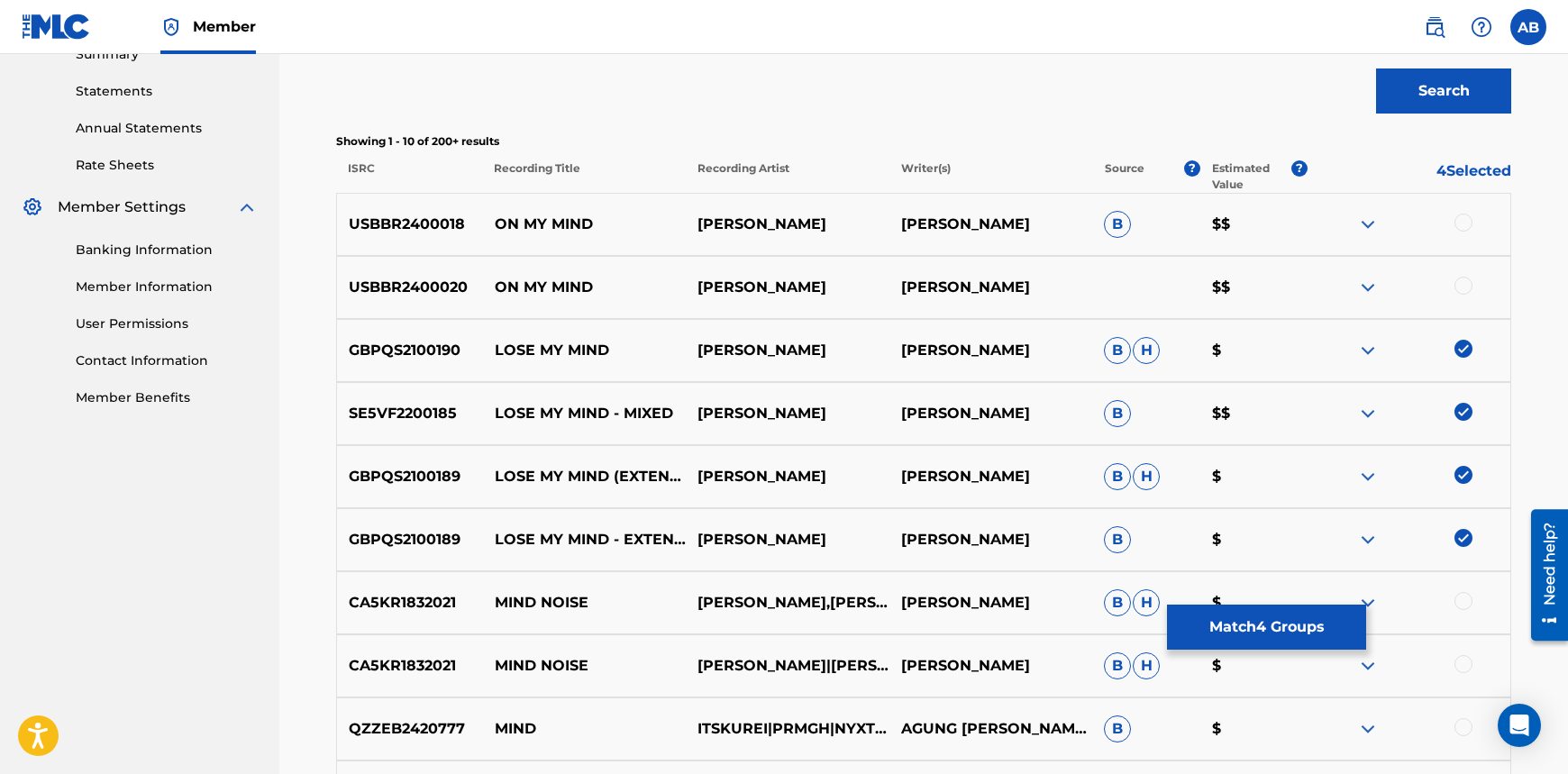 click on "Match  4 Groups" at bounding box center [1266, 627] 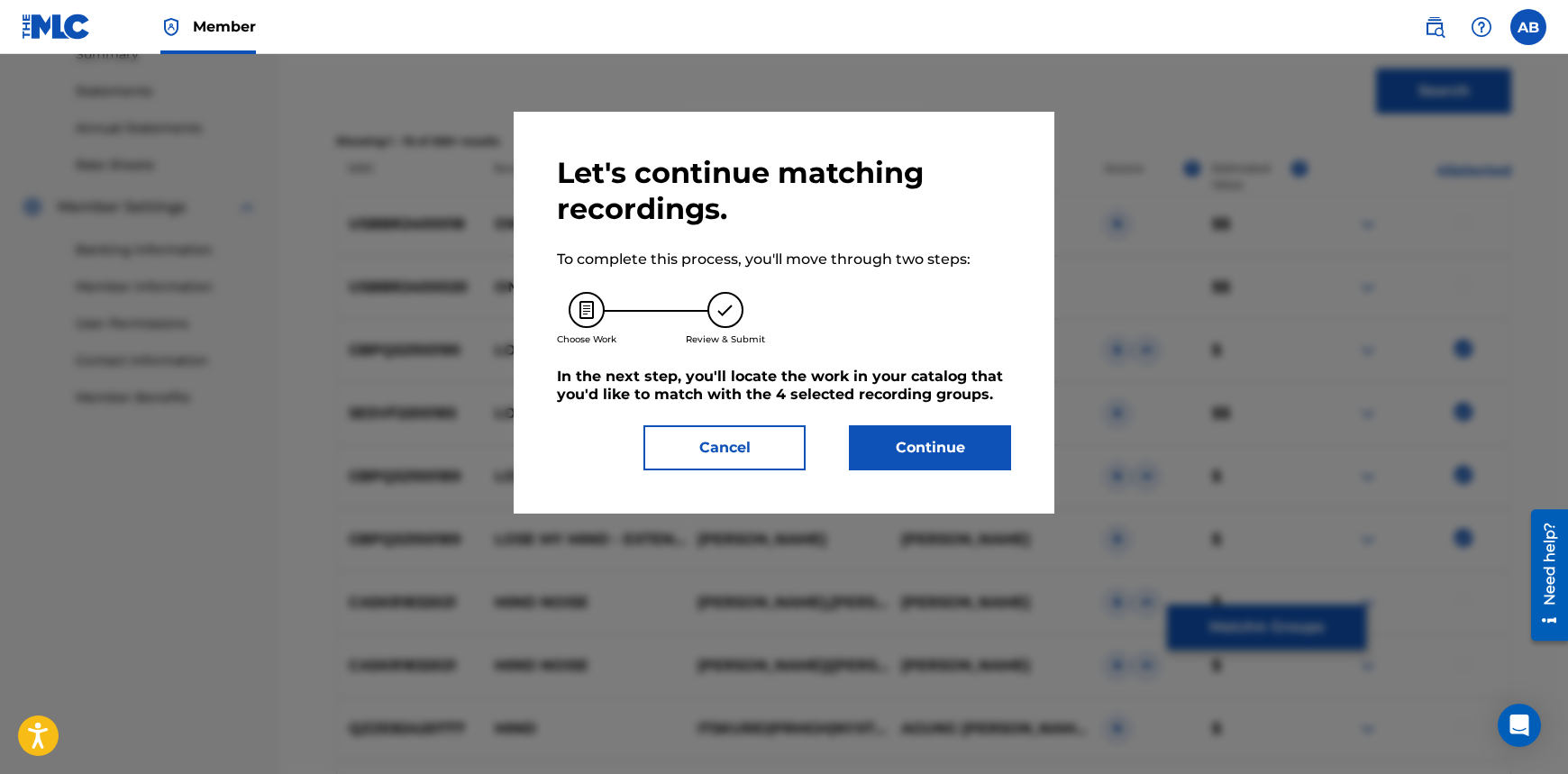 drag, startPoint x: 964, startPoint y: 414, endPoint x: 964, endPoint y: 457, distance: 43 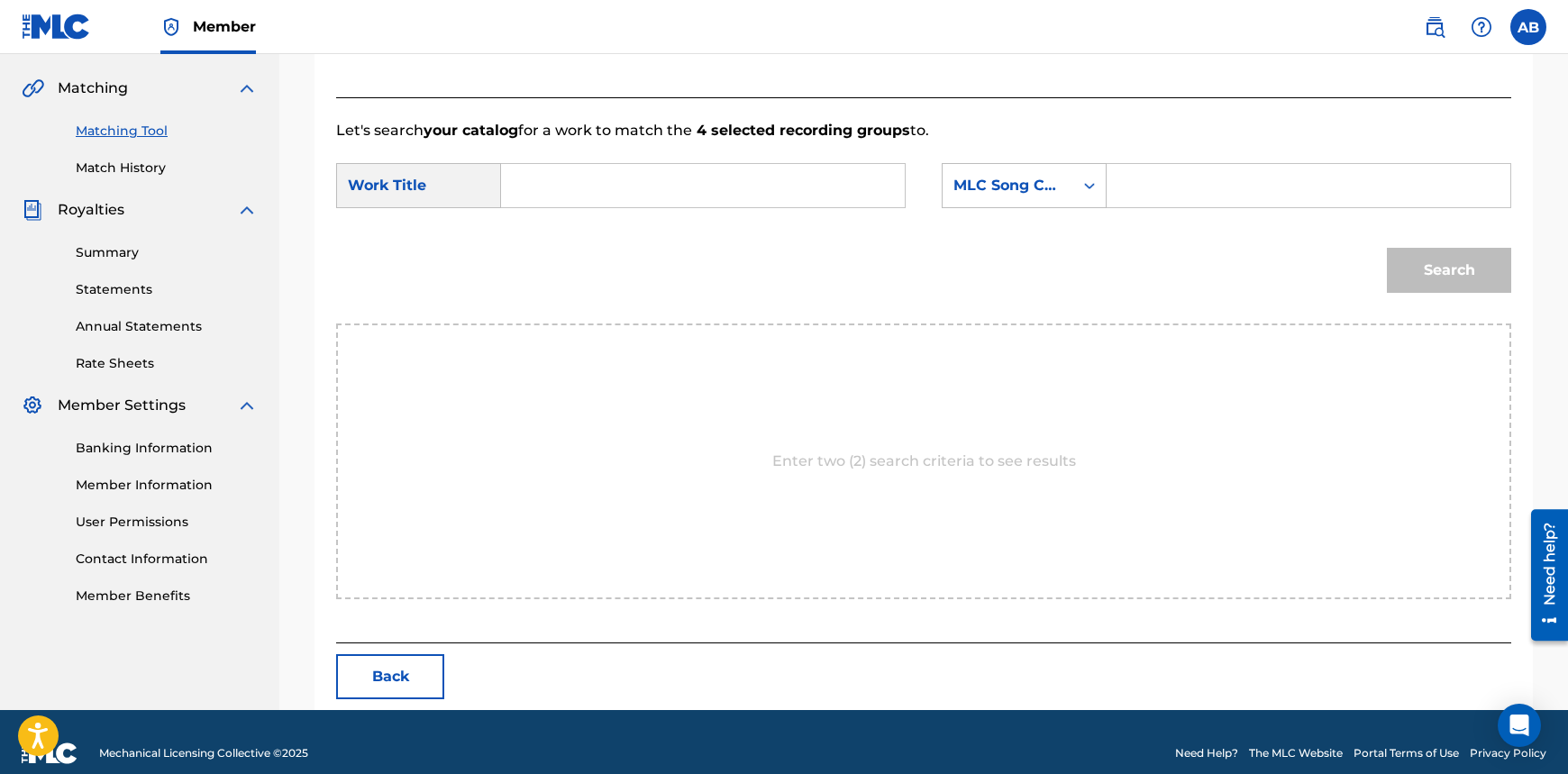 scroll, scrollTop: 425, scrollLeft: 0, axis: vertical 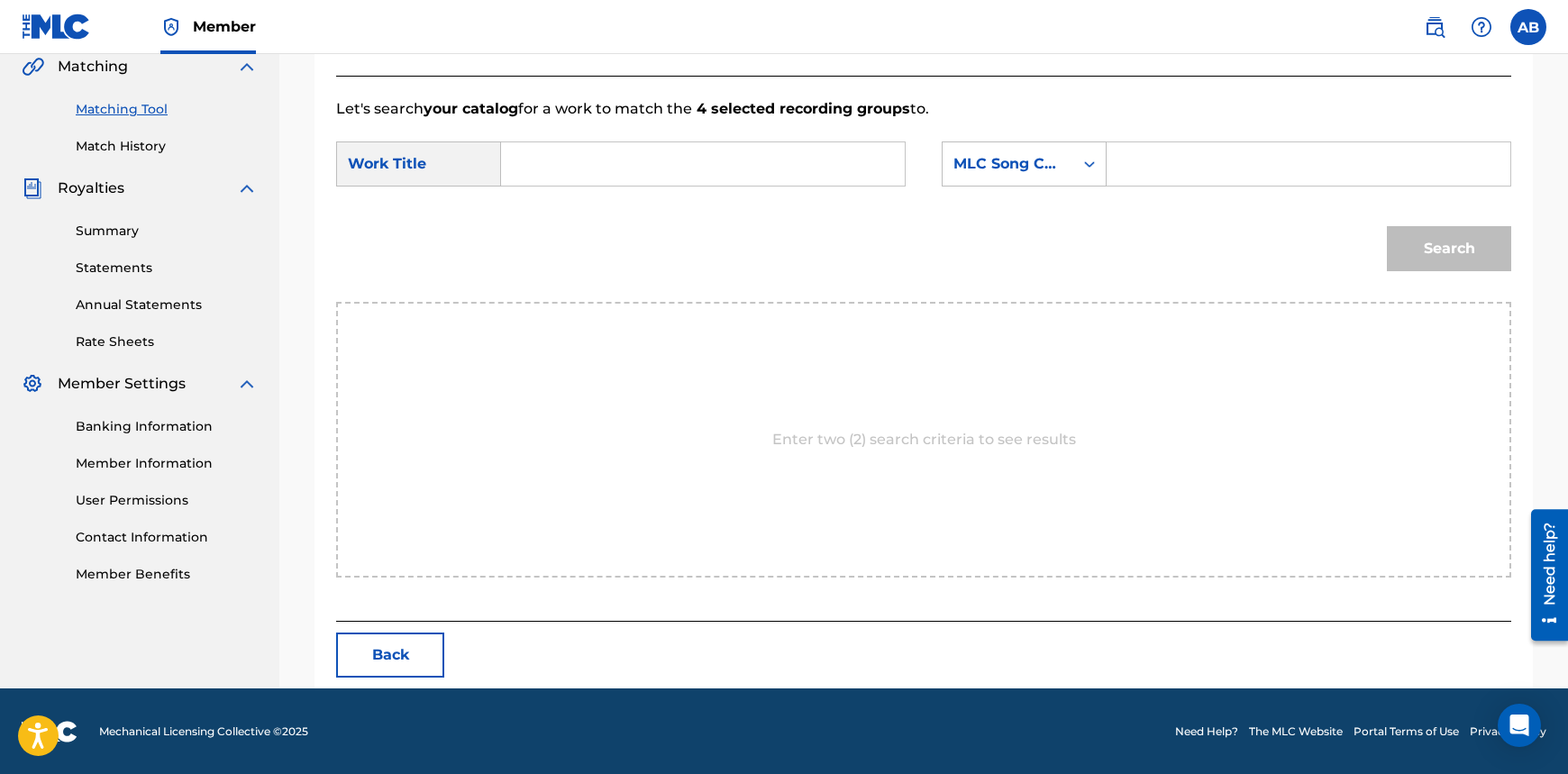 click at bounding box center [703, 164] 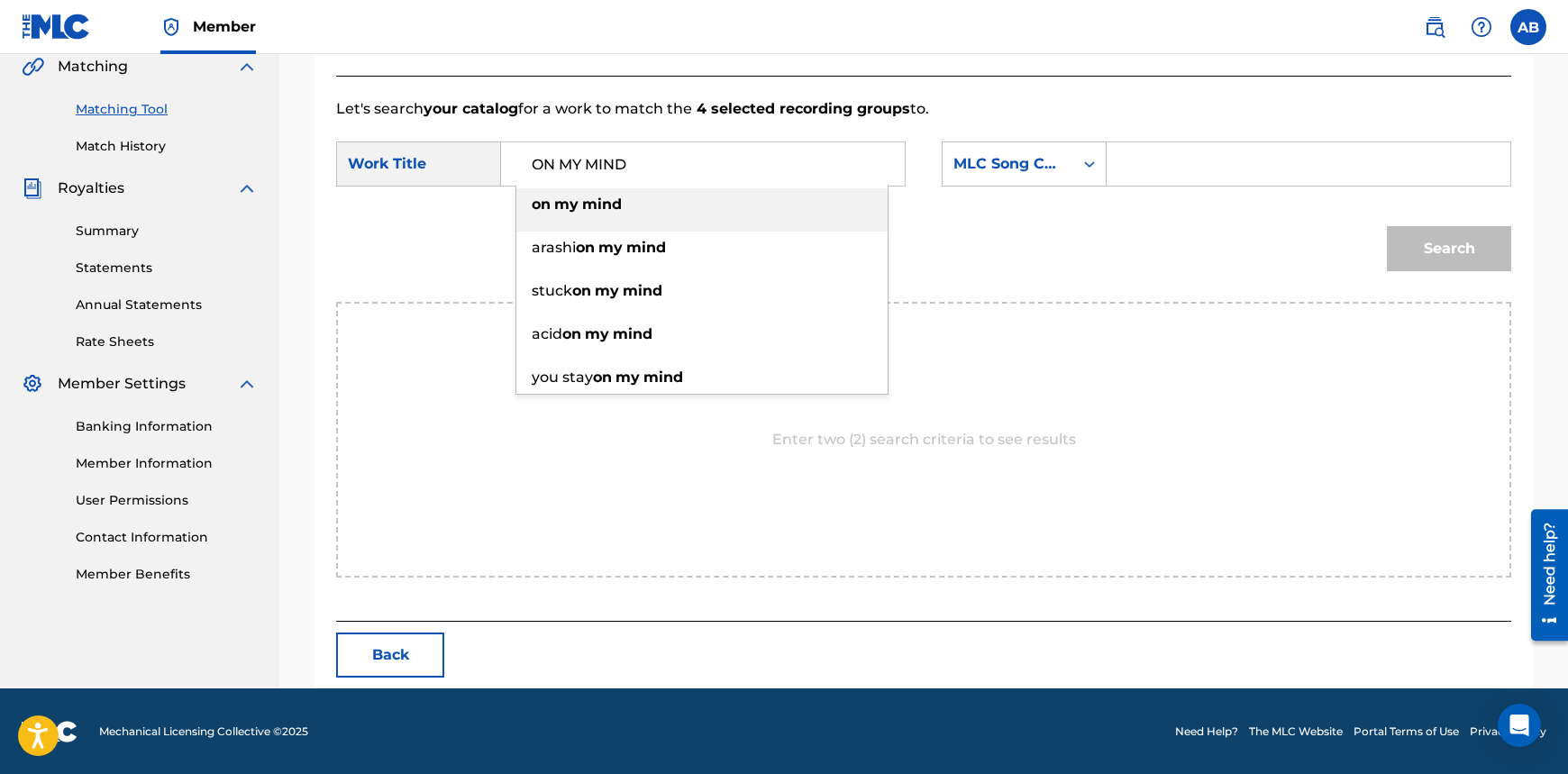 drag, startPoint x: 532, startPoint y: 162, endPoint x: 410, endPoint y: 158, distance: 122.06556 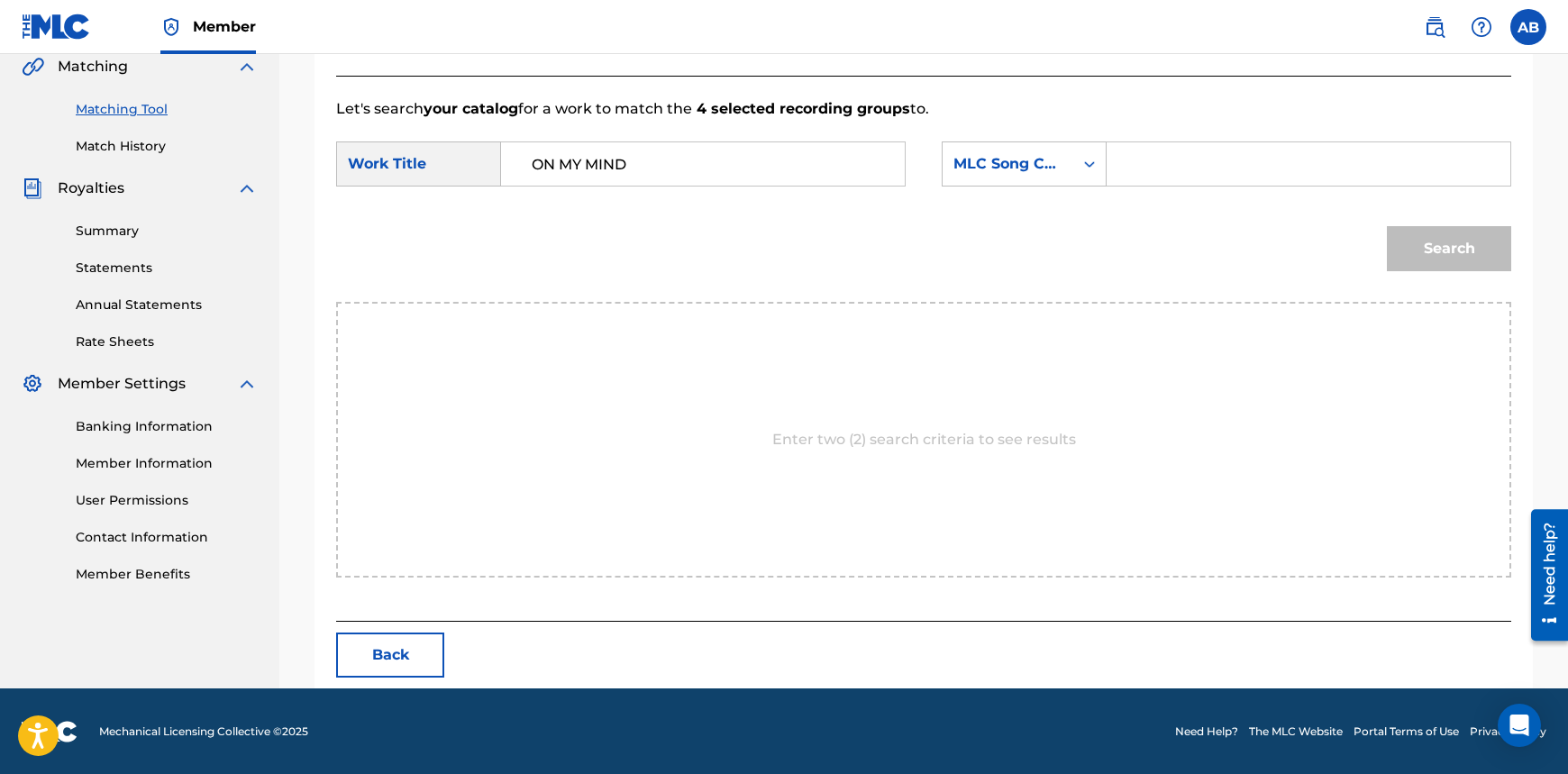 click at bounding box center (1308, 164) 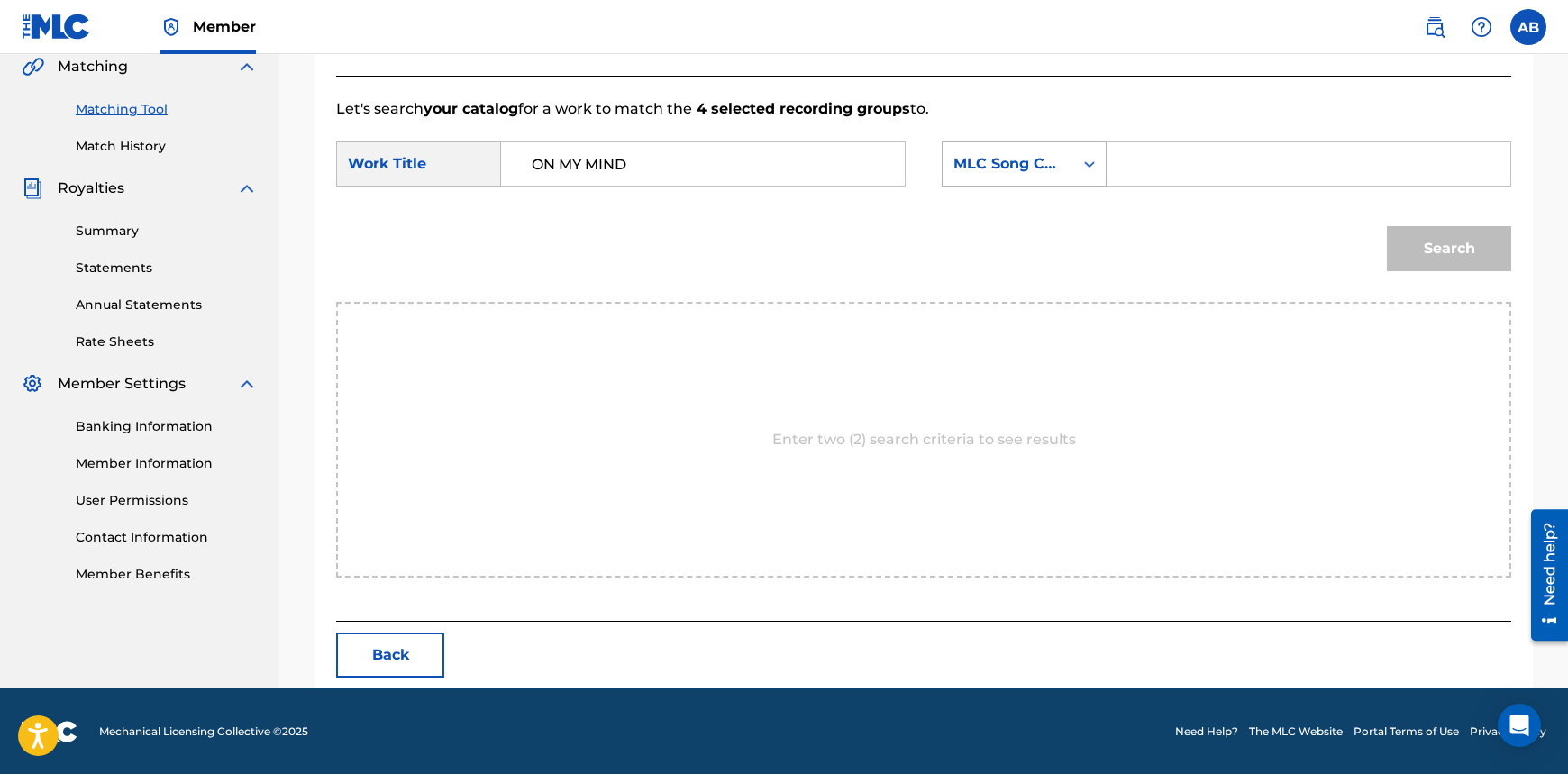 click on "MLC Song Code" at bounding box center [1007, 164] 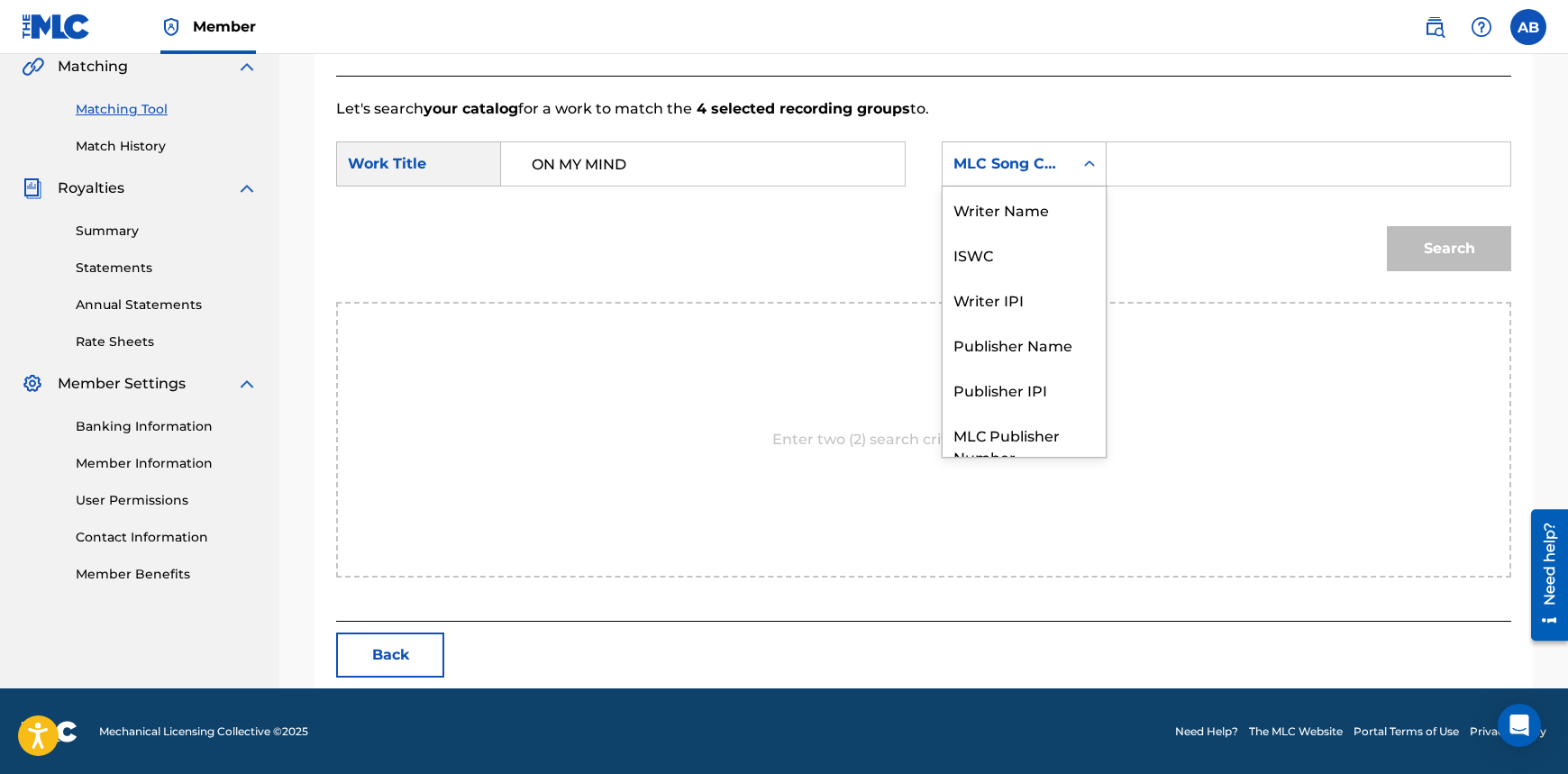 scroll, scrollTop: 0, scrollLeft: 0, axis: both 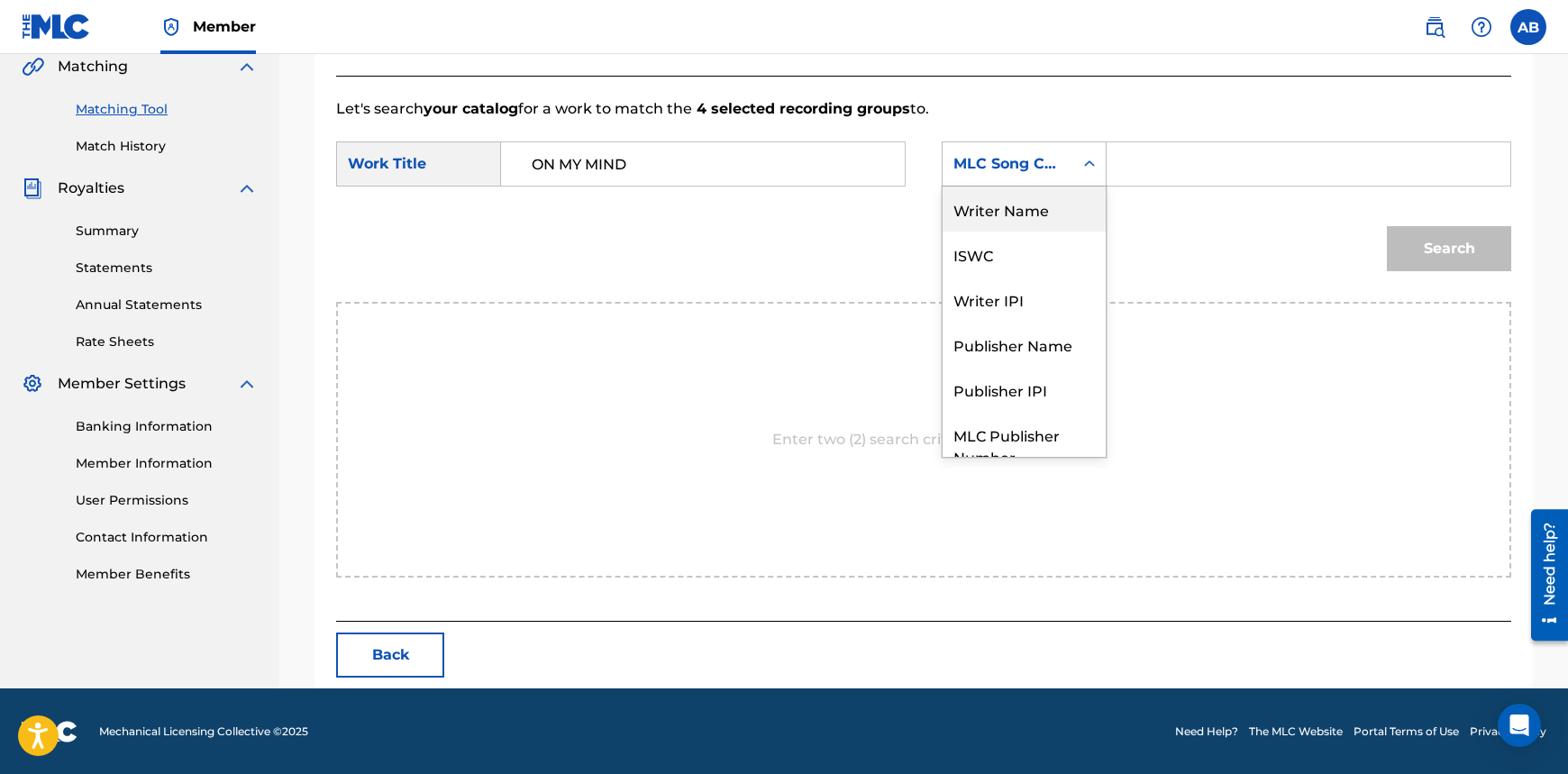 click on "Writer Name" at bounding box center [1024, 209] 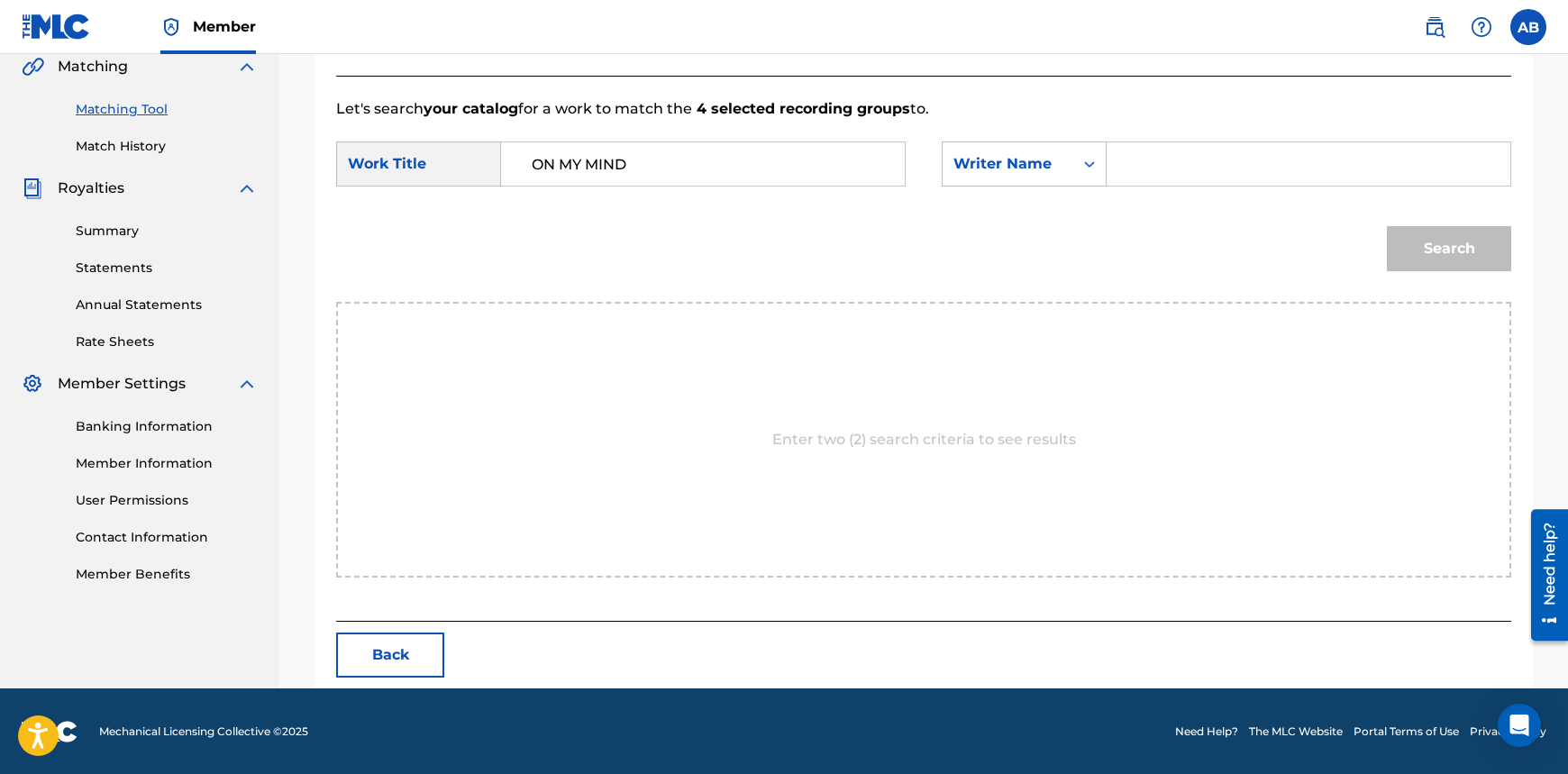 drag, startPoint x: 1047, startPoint y: 204, endPoint x: 1190, endPoint y: 157, distance: 150.52575 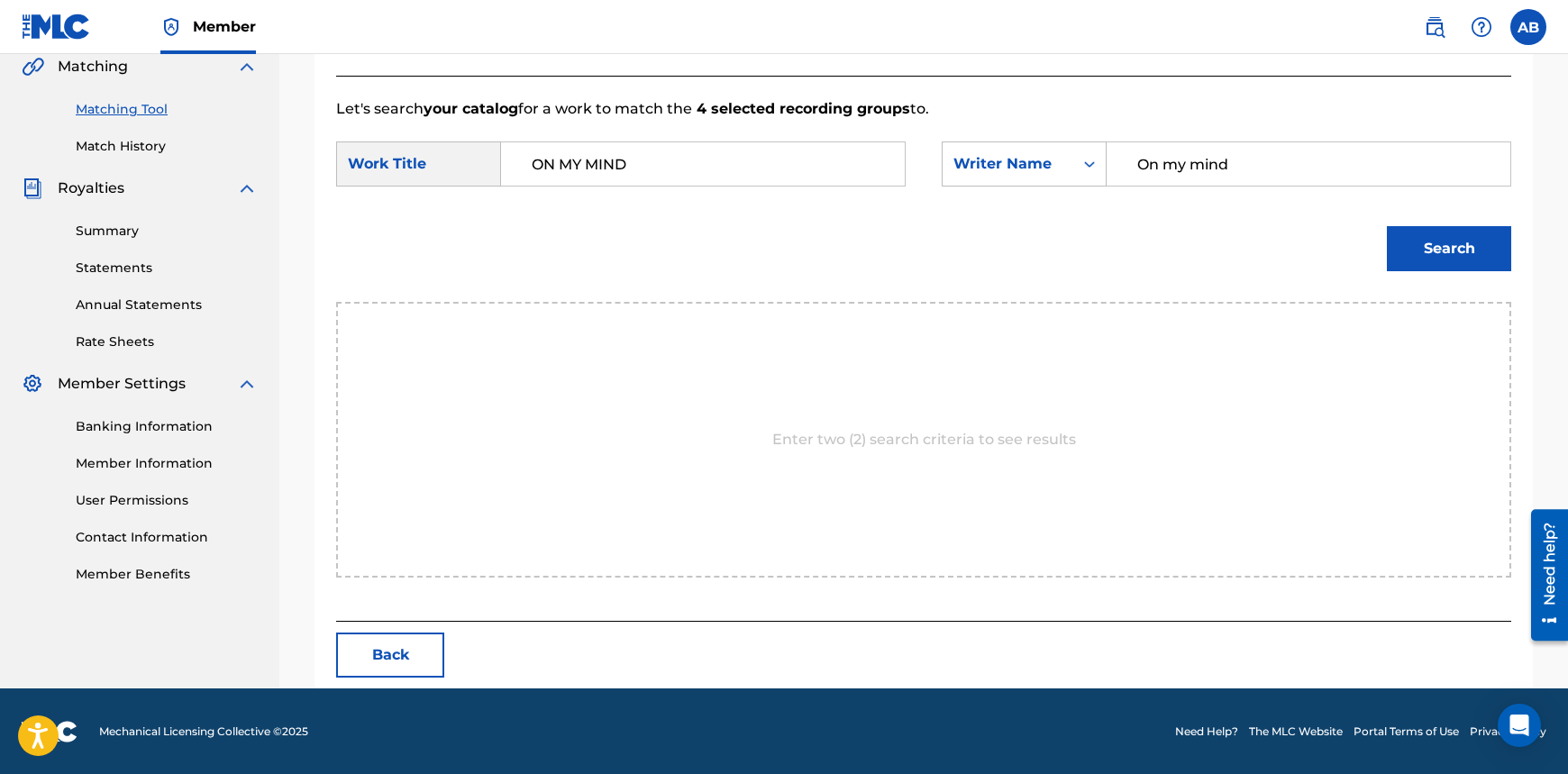 type on "On my mind" 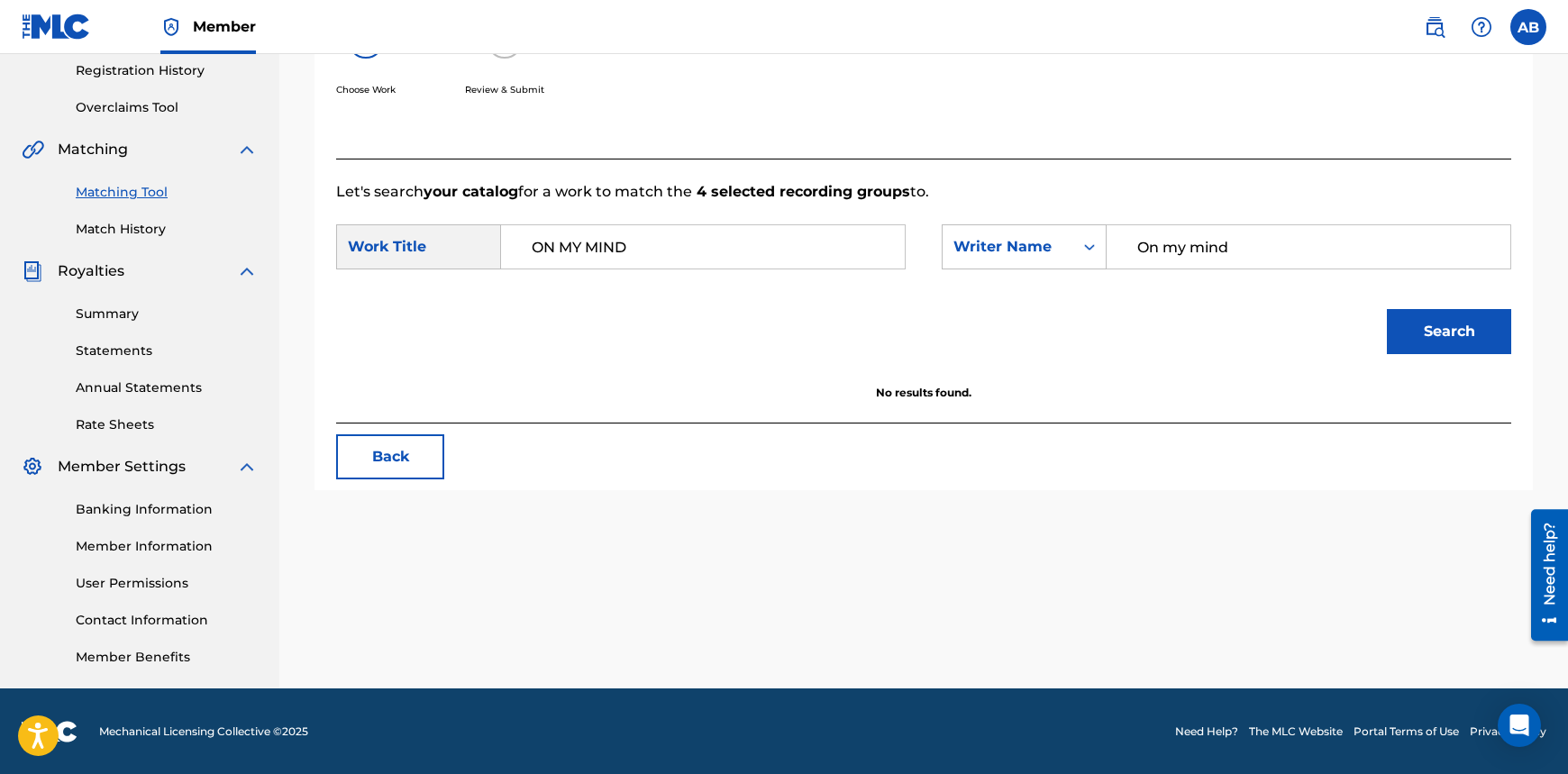 drag, startPoint x: 1296, startPoint y: 231, endPoint x: 1126, endPoint y: 241, distance: 170.29386 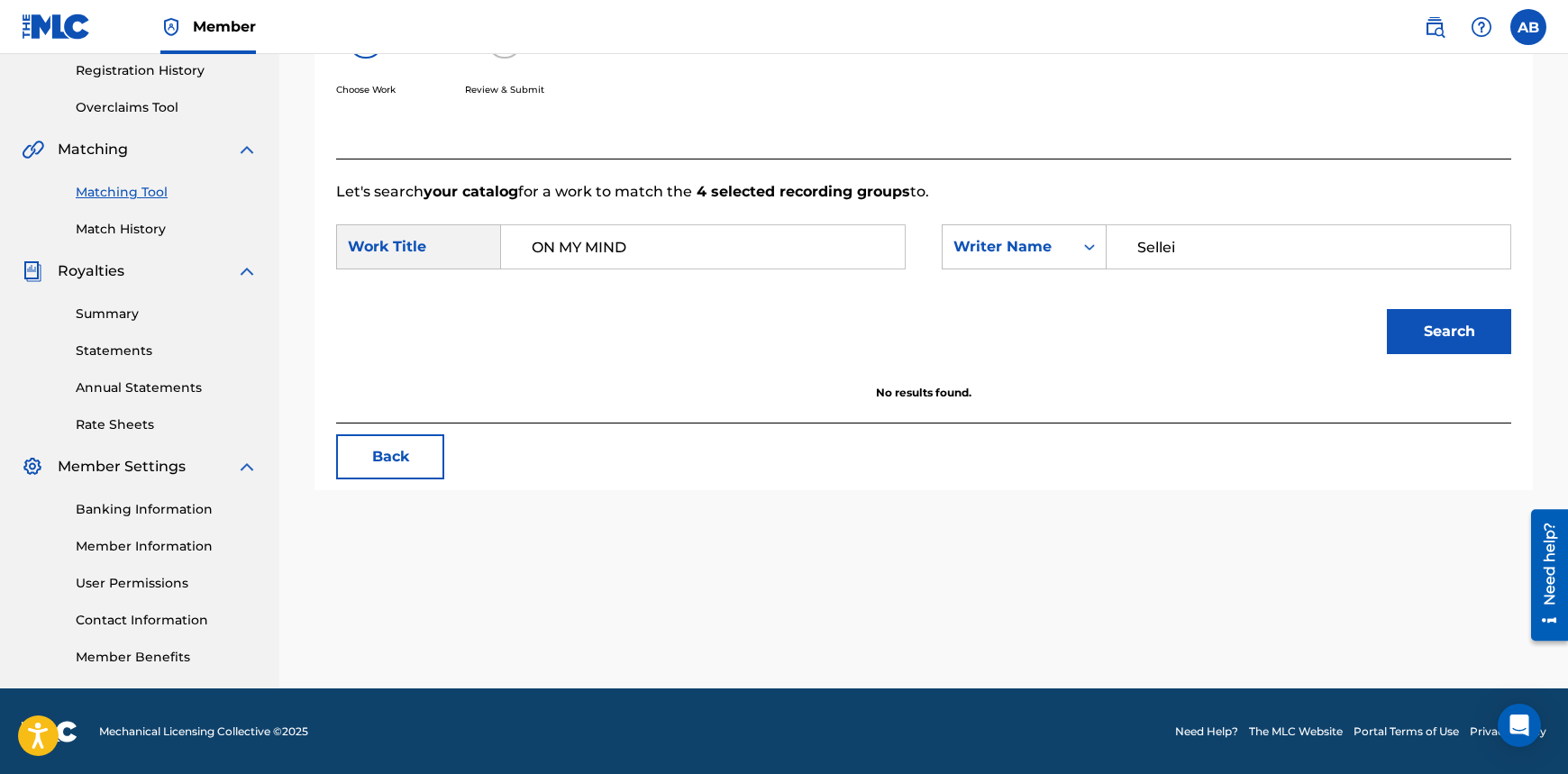 type on "Sellei" 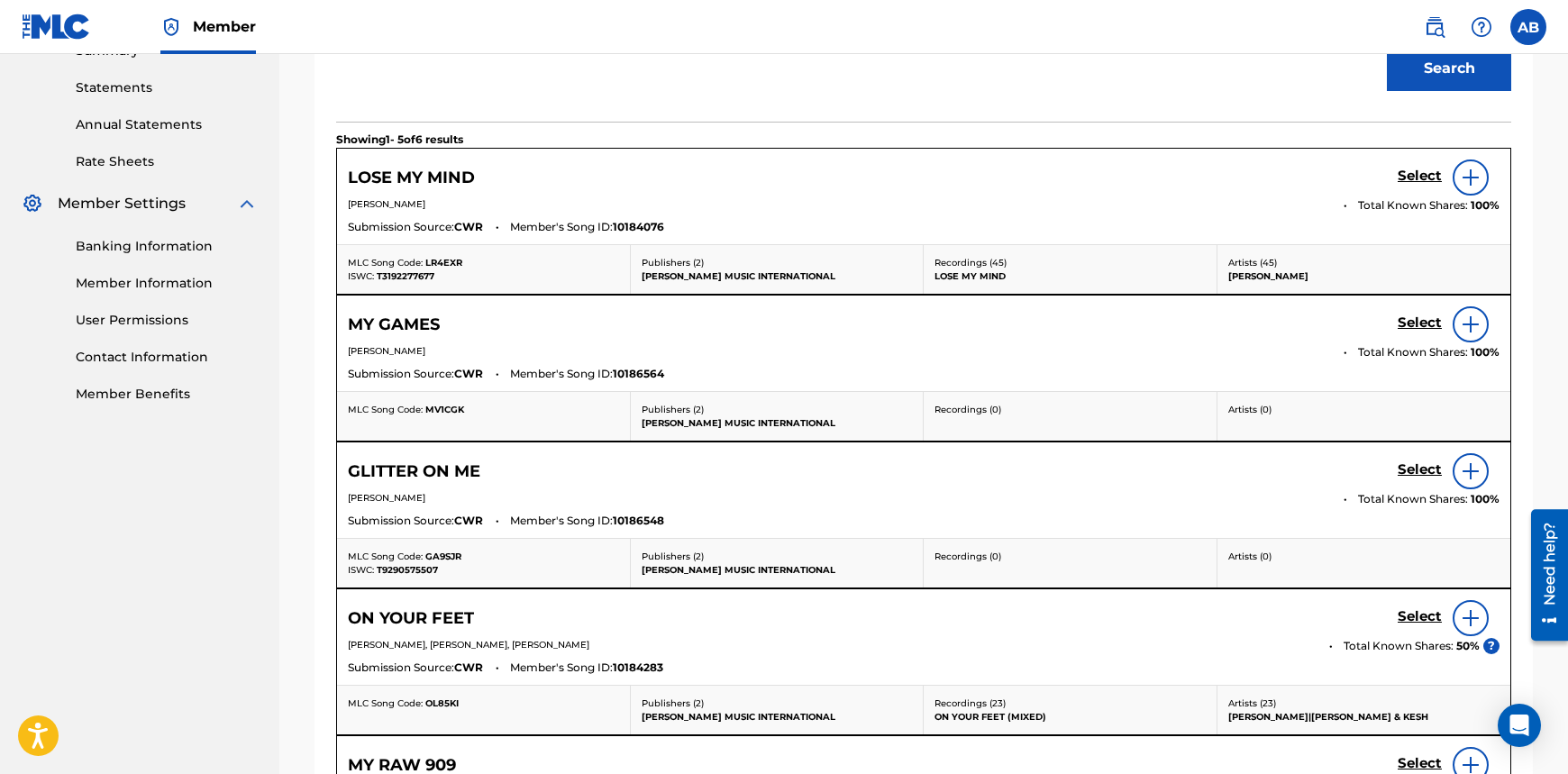 scroll, scrollTop: 958, scrollLeft: 0, axis: vertical 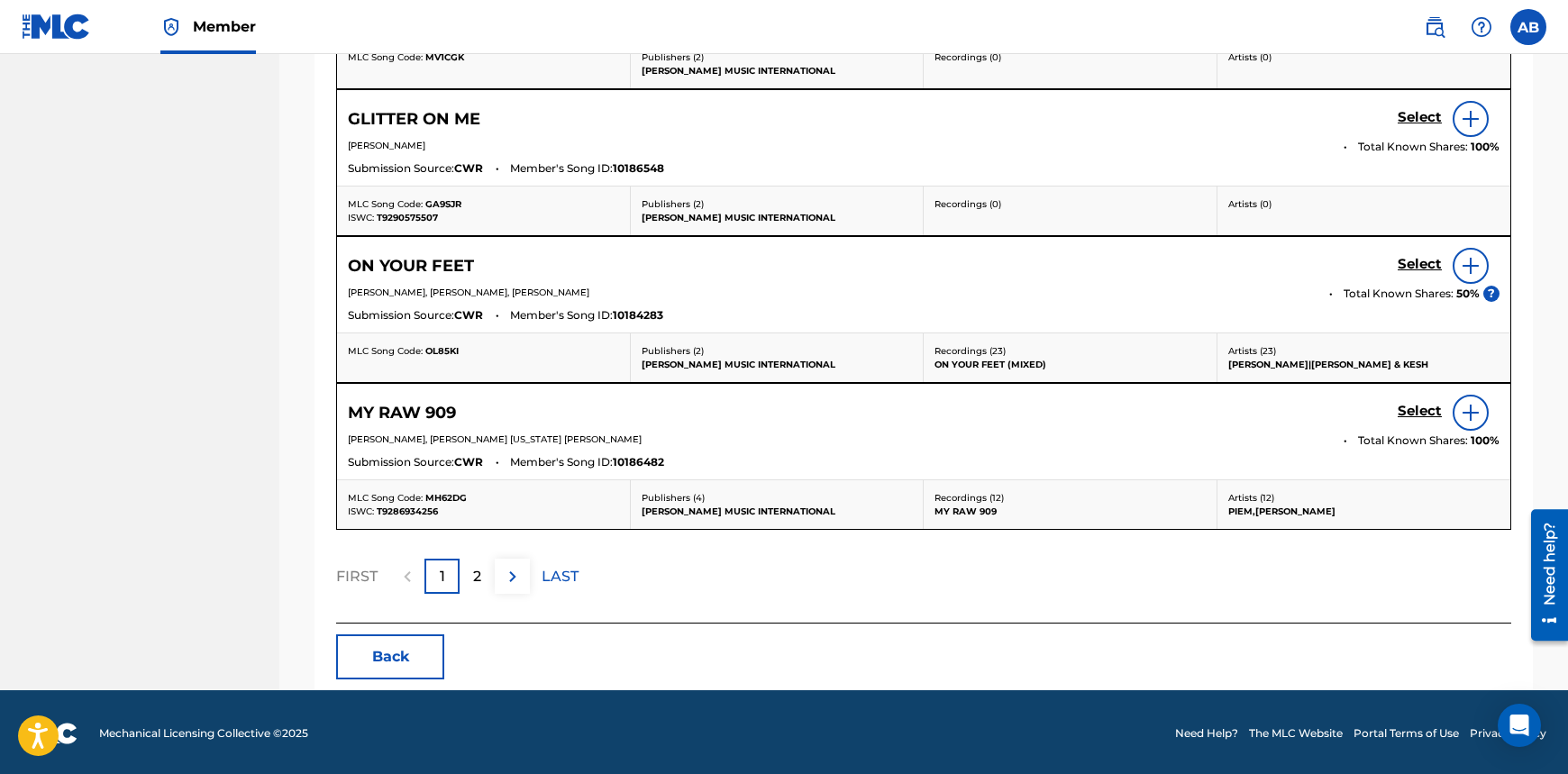 click on "2" at bounding box center (477, 576) 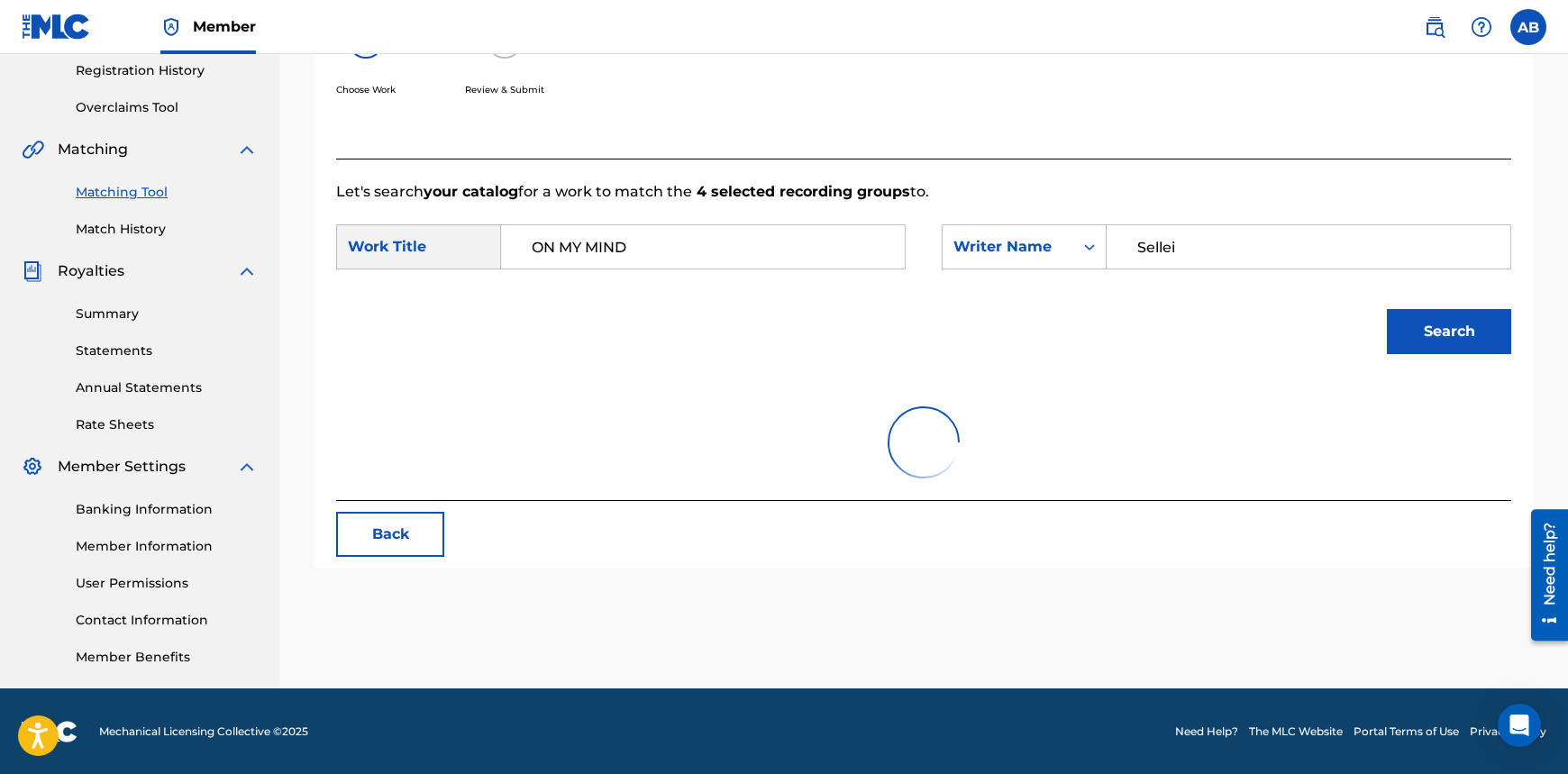 scroll, scrollTop: 371, scrollLeft: 0, axis: vertical 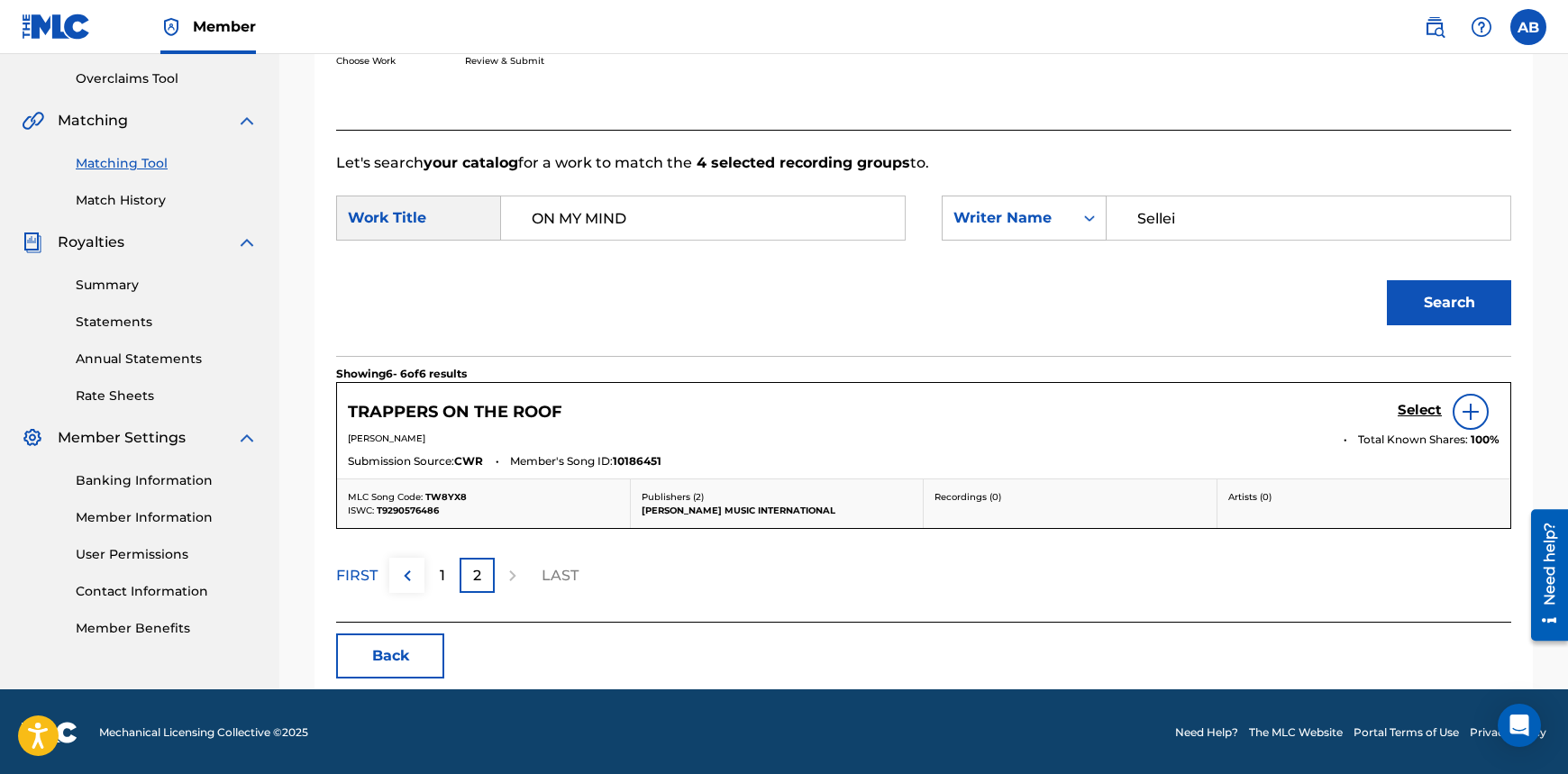 click on "1" at bounding box center [442, 576] 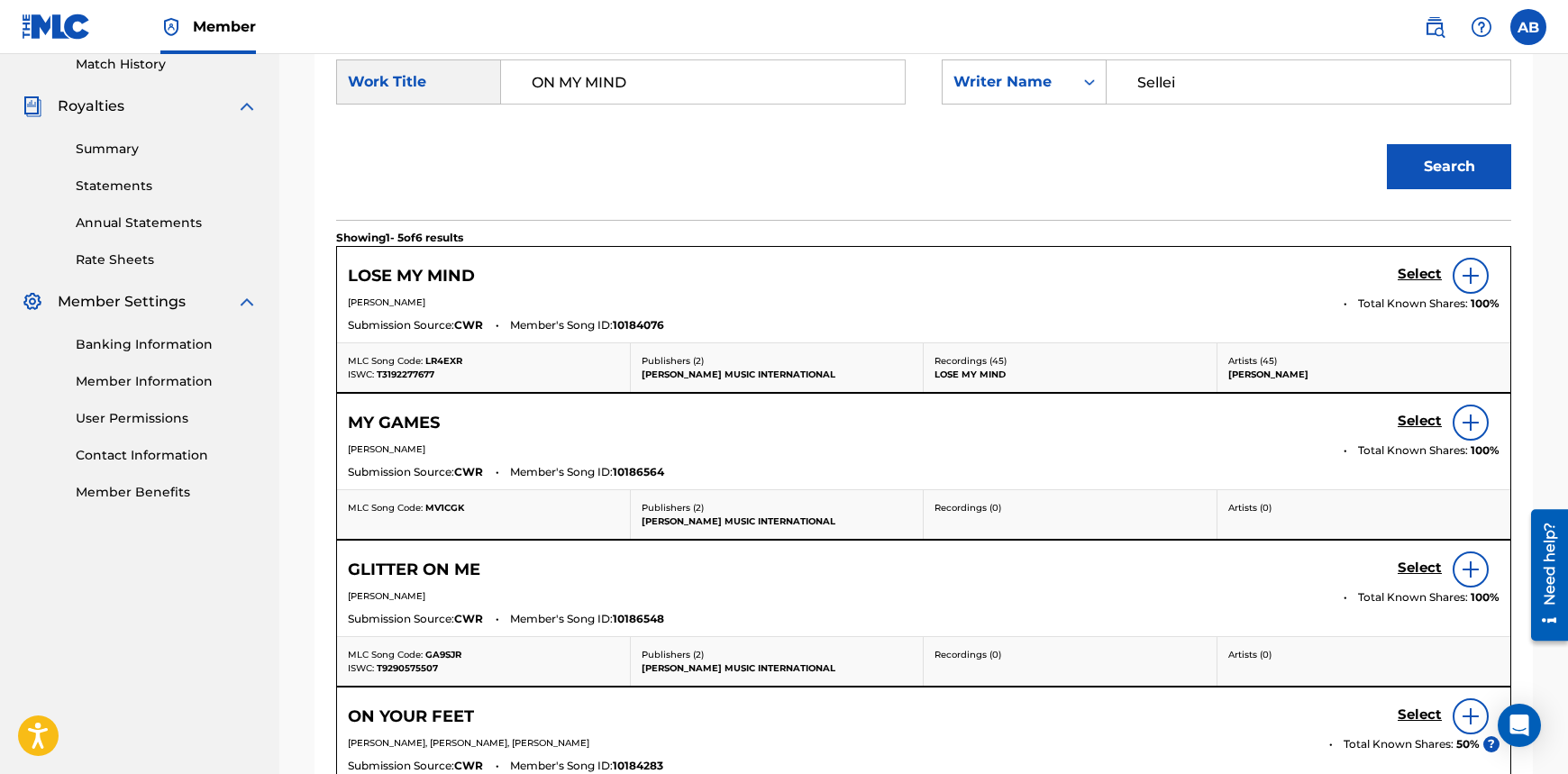 scroll, scrollTop: 417, scrollLeft: 0, axis: vertical 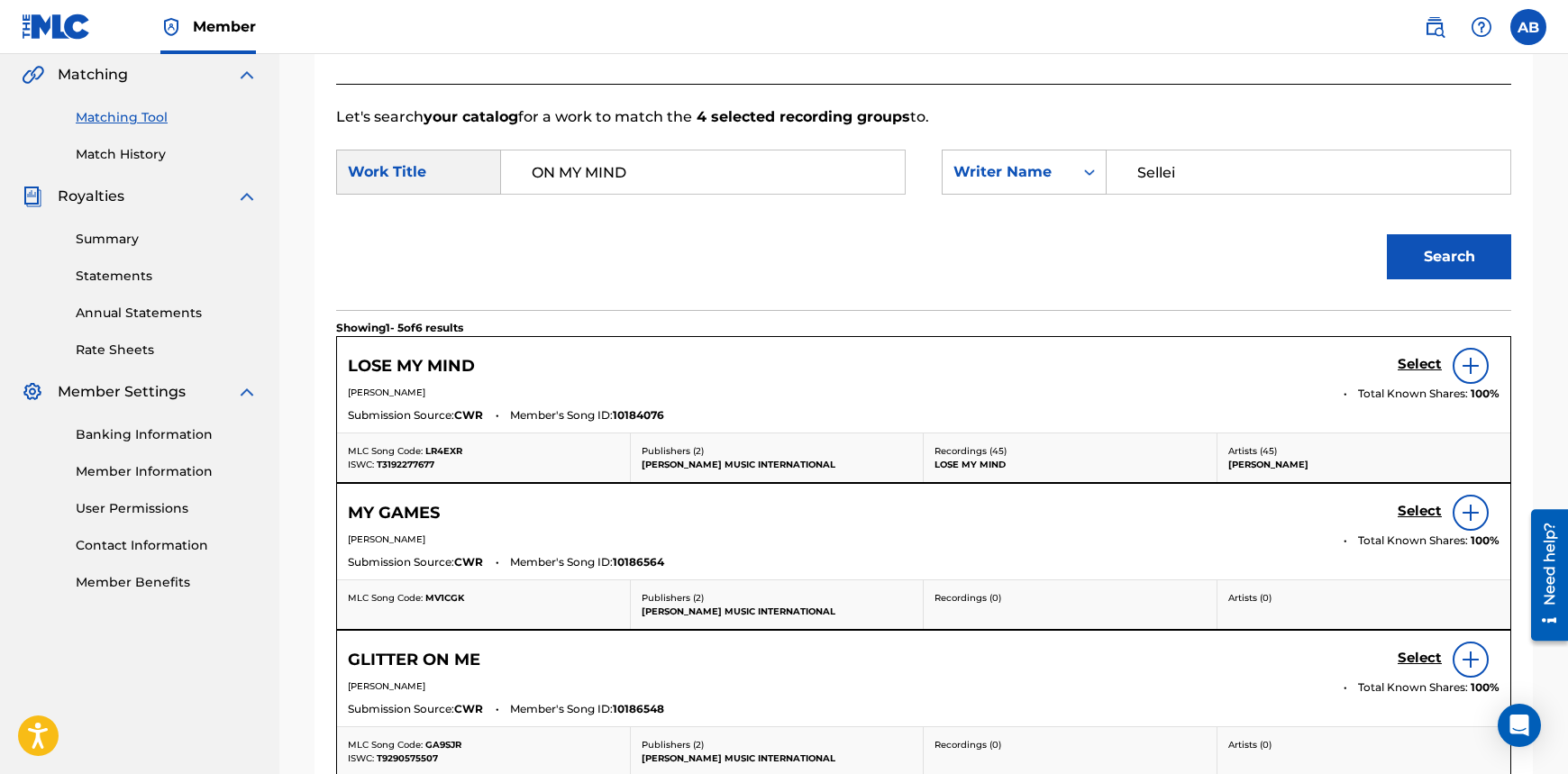 click on "Select" at bounding box center [1419, 364] 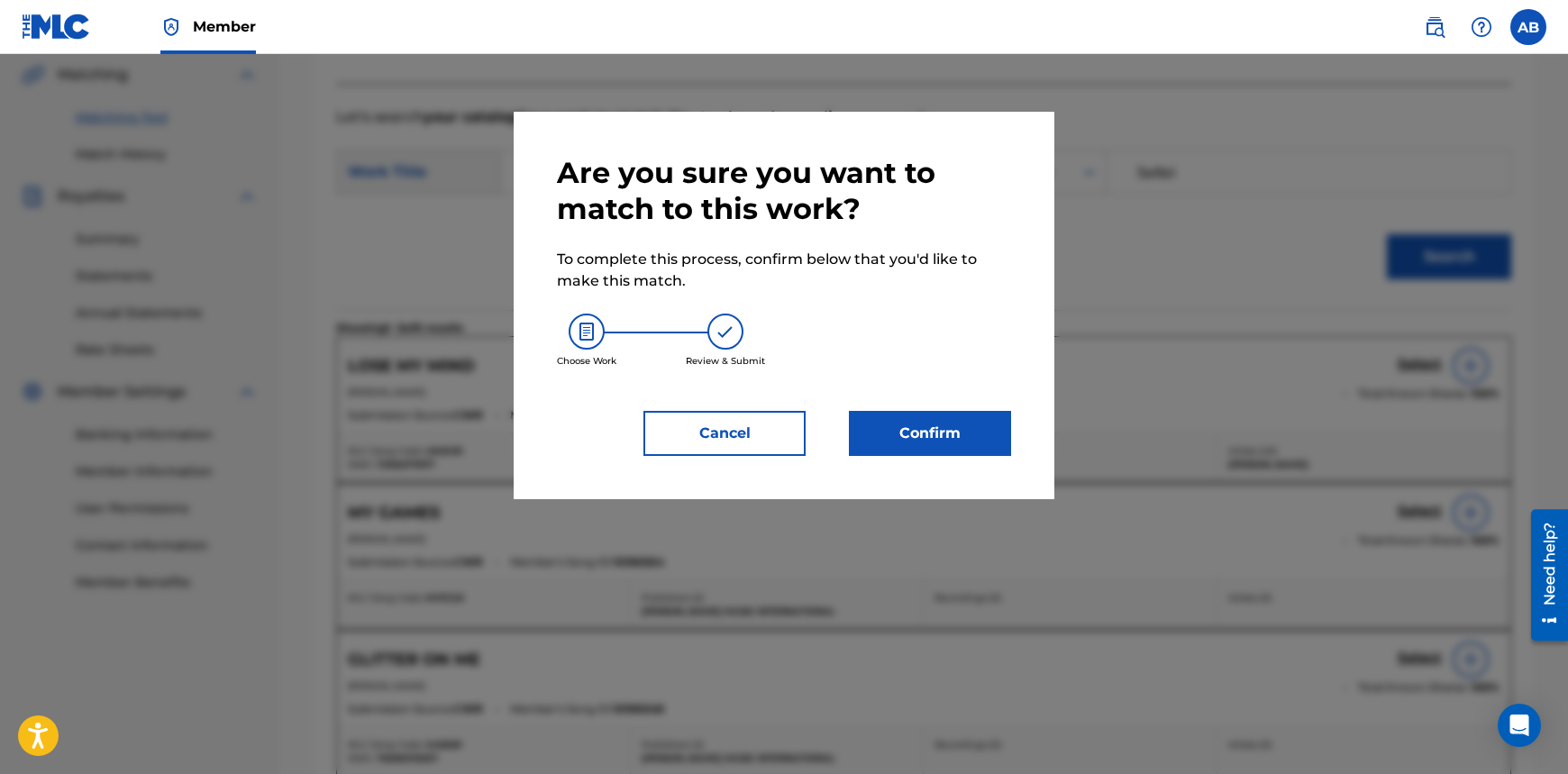 click on "Confirm" at bounding box center [930, 433] 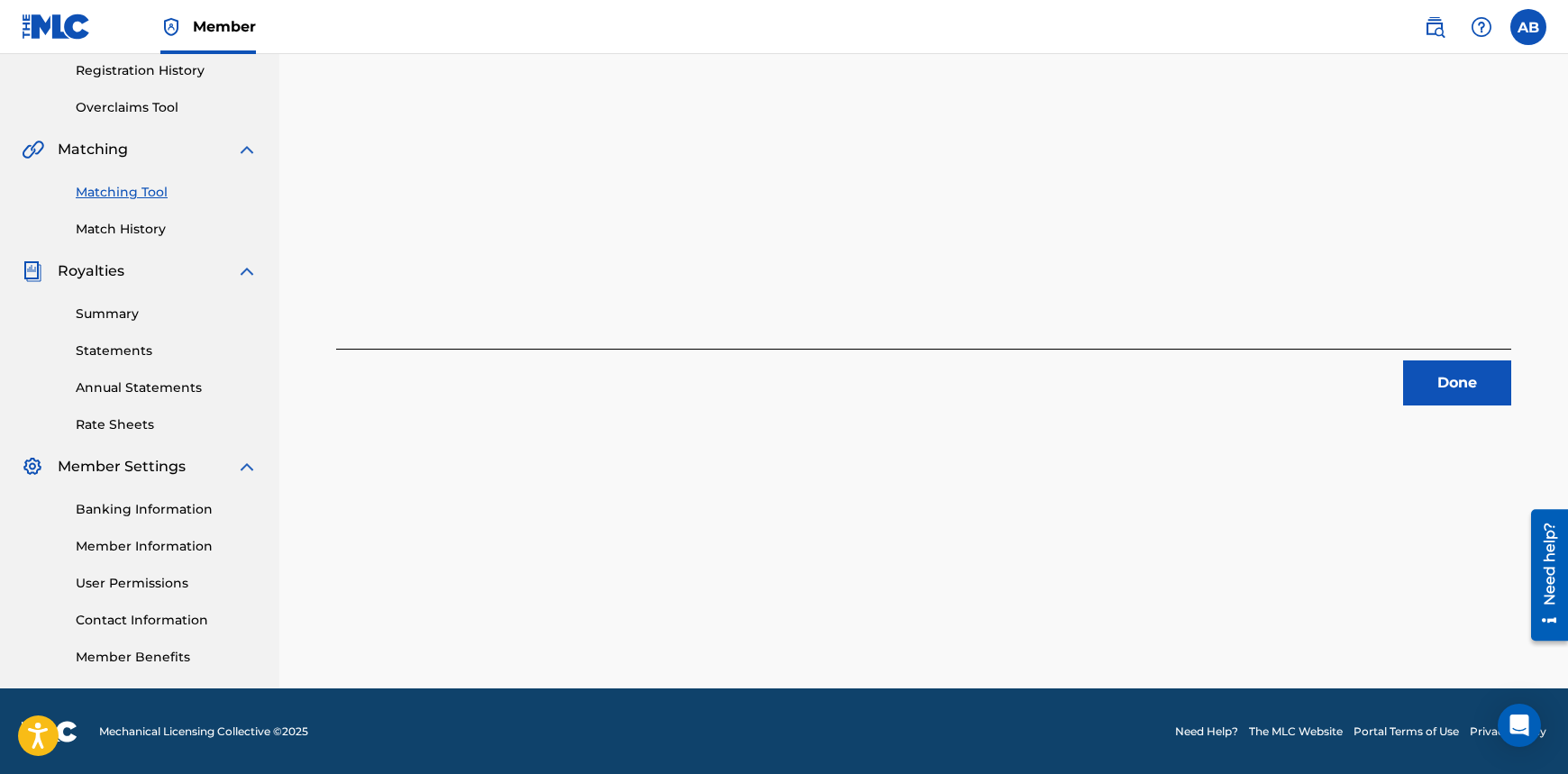 click on "Done" at bounding box center (1457, 383) 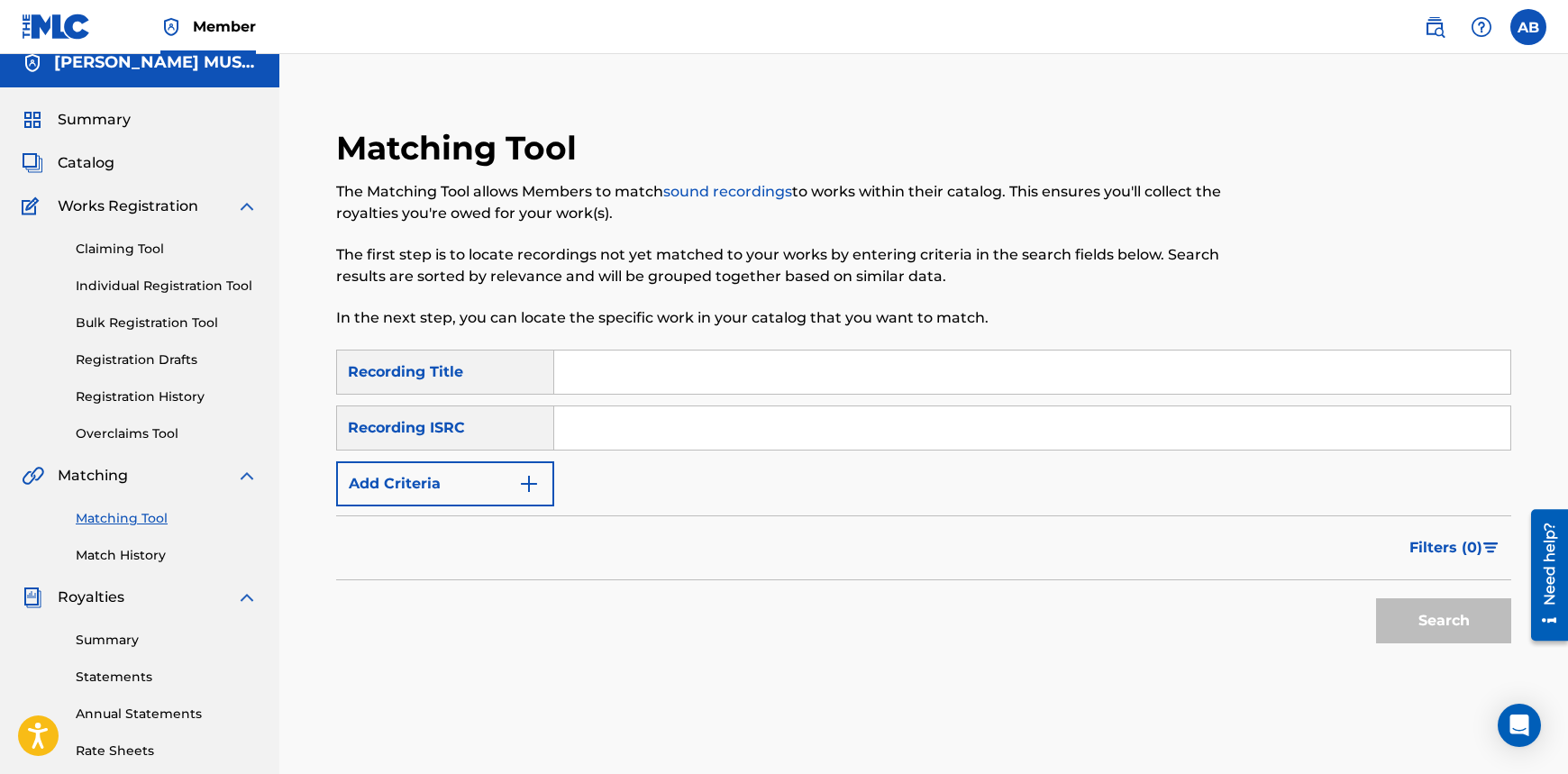scroll, scrollTop: 0, scrollLeft: 0, axis: both 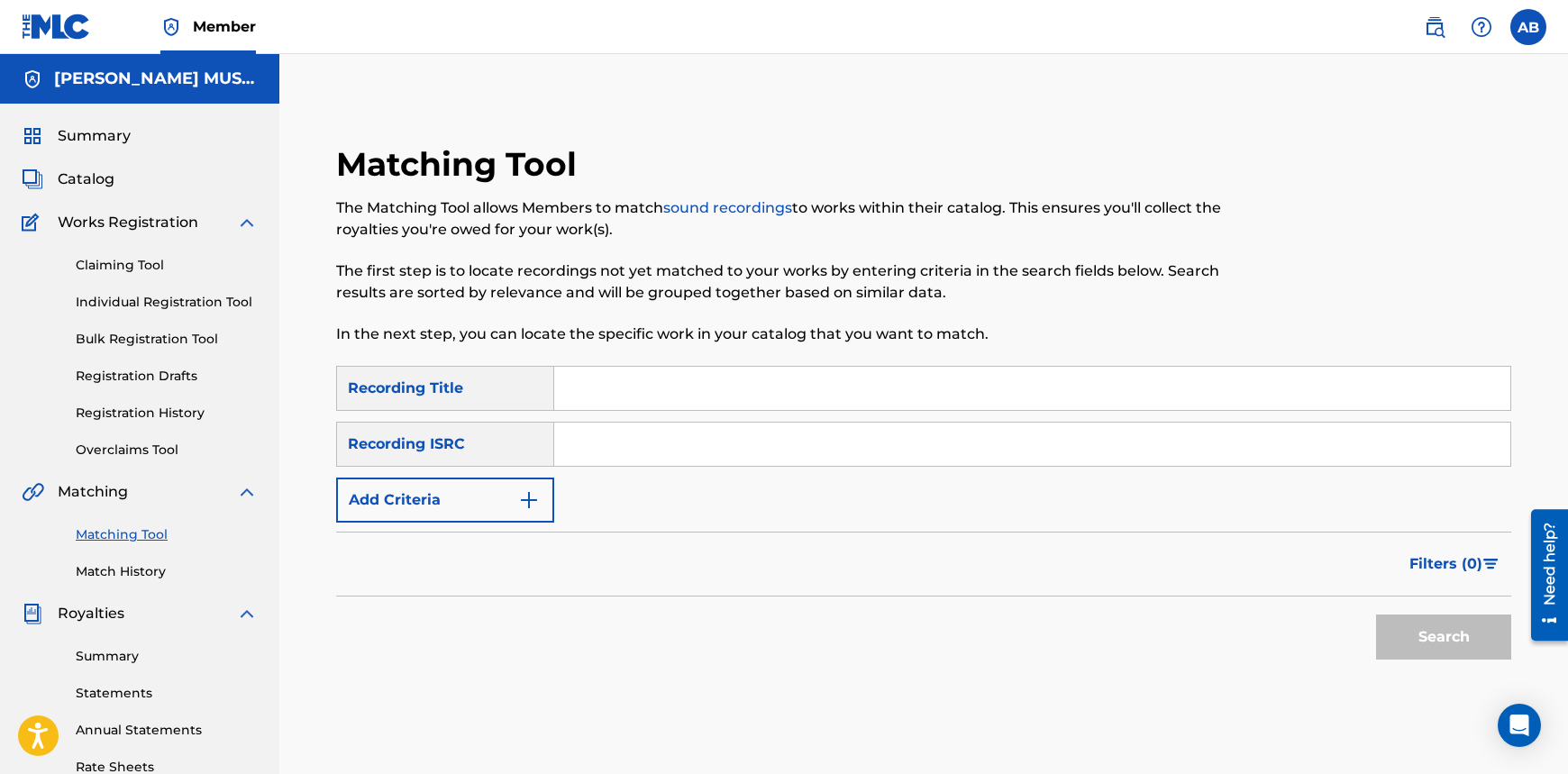 click on "Add Criteria" at bounding box center [445, 500] 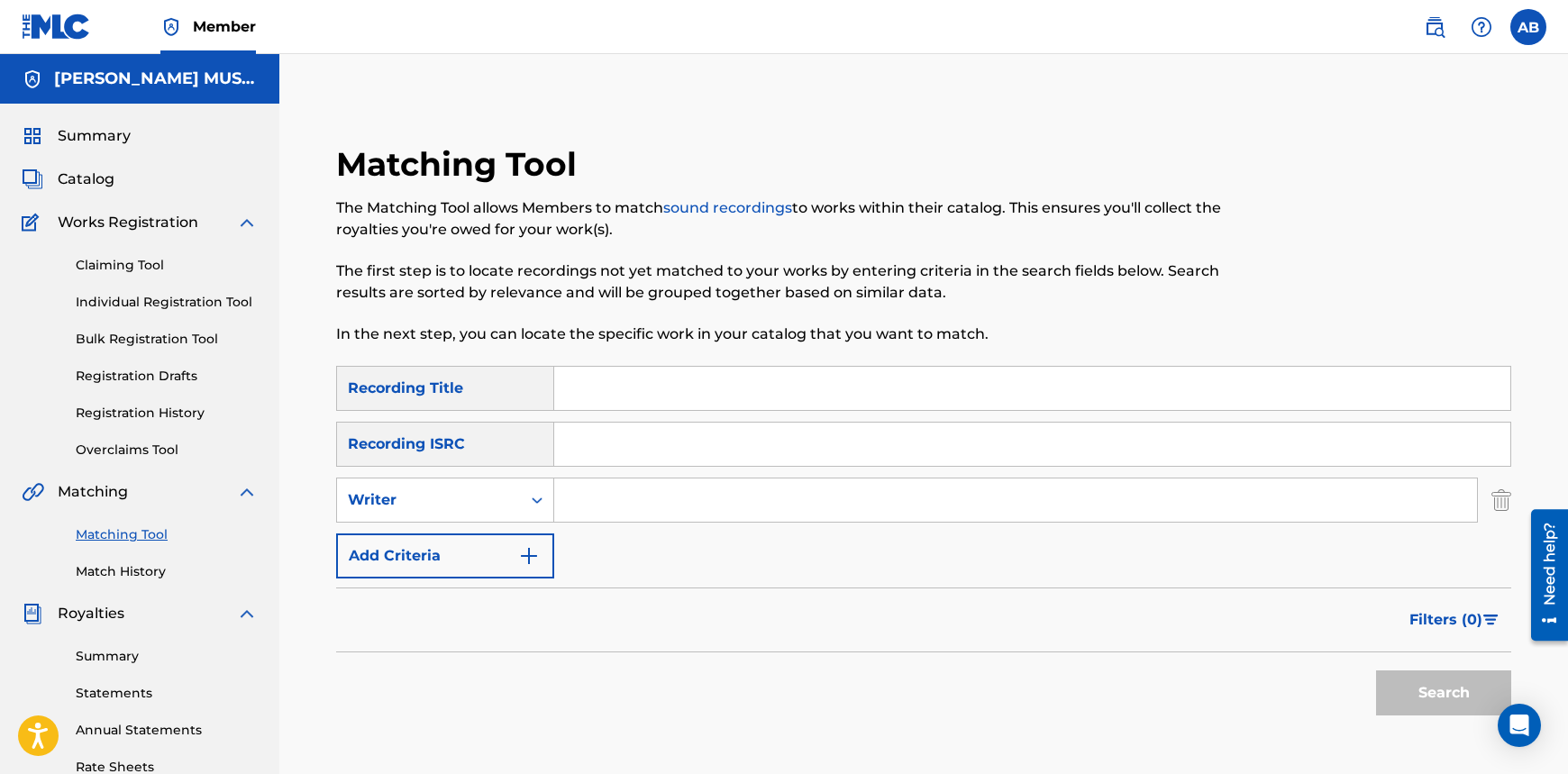 type 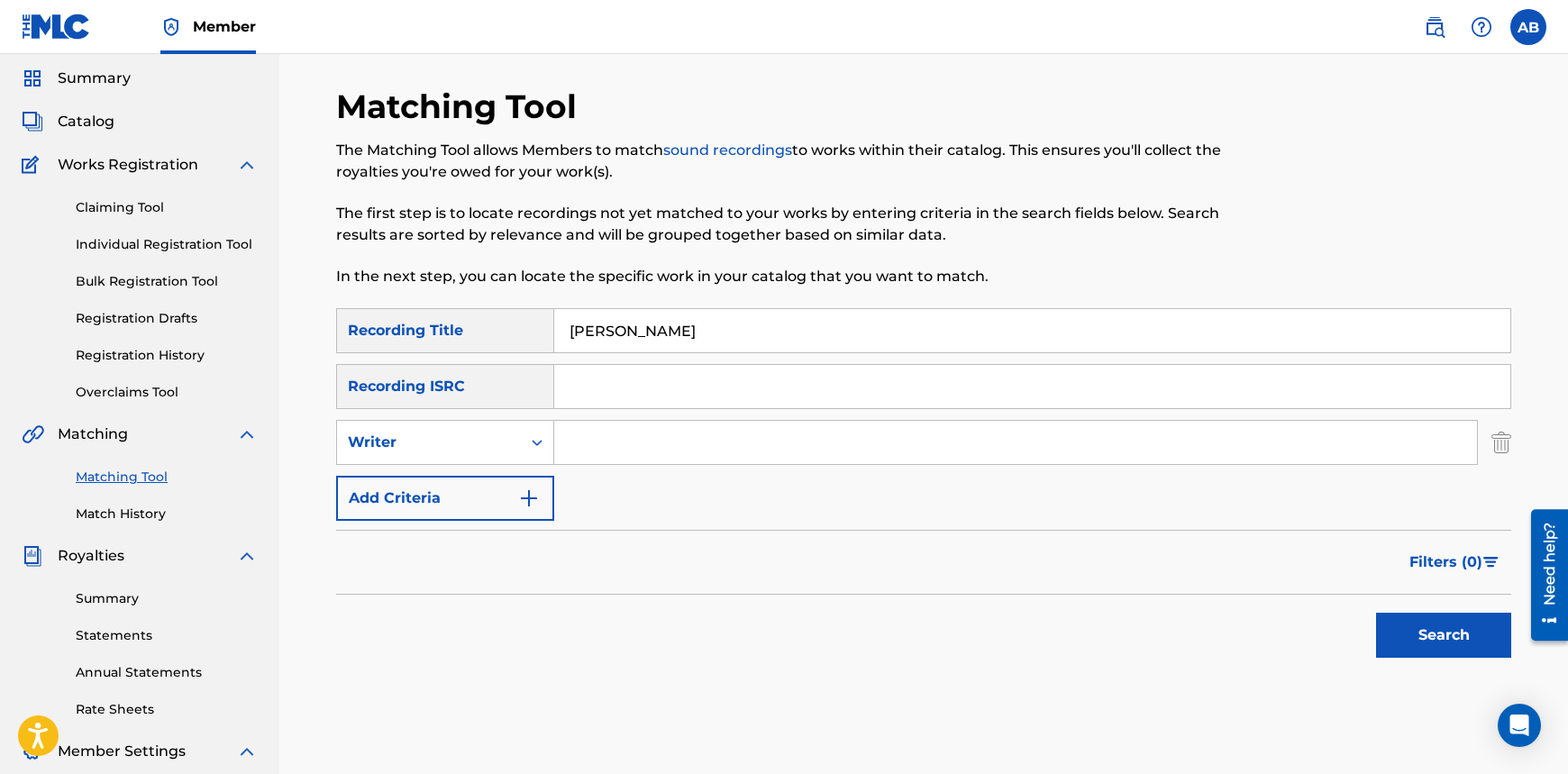 scroll, scrollTop: 90, scrollLeft: 0, axis: vertical 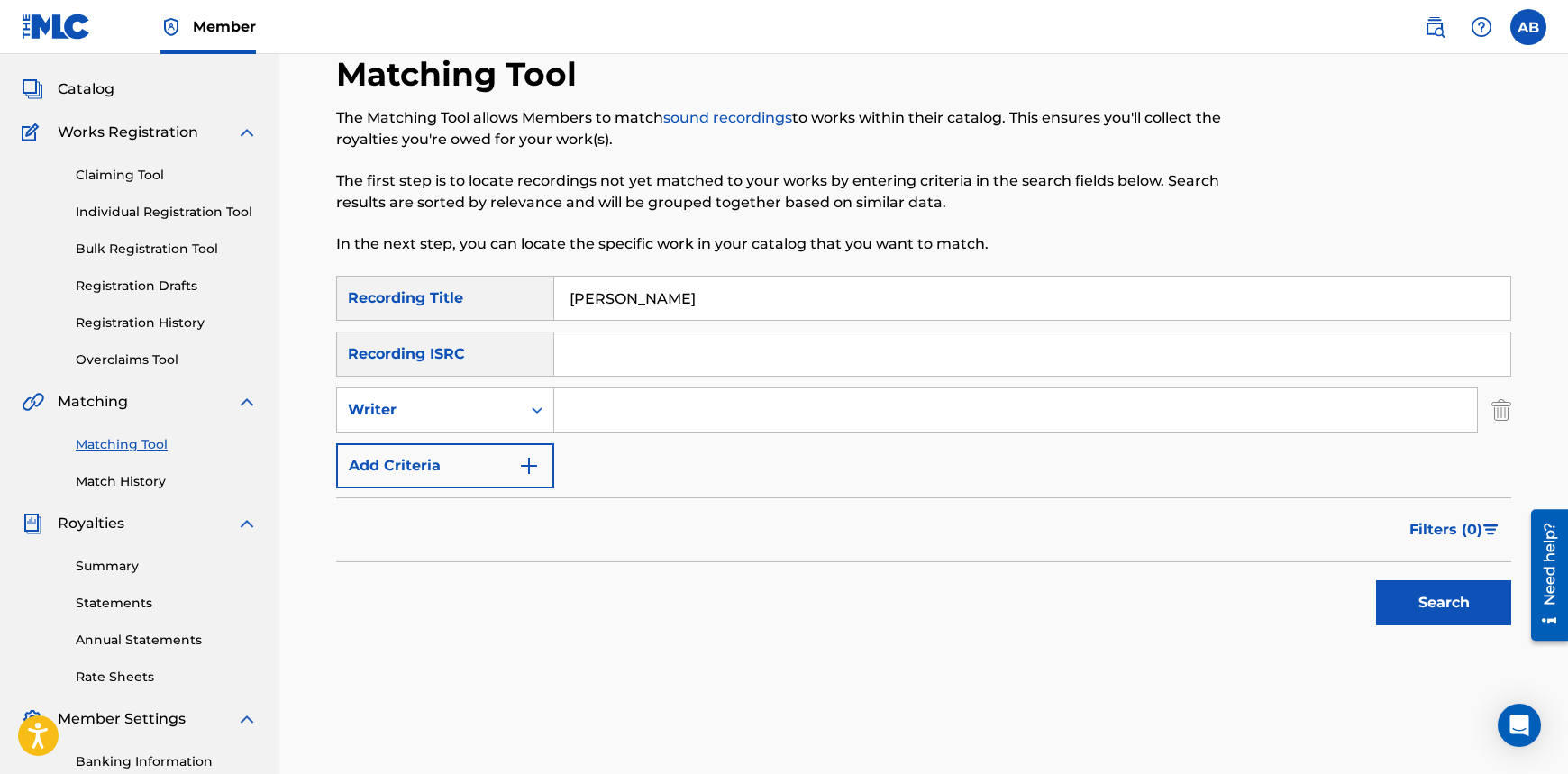 drag, startPoint x: 730, startPoint y: 309, endPoint x: 515, endPoint y: 284, distance: 216.44861 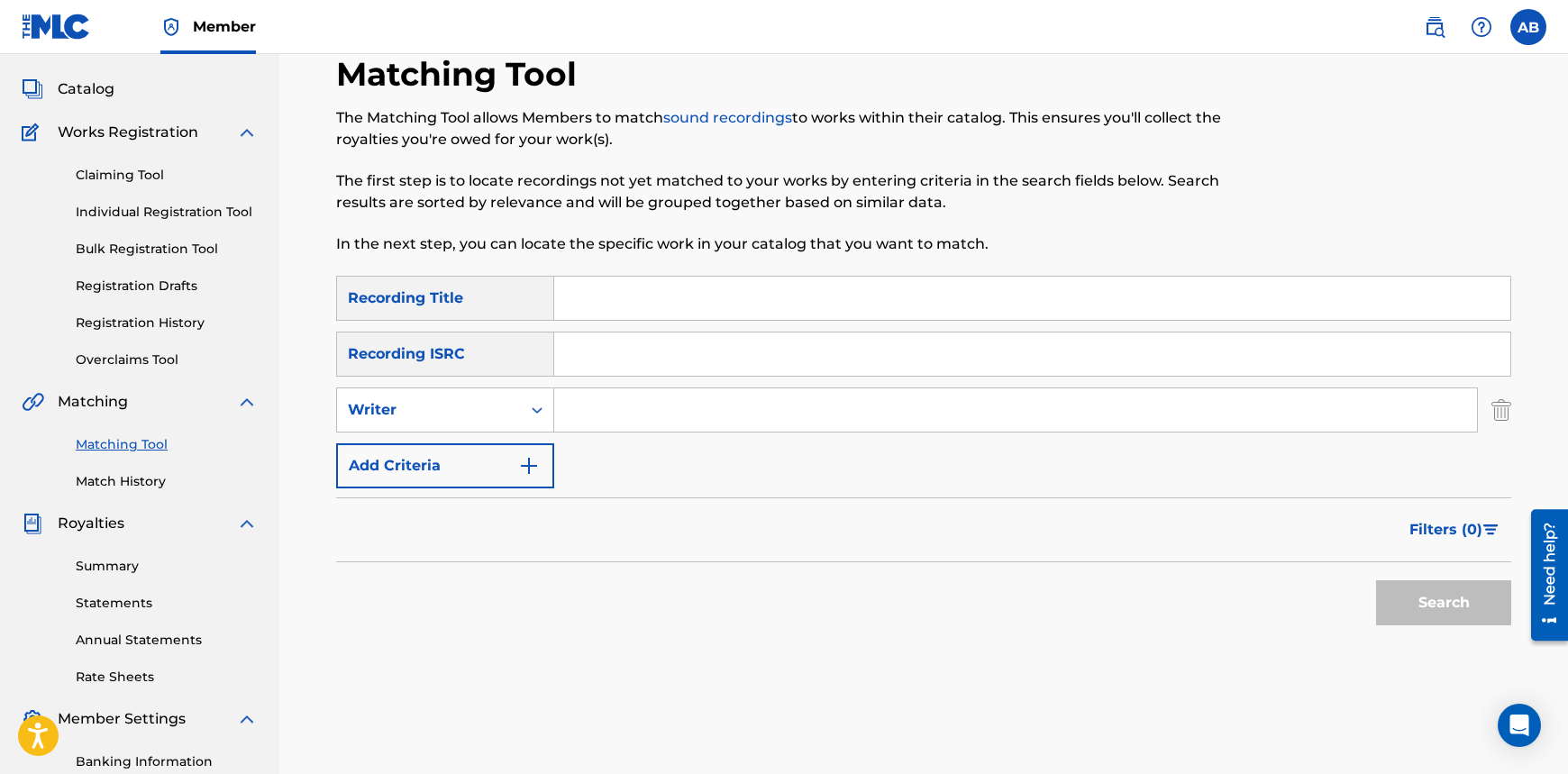 click at bounding box center (1016, 410) 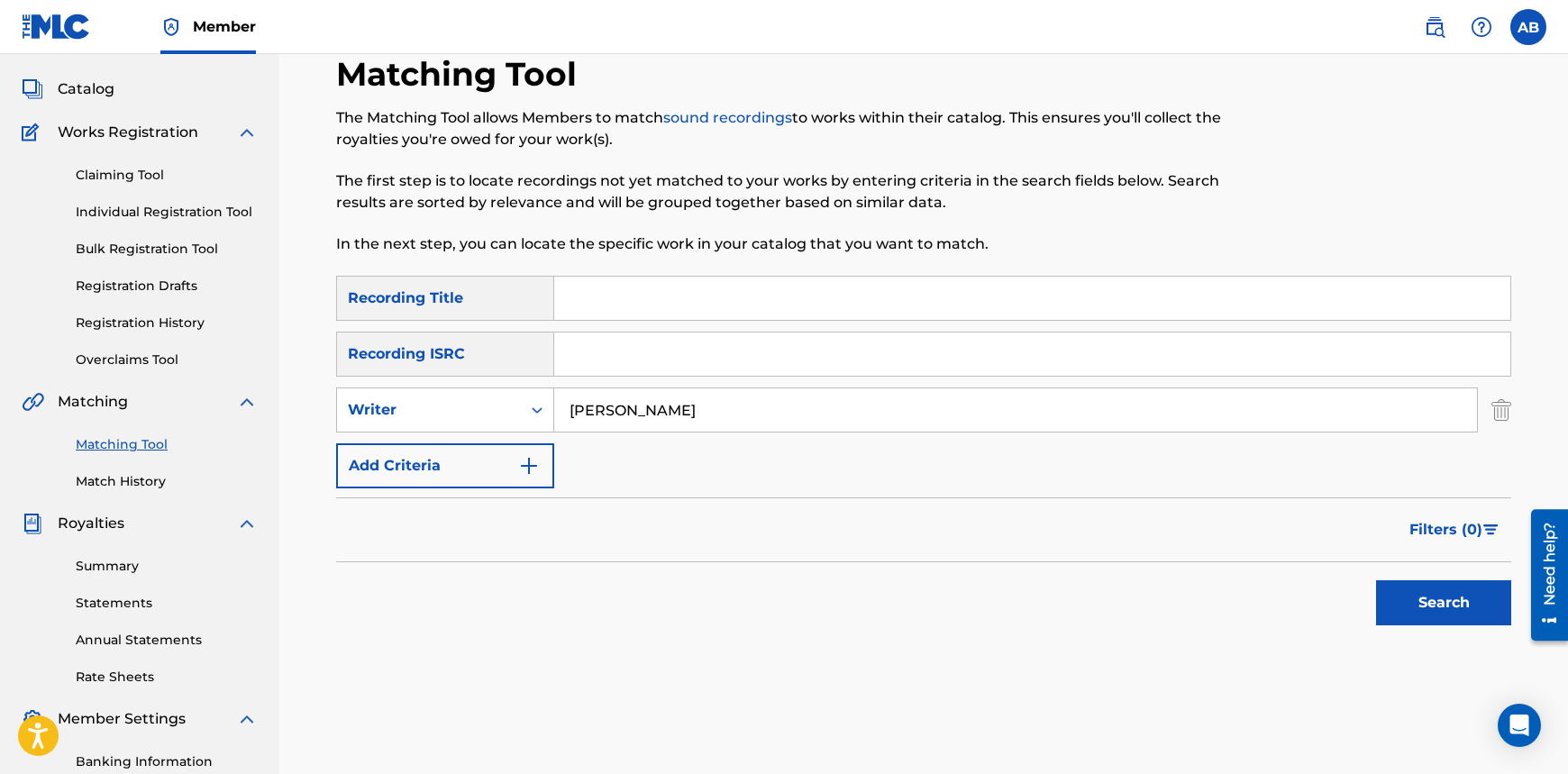 click on "Search" at bounding box center [1444, 603] 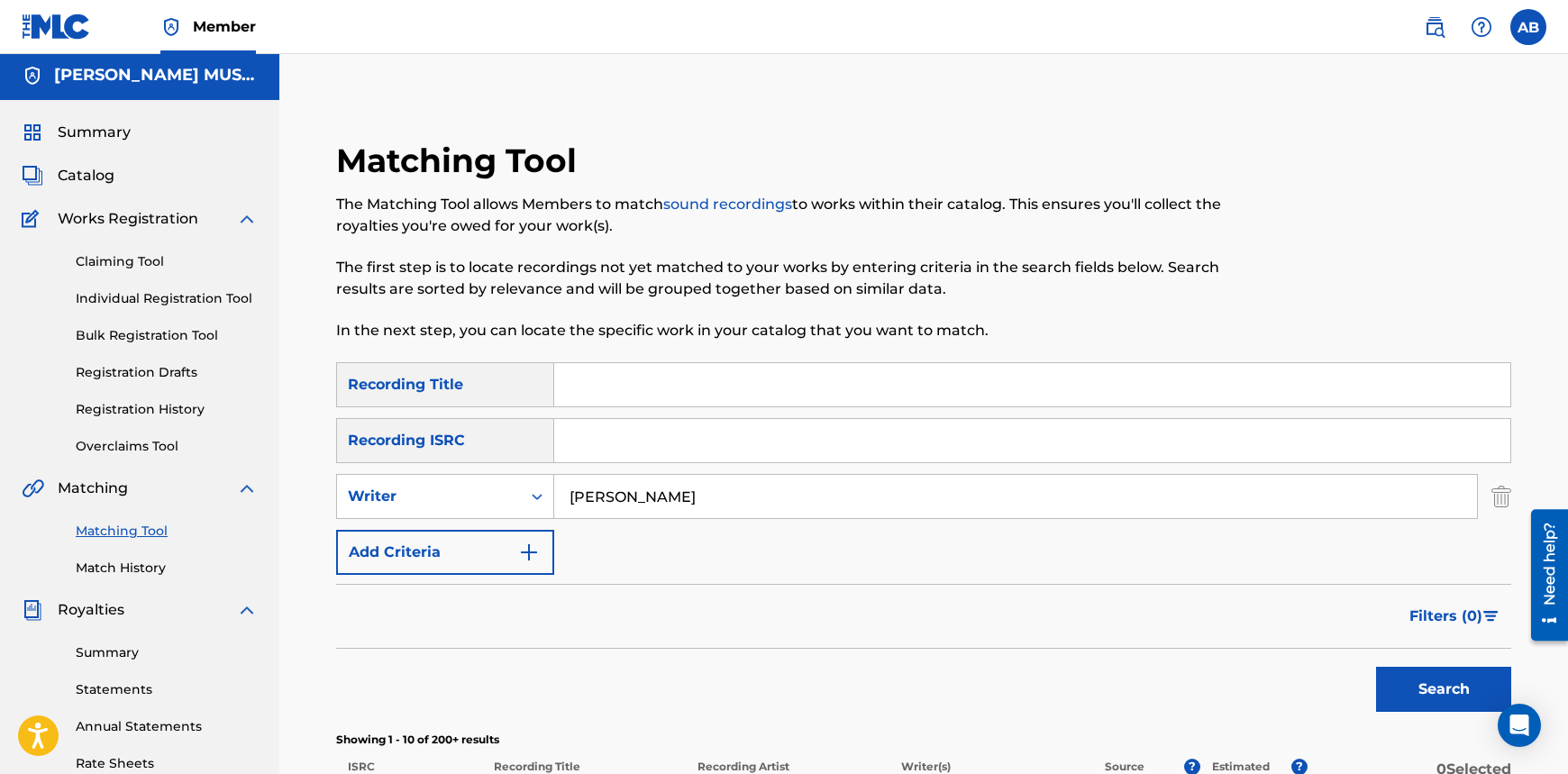 scroll, scrollTop: 0, scrollLeft: 0, axis: both 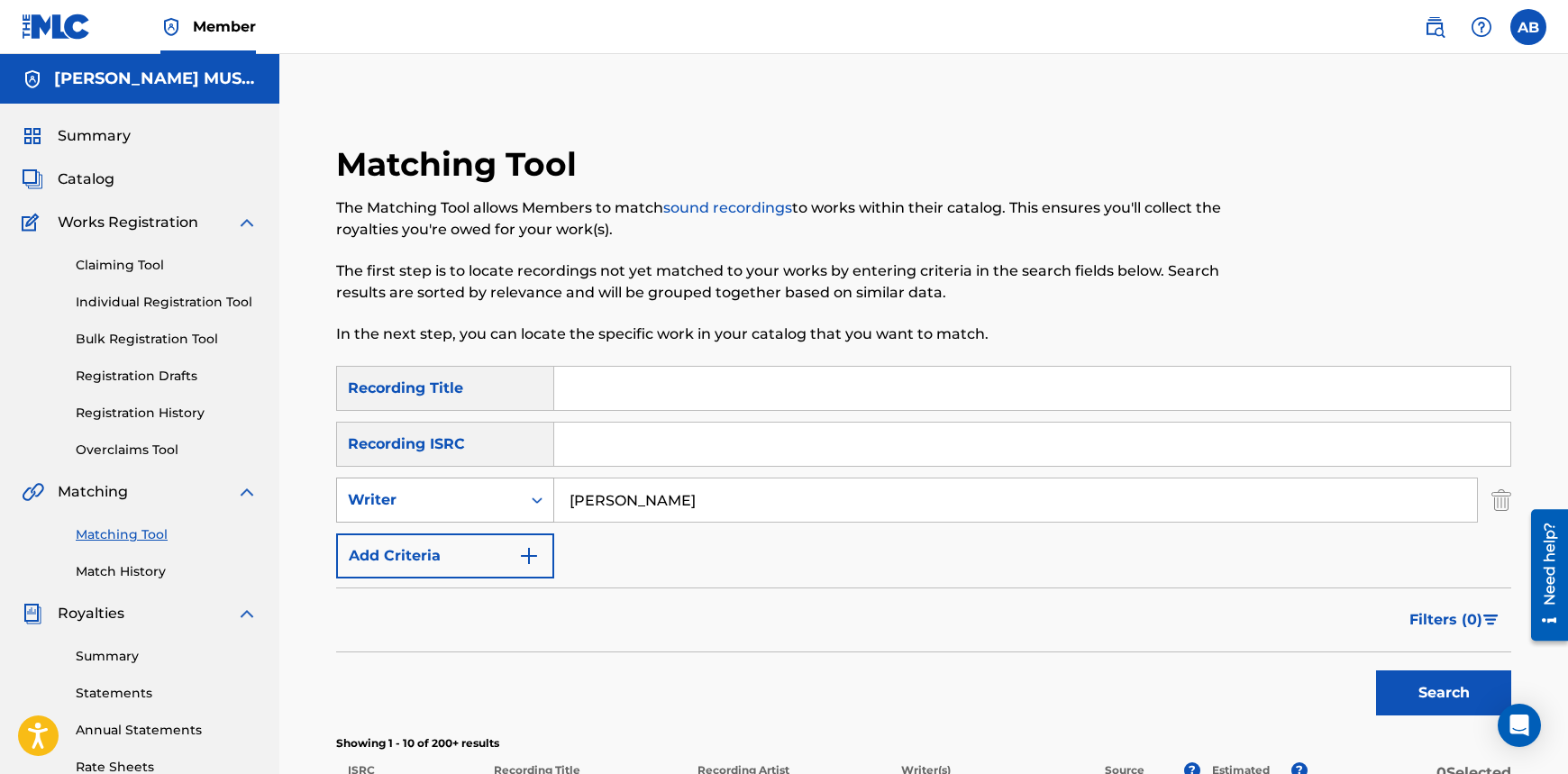 drag, startPoint x: 734, startPoint y: 481, endPoint x: 428, endPoint y: 493, distance: 306.2352 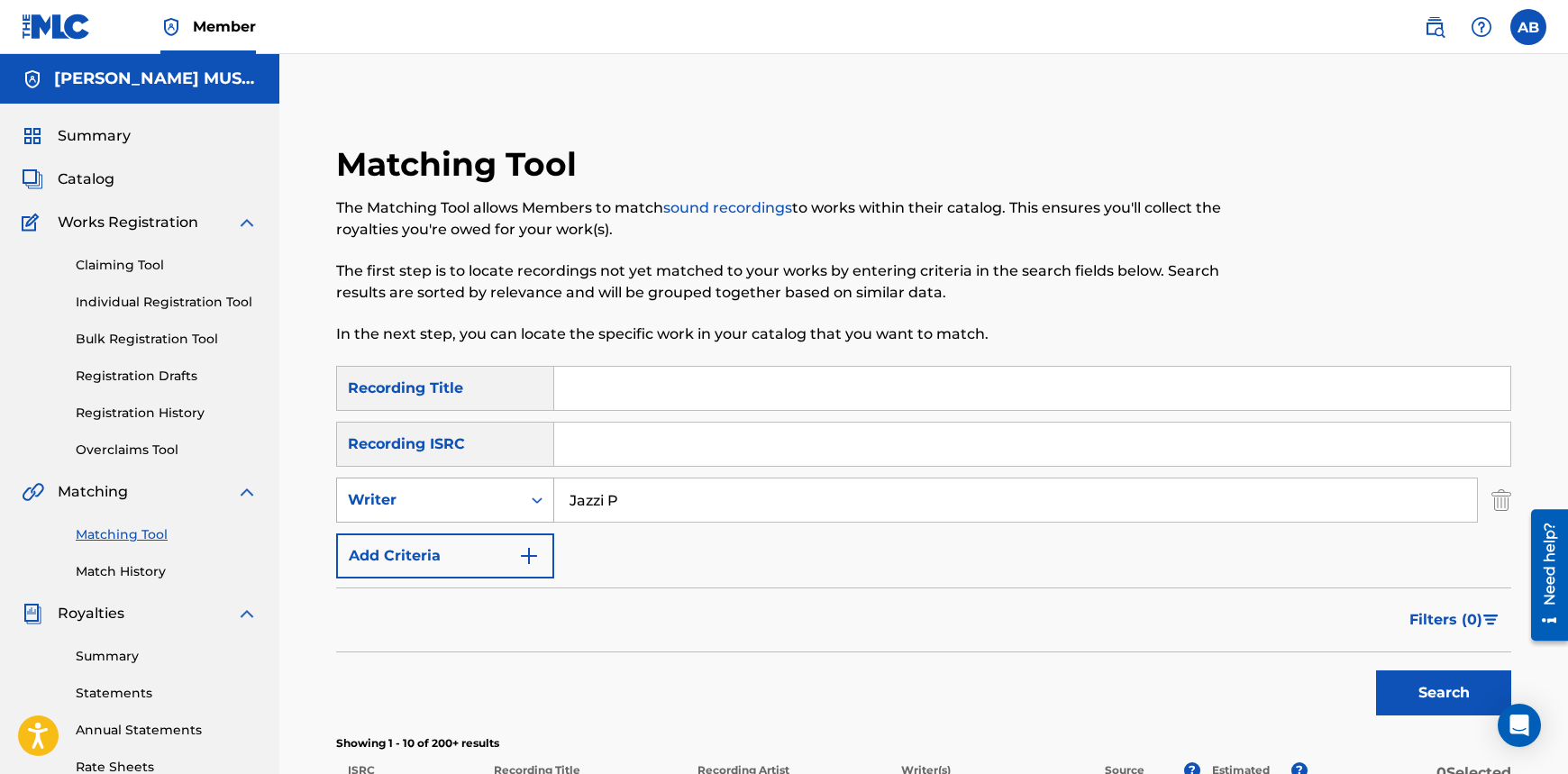type on "Jazzi P" 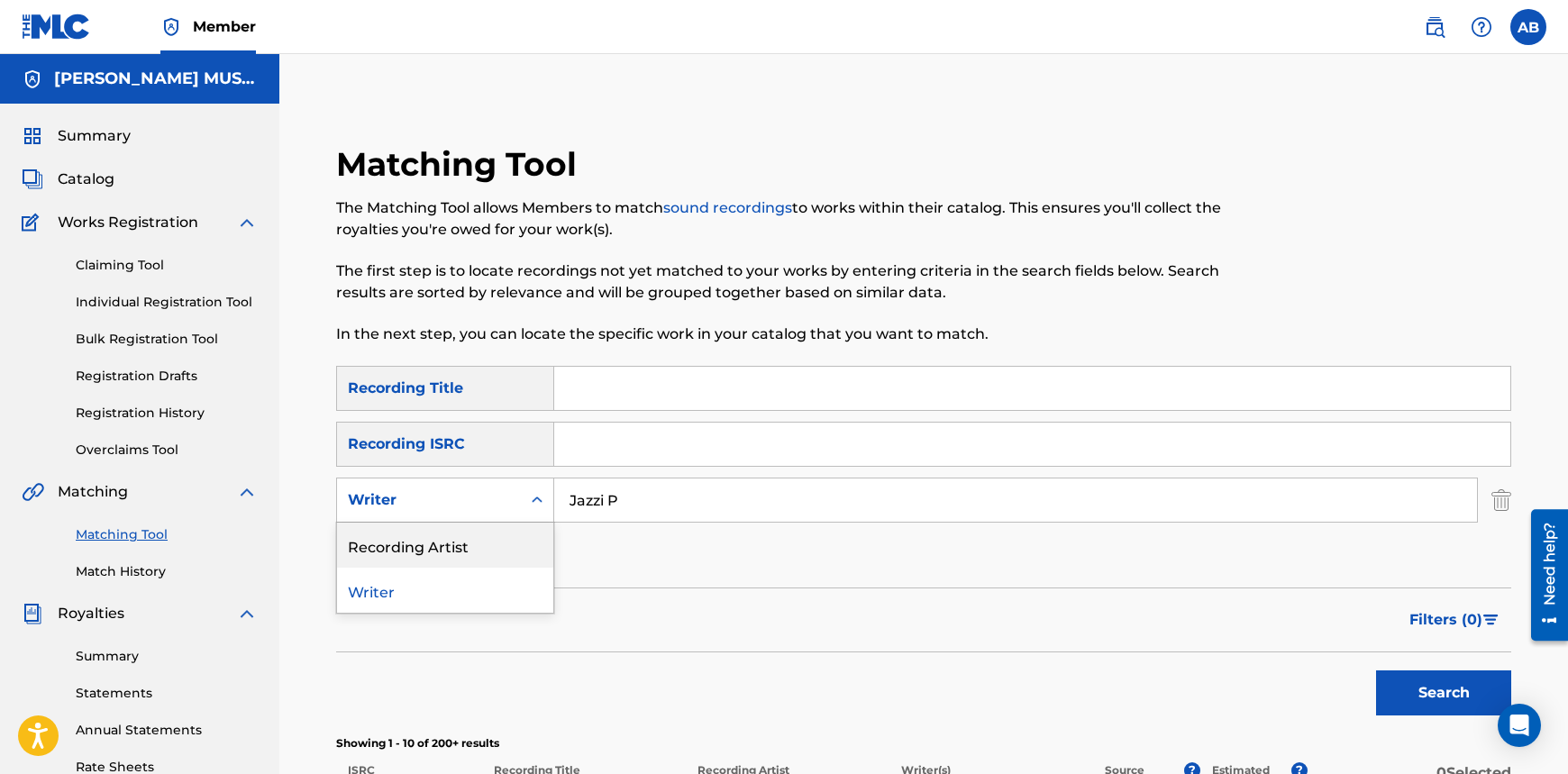 click on "Recording Artist" at bounding box center (445, 545) 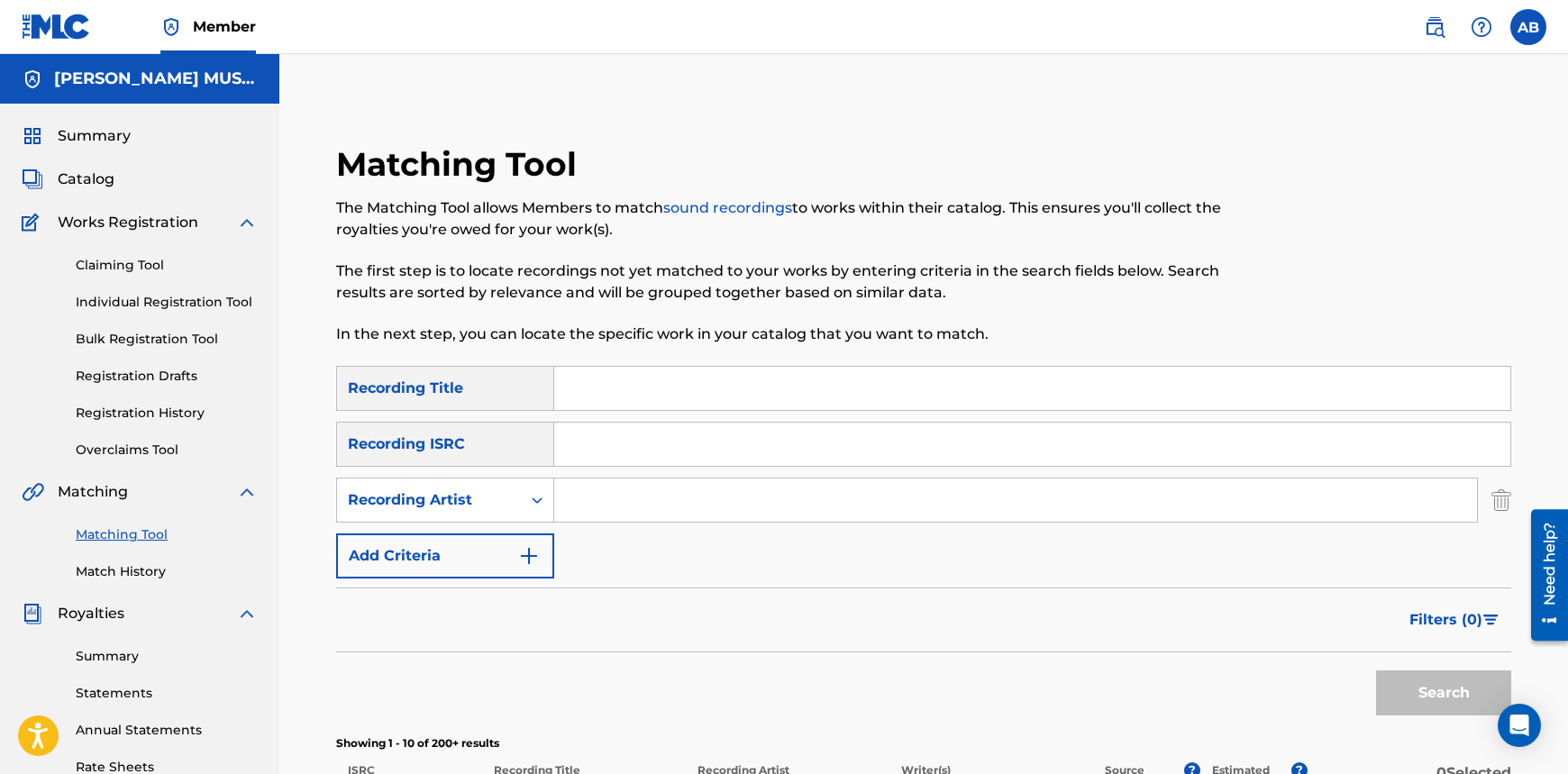 click at bounding box center (1016, 500) 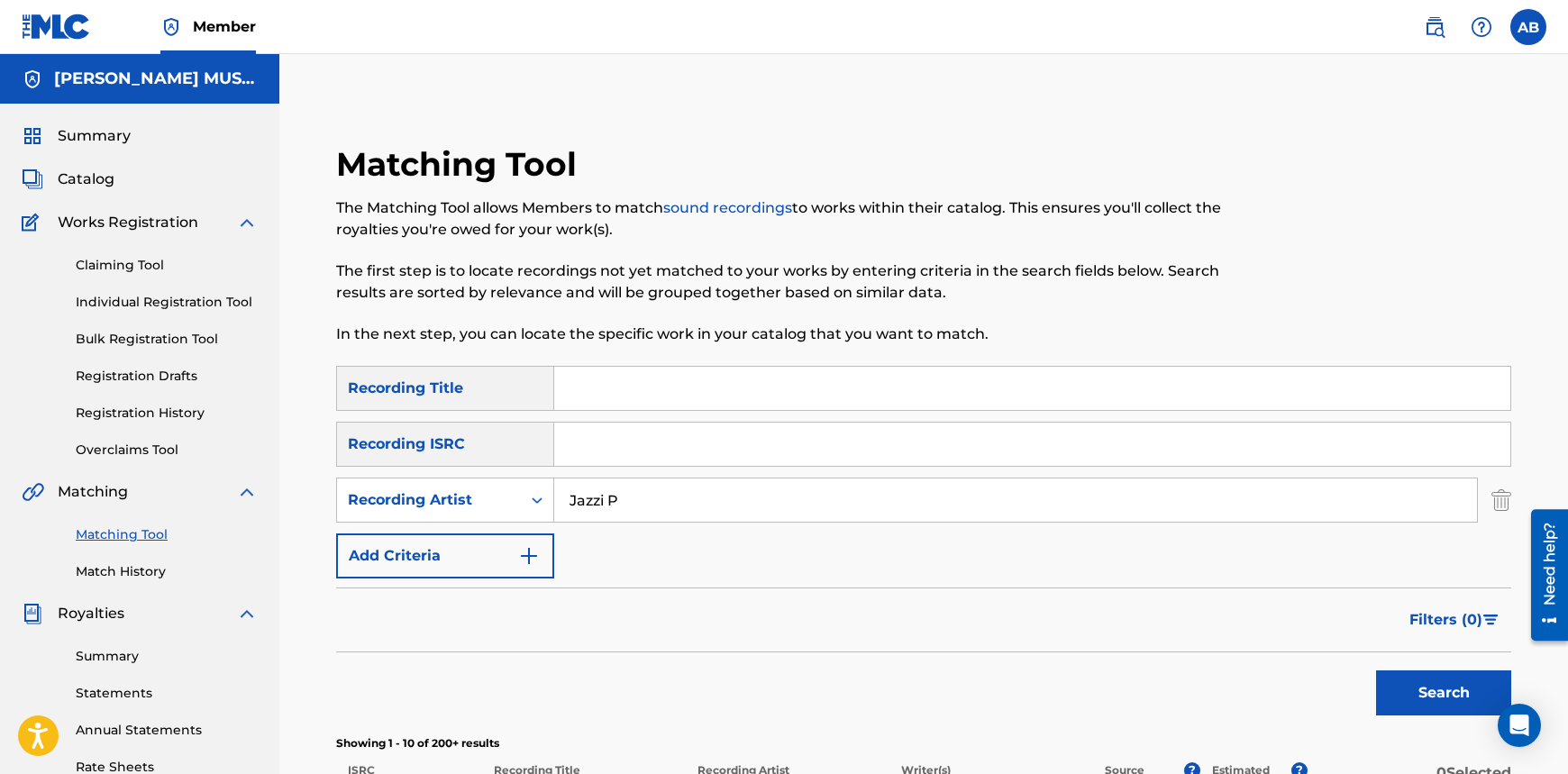 click on "Search" at bounding box center (1444, 693) 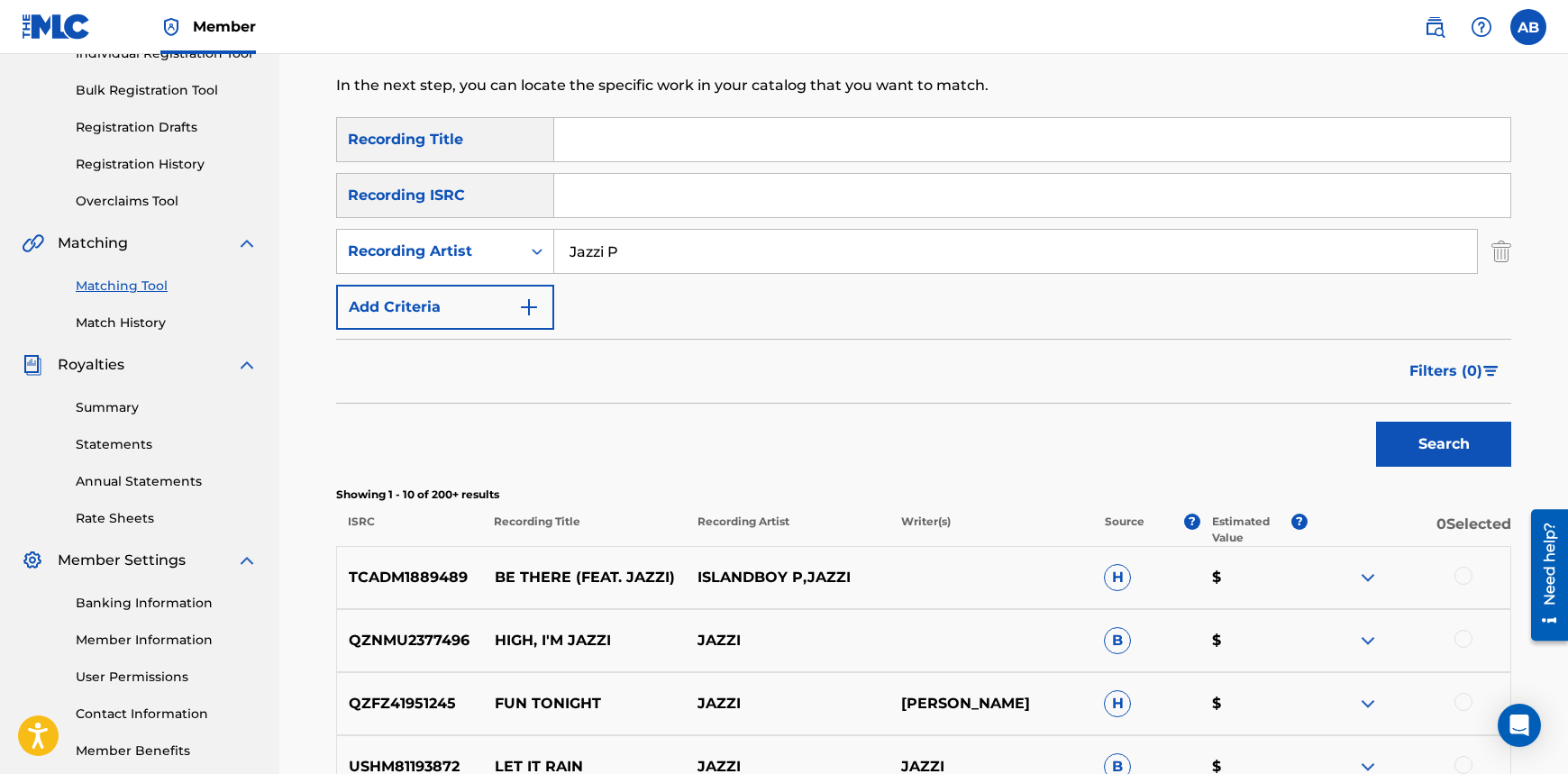 scroll, scrollTop: 90, scrollLeft: 0, axis: vertical 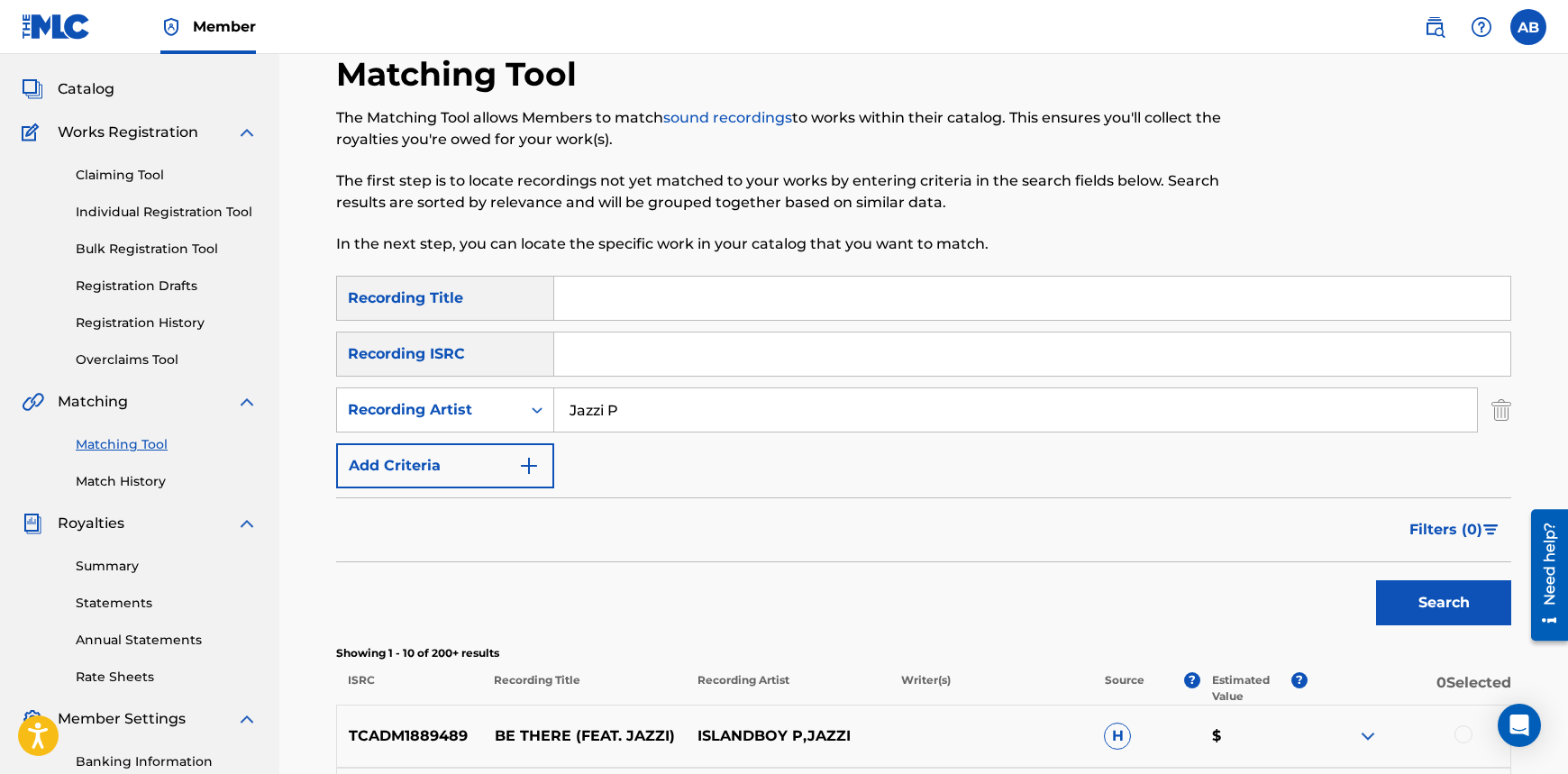 drag, startPoint x: 703, startPoint y: 406, endPoint x: 331, endPoint y: 399, distance: 372.06585 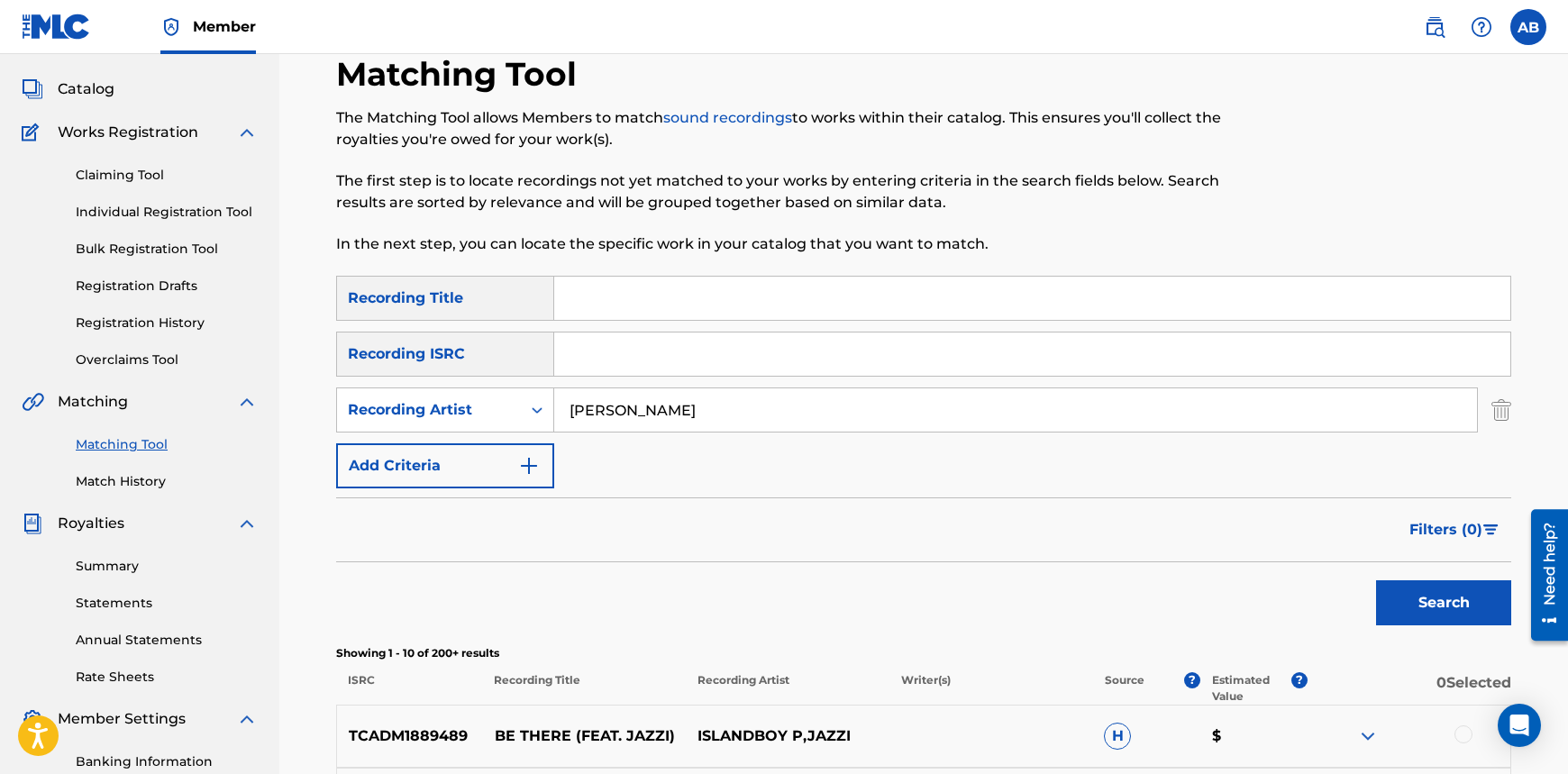 click on "Search" at bounding box center [1444, 603] 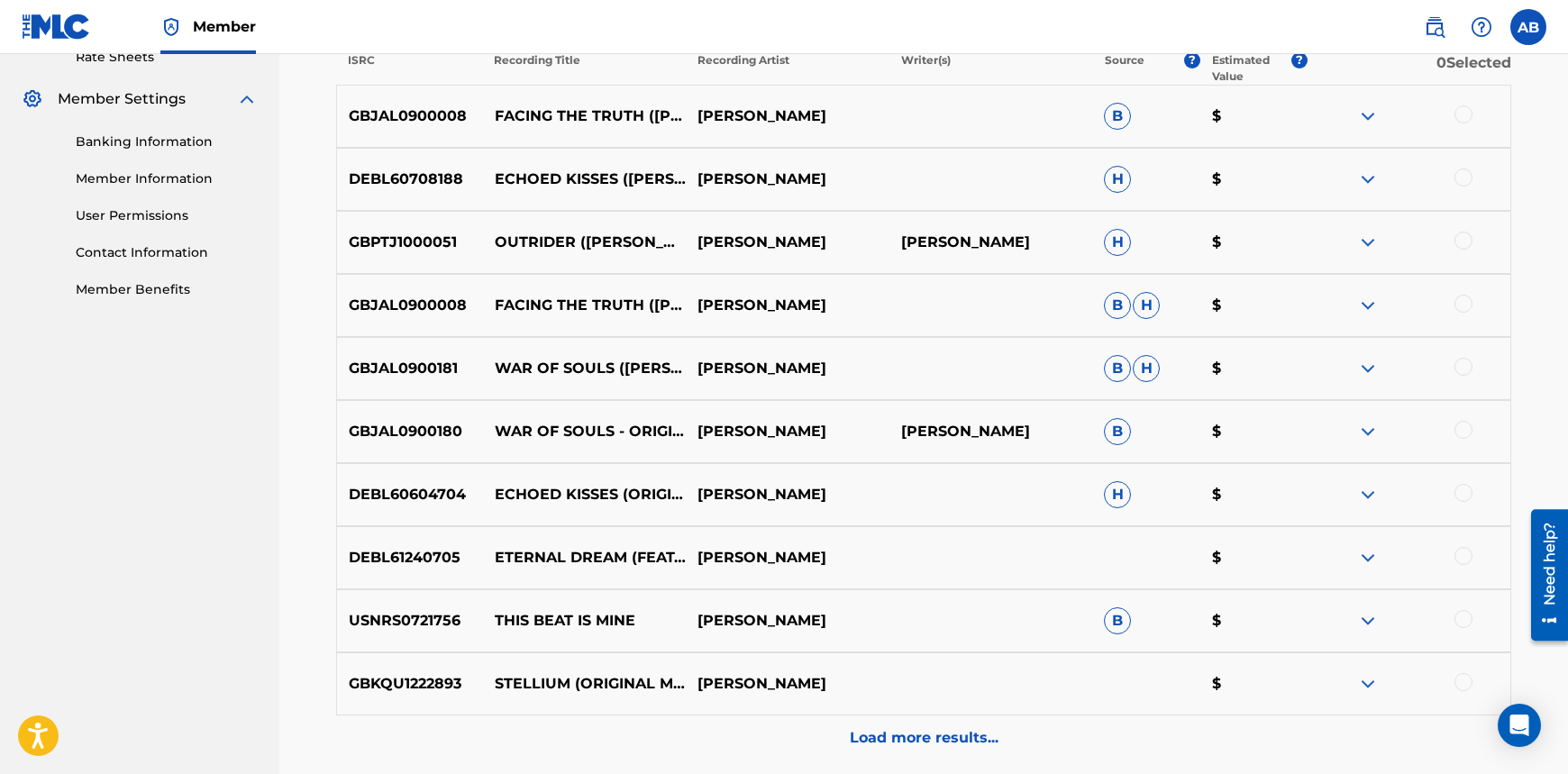 scroll, scrollTop: 793, scrollLeft: 0, axis: vertical 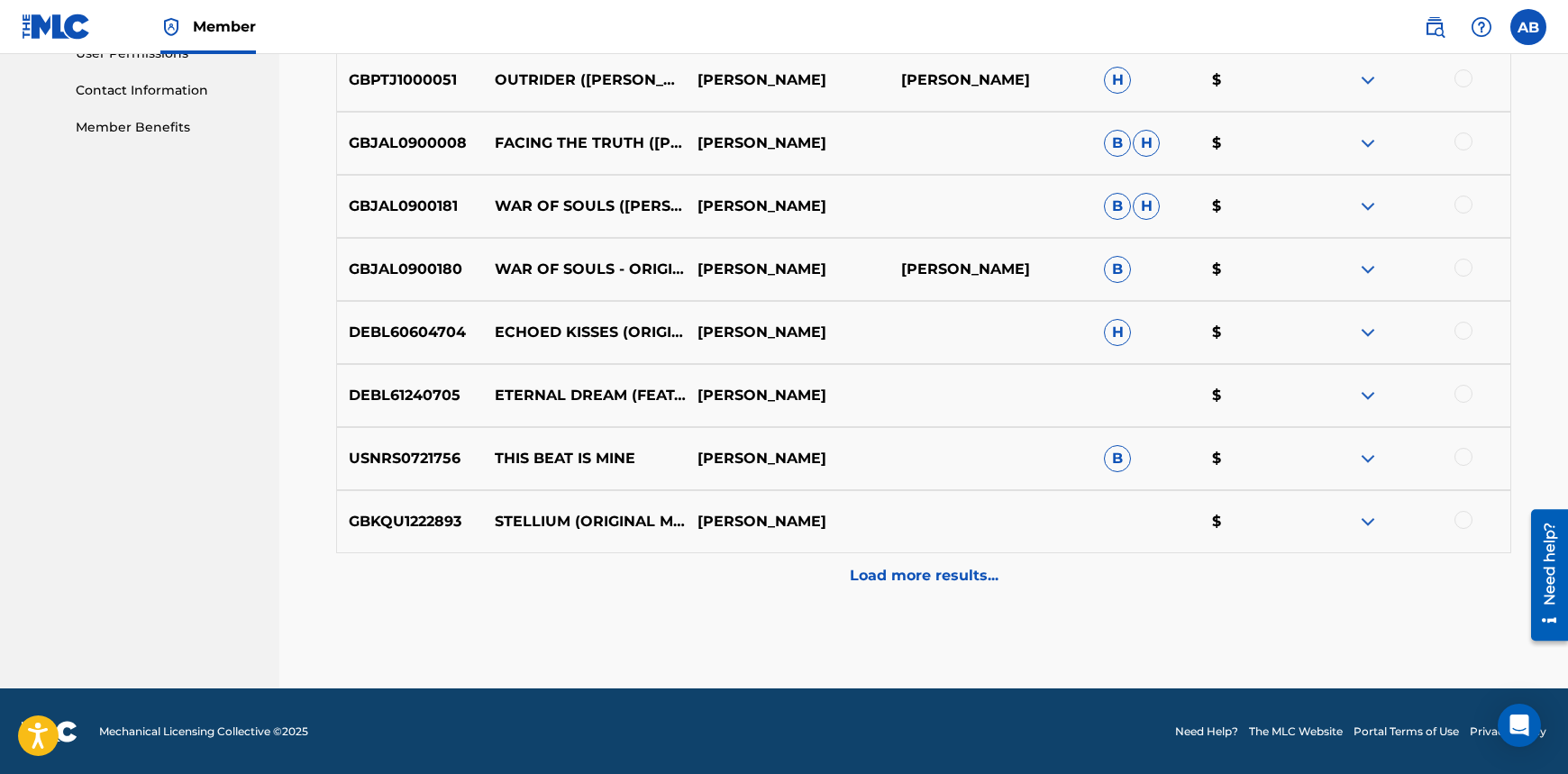 click on "Load more results..." at bounding box center (924, 576) 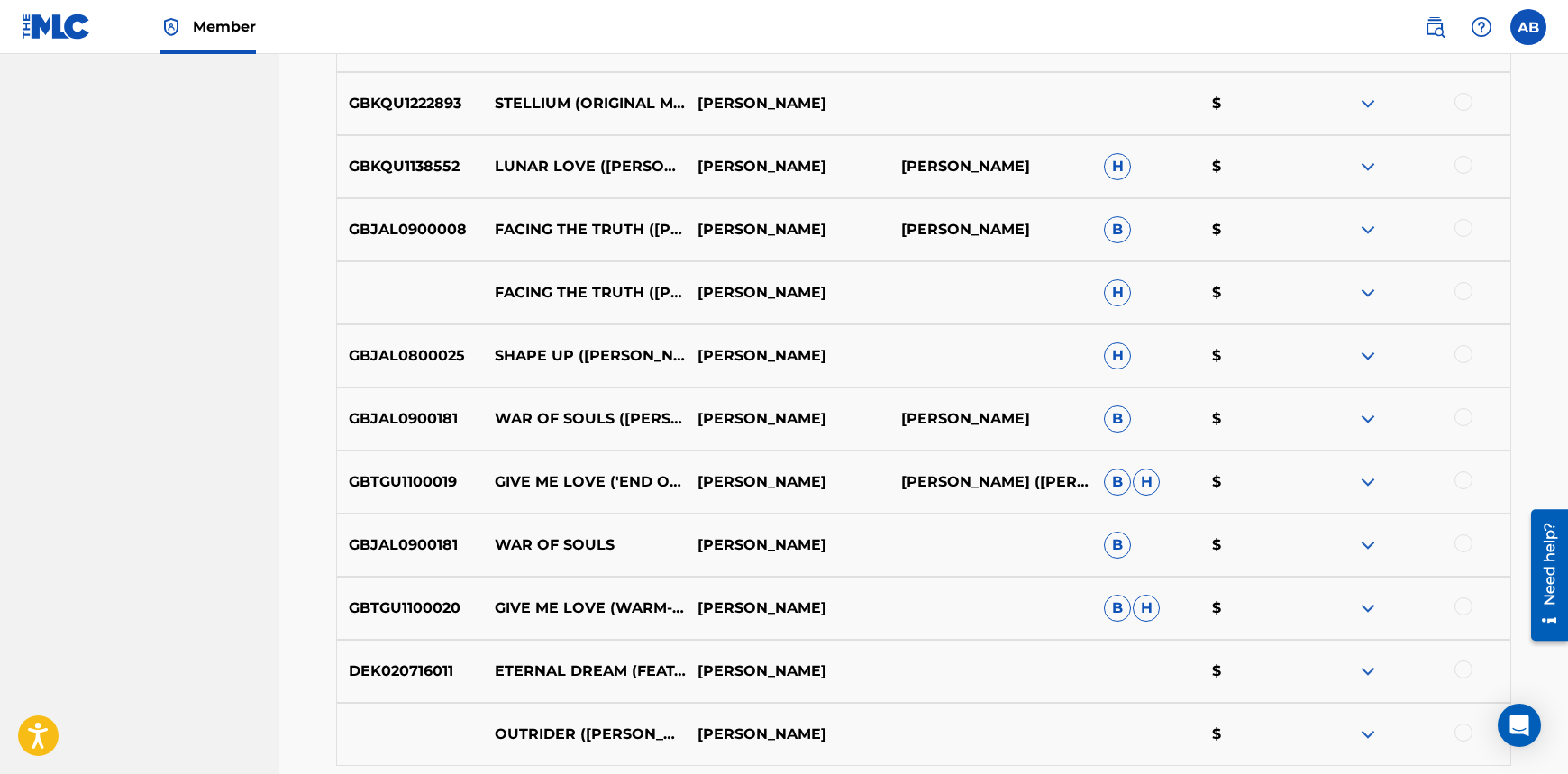scroll, scrollTop: 1323, scrollLeft: 0, axis: vertical 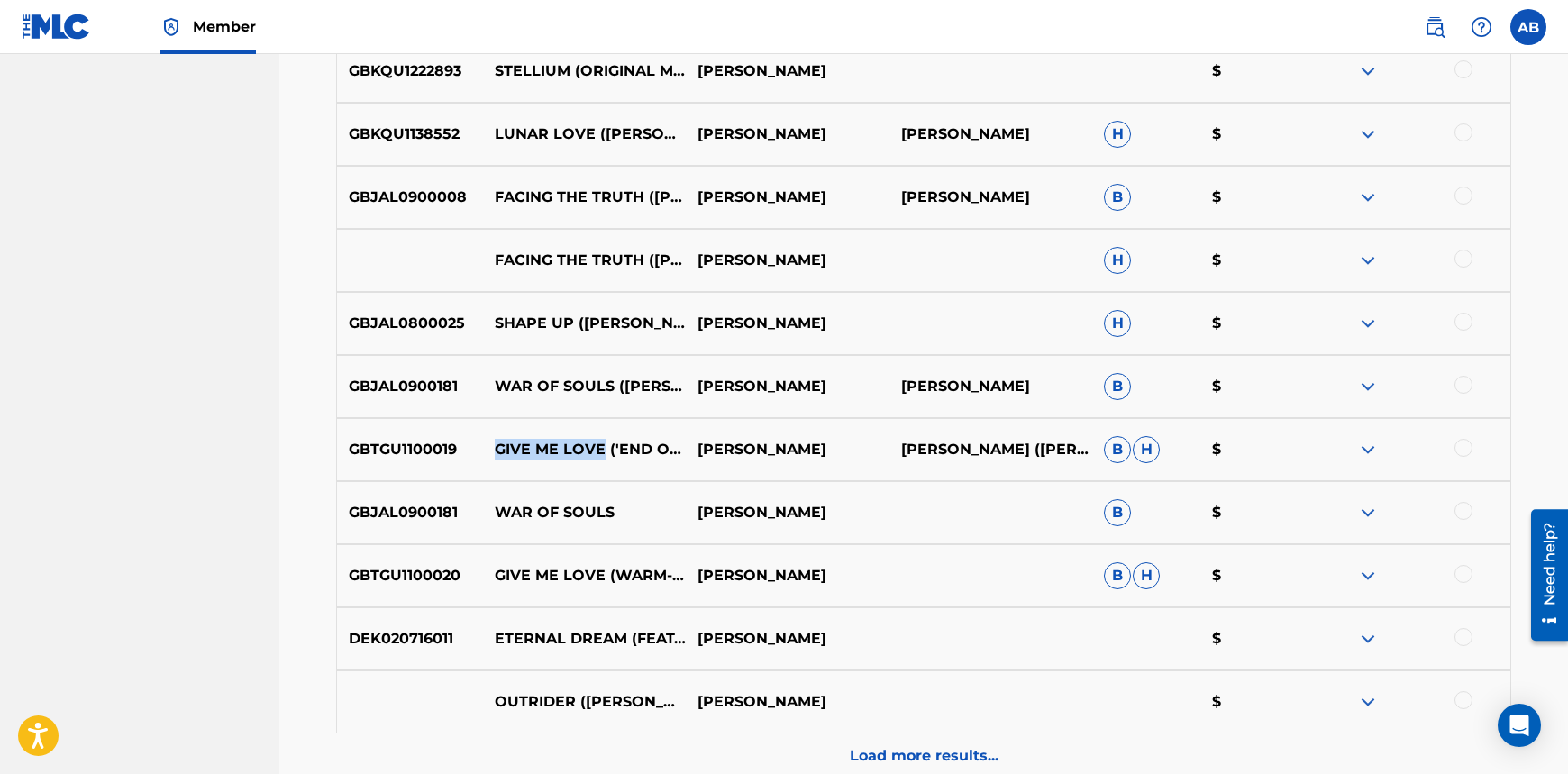 drag, startPoint x: 493, startPoint y: 426, endPoint x: 601, endPoint y: 421, distance: 108.11568 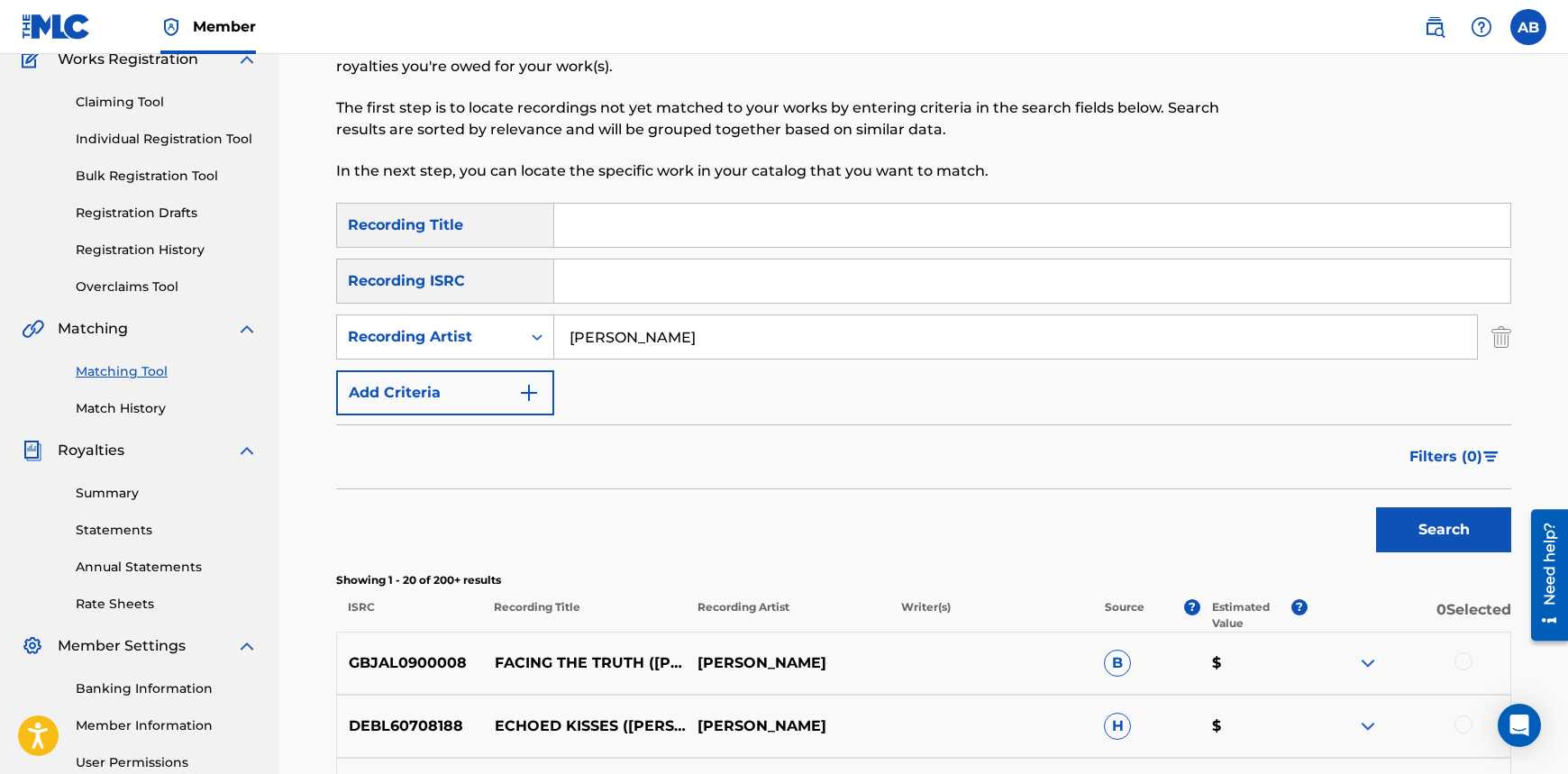 scroll, scrollTop: 241, scrollLeft: 0, axis: vertical 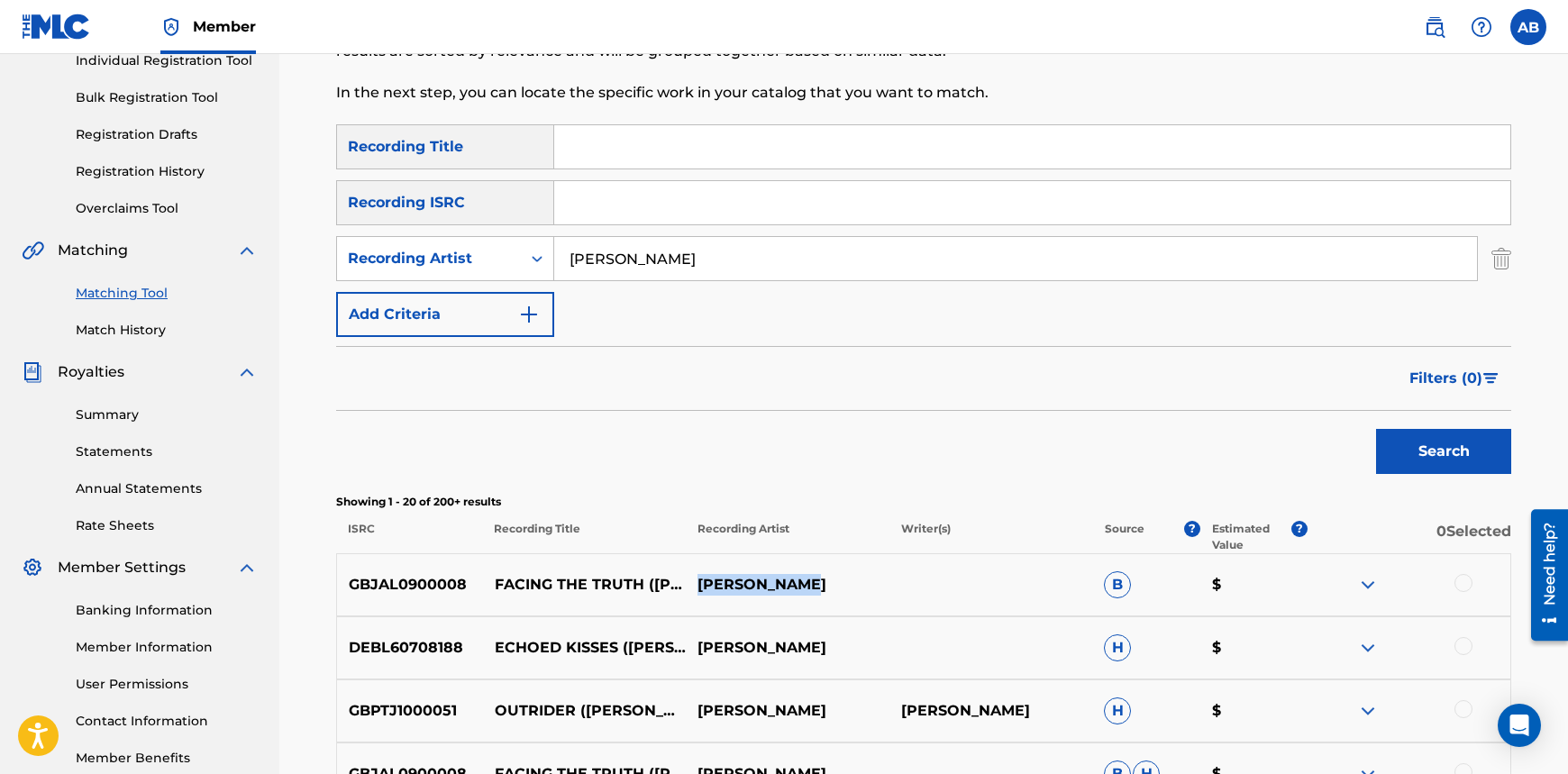 drag, startPoint x: 699, startPoint y: 588, endPoint x: 837, endPoint y: 572, distance: 138.92444 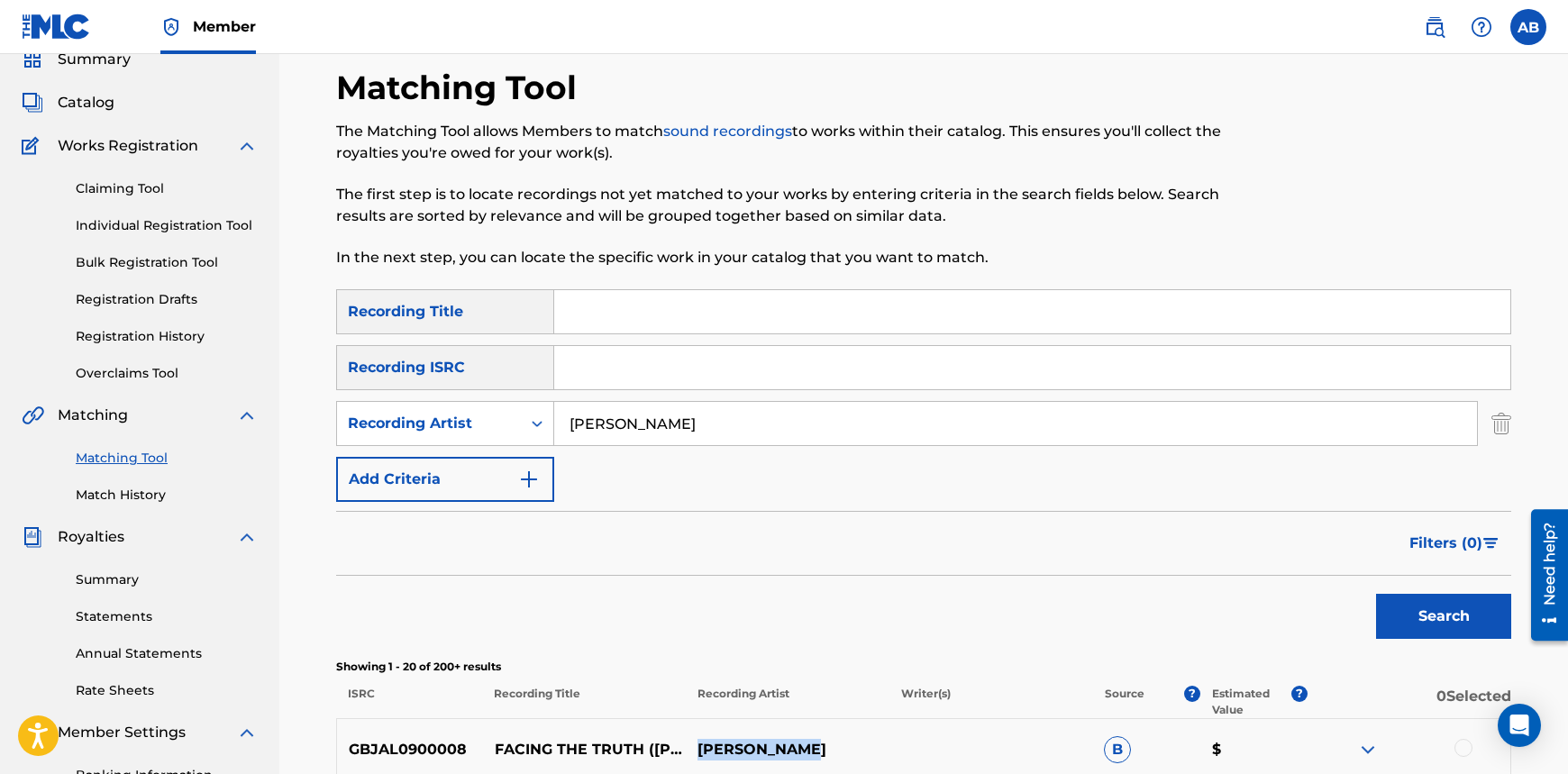 scroll, scrollTop: 61, scrollLeft: 0, axis: vertical 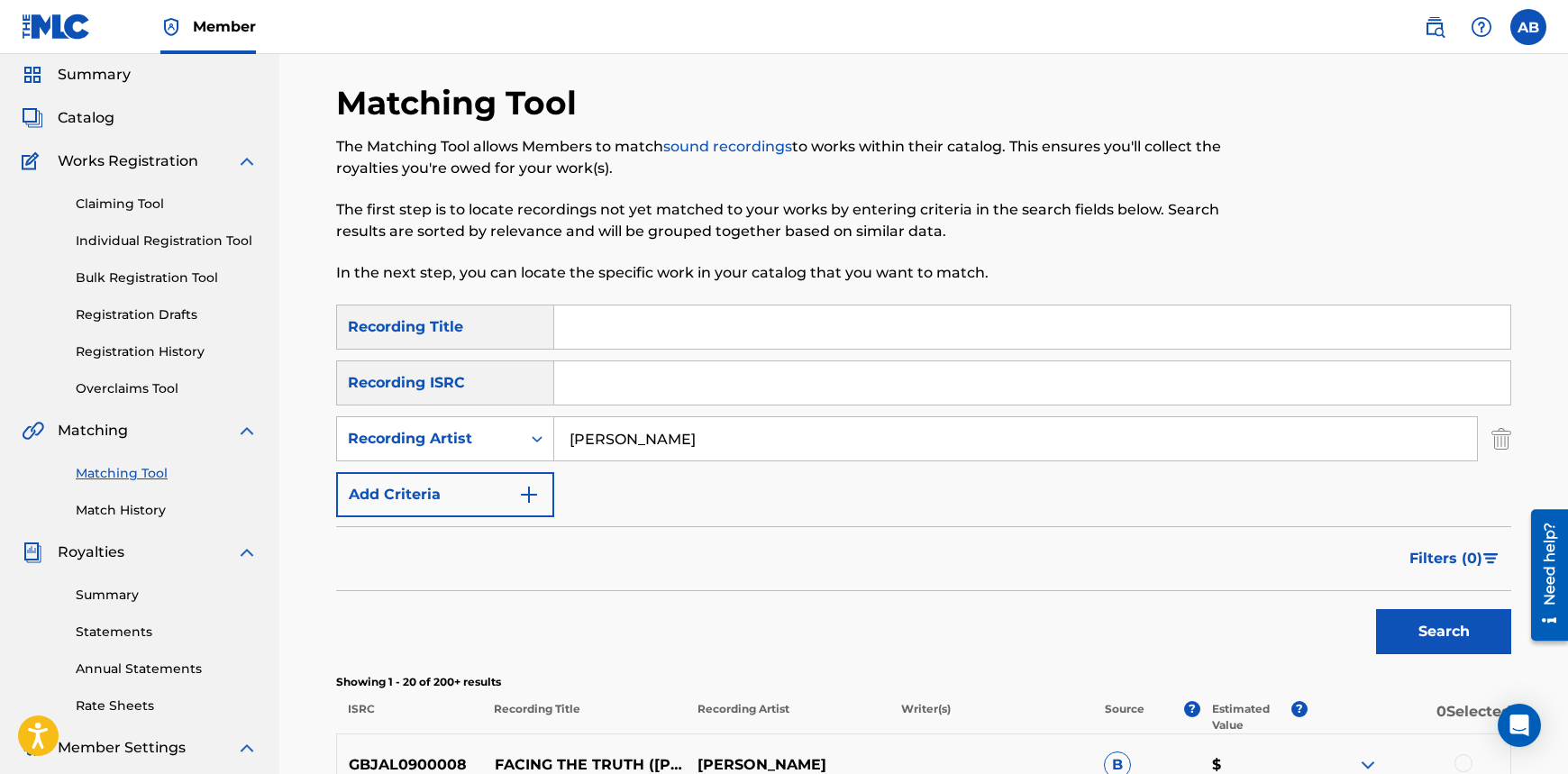 drag, startPoint x: 673, startPoint y: 443, endPoint x: 305, endPoint y: 425, distance: 368.44 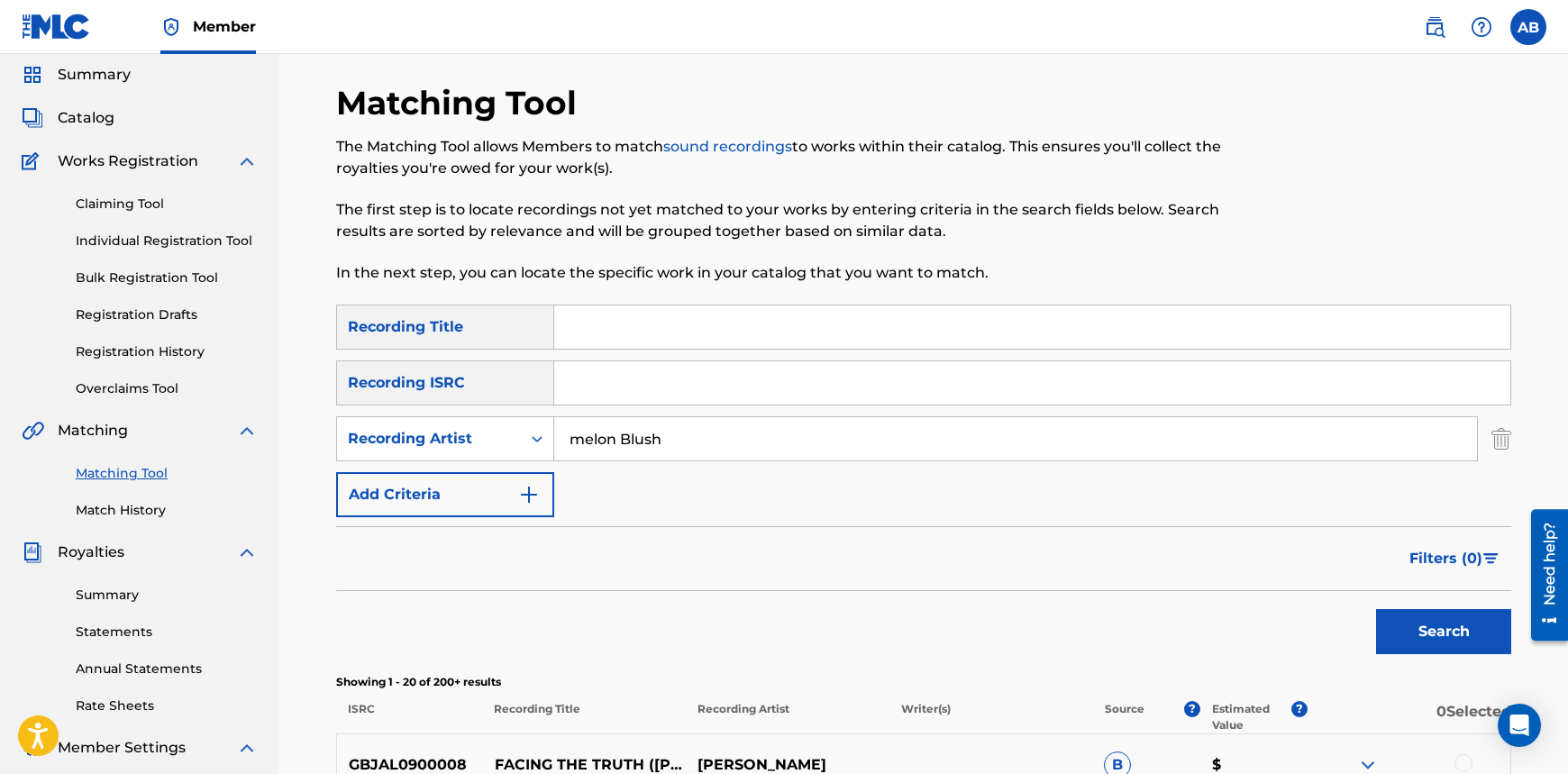 type on "melon Blush" 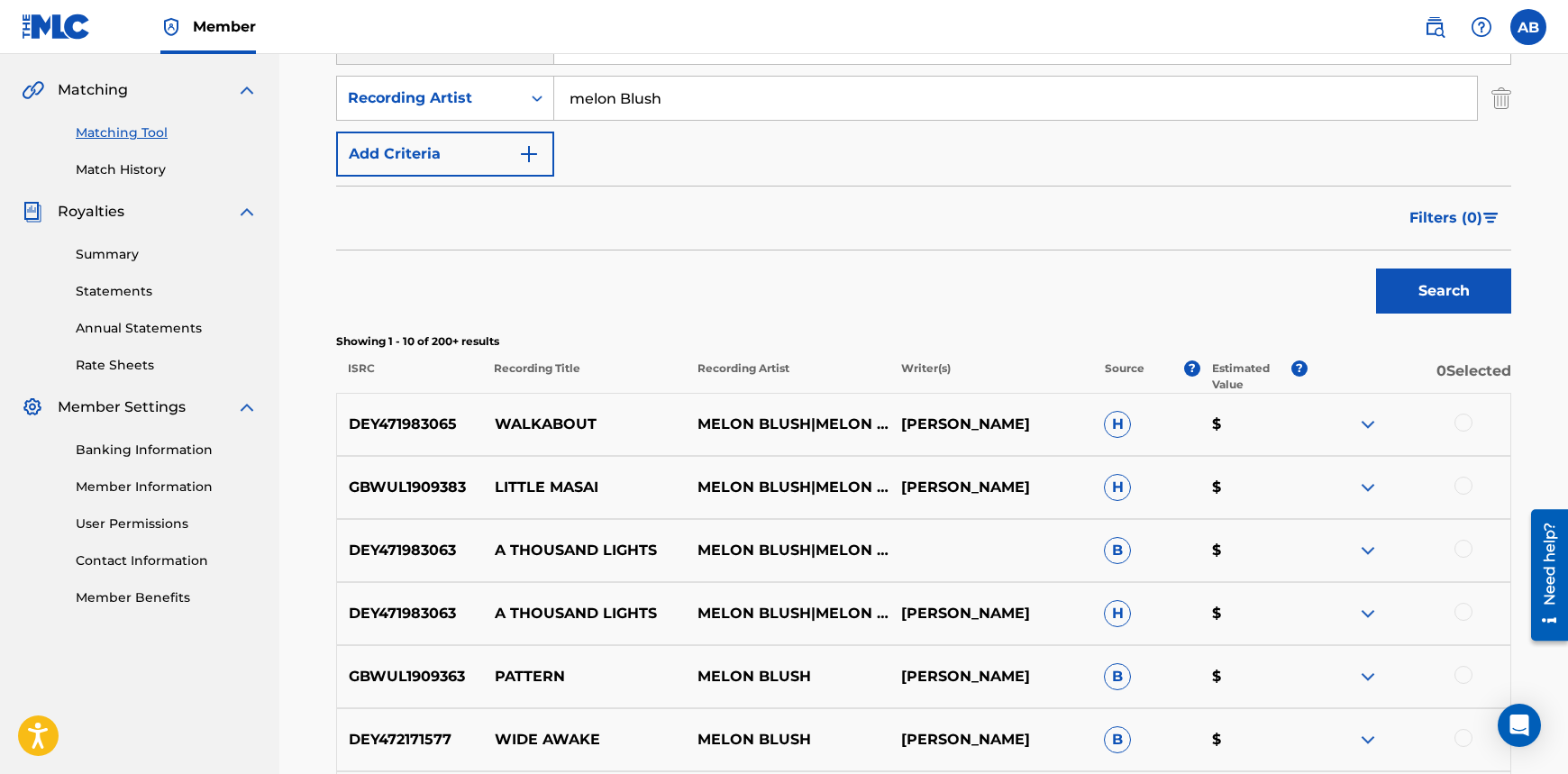 scroll, scrollTop: 433, scrollLeft: 0, axis: vertical 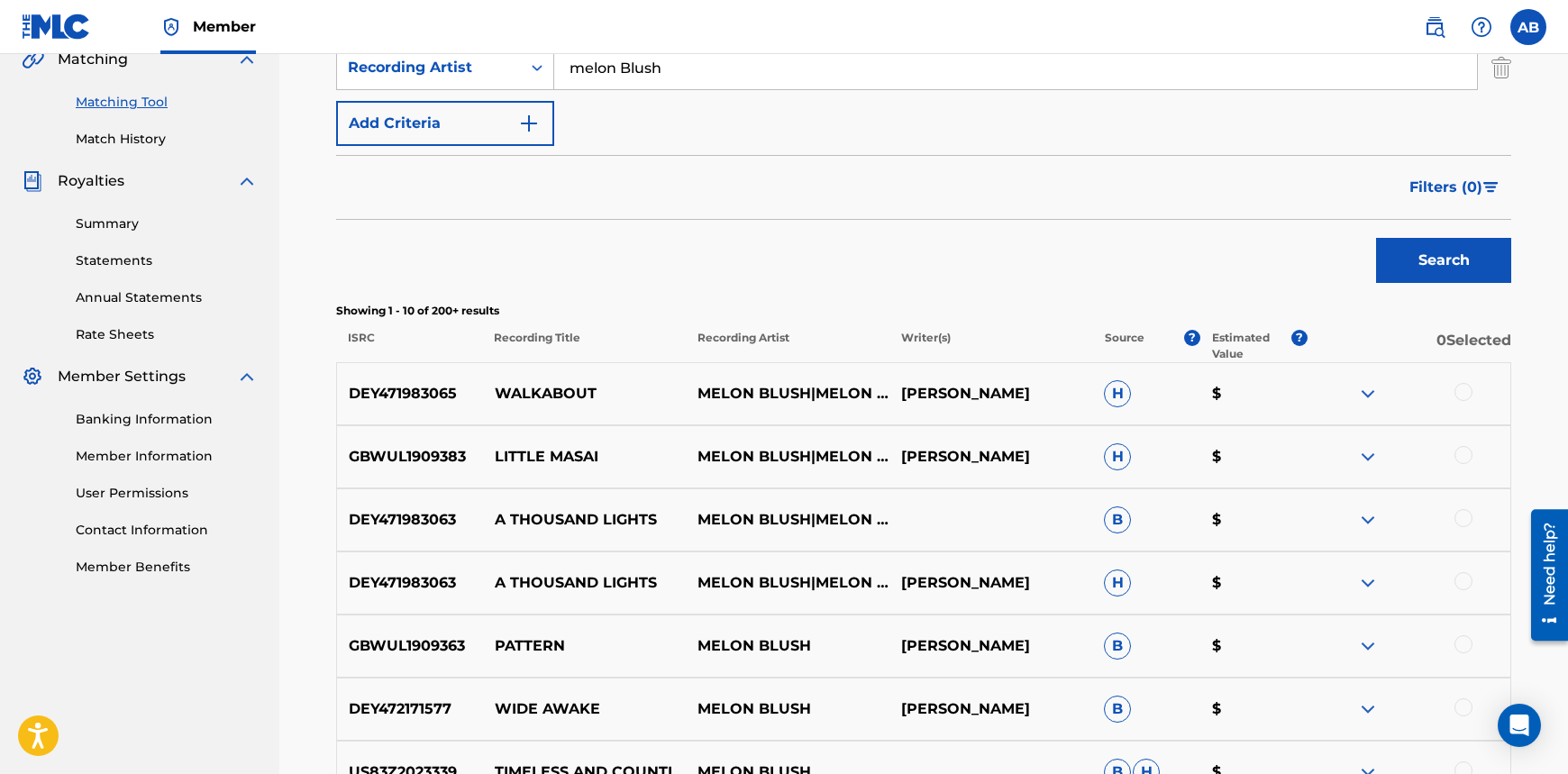 click on "Filters ( 0 )" at bounding box center [1445, 187] 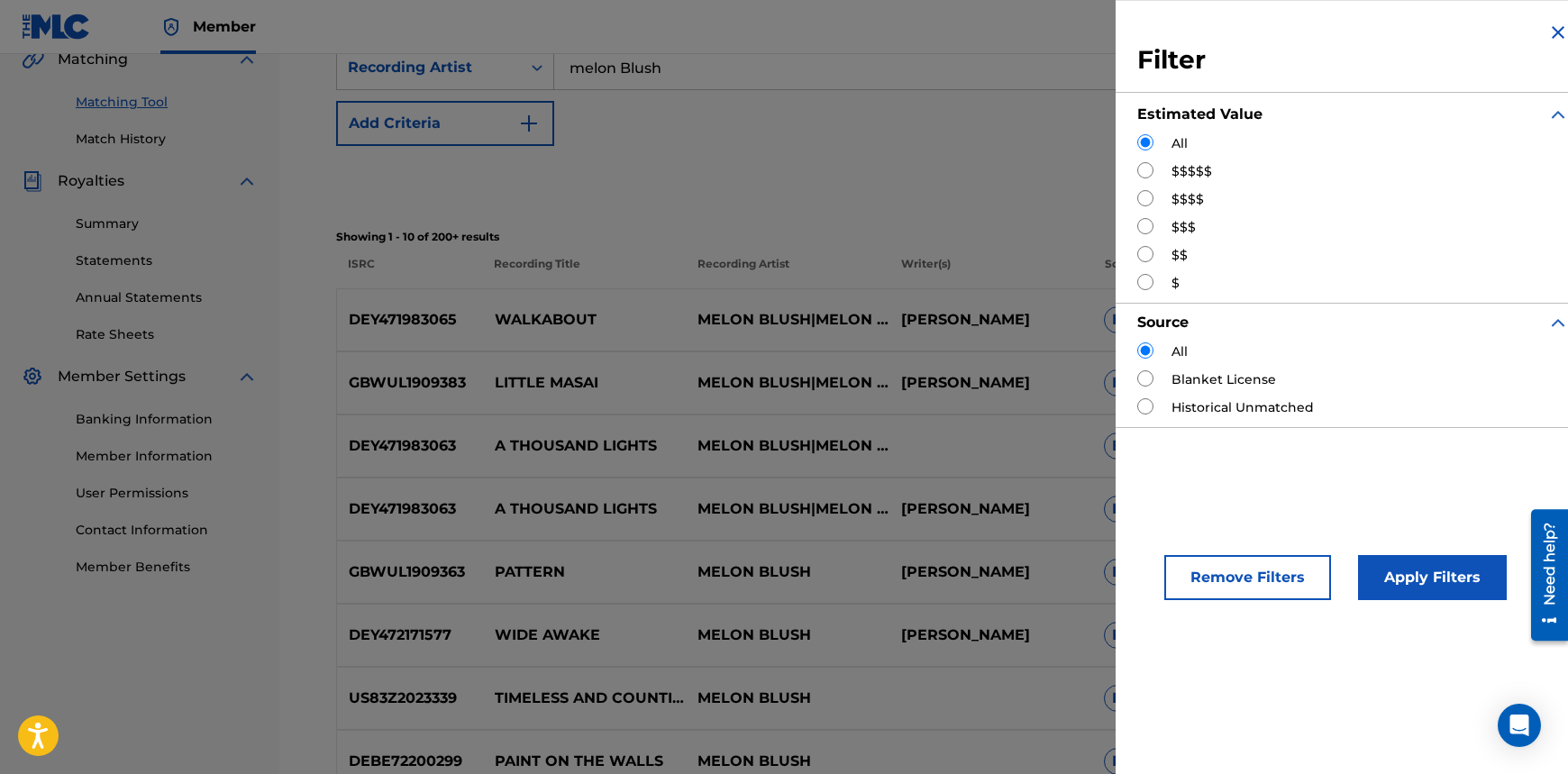 click at bounding box center [1145, 226] 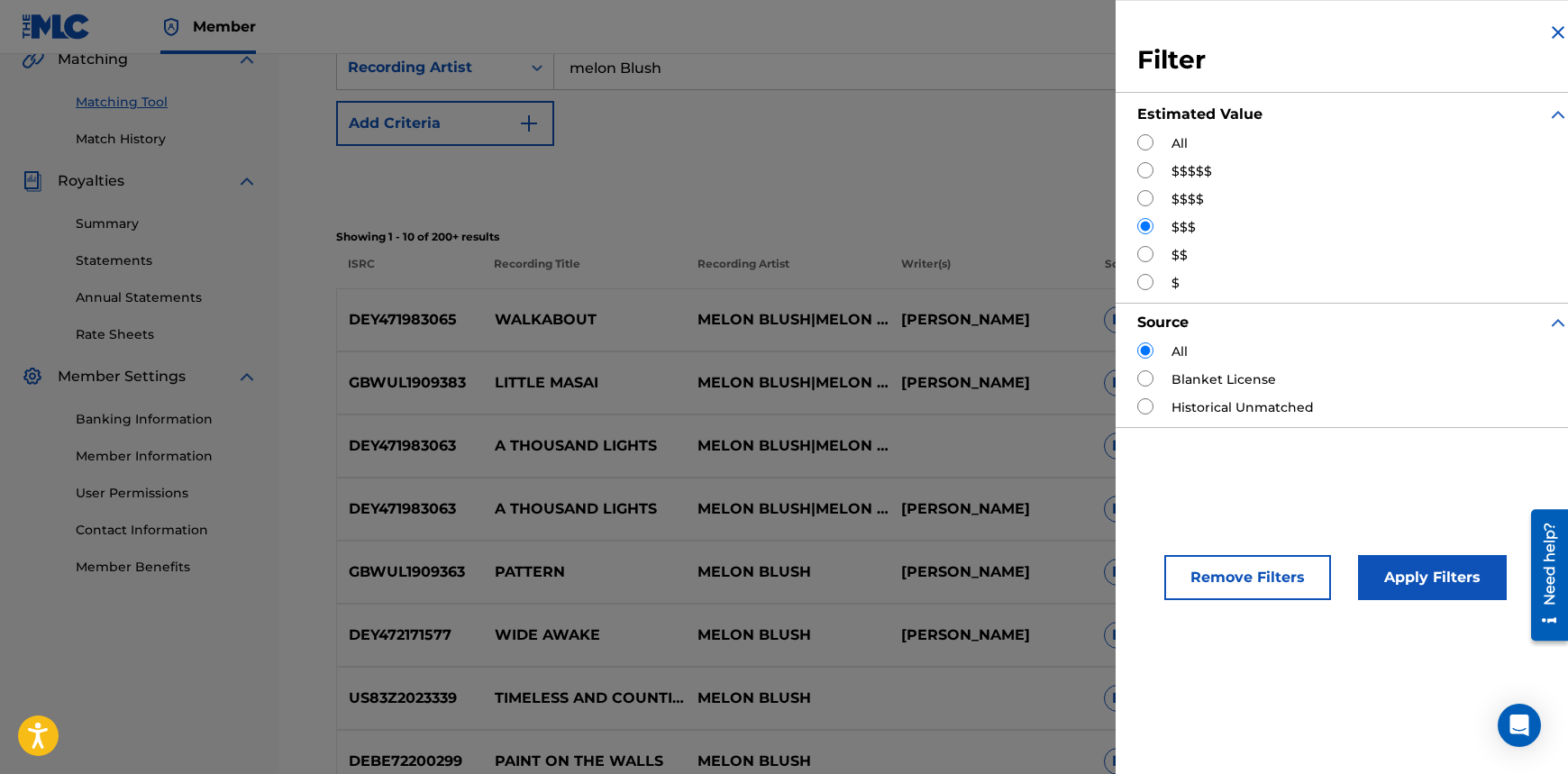 click on "Filter Estimated Value All $$$$$ $$$$ $$$ $$ $ Source All Blanket License Historical Unmatched" at bounding box center [1353, 224] 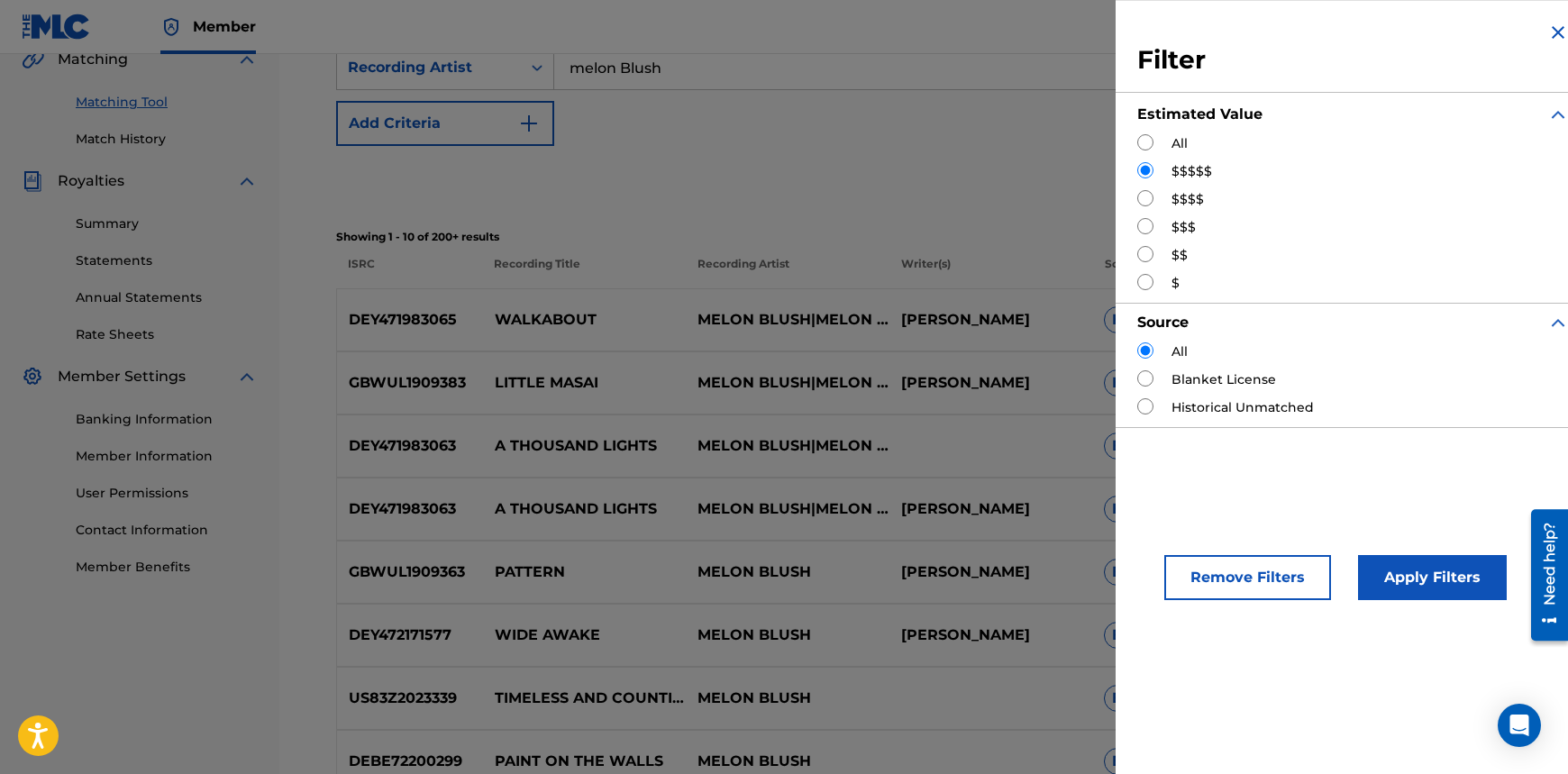 click on "Apply Filters" at bounding box center (1432, 578) 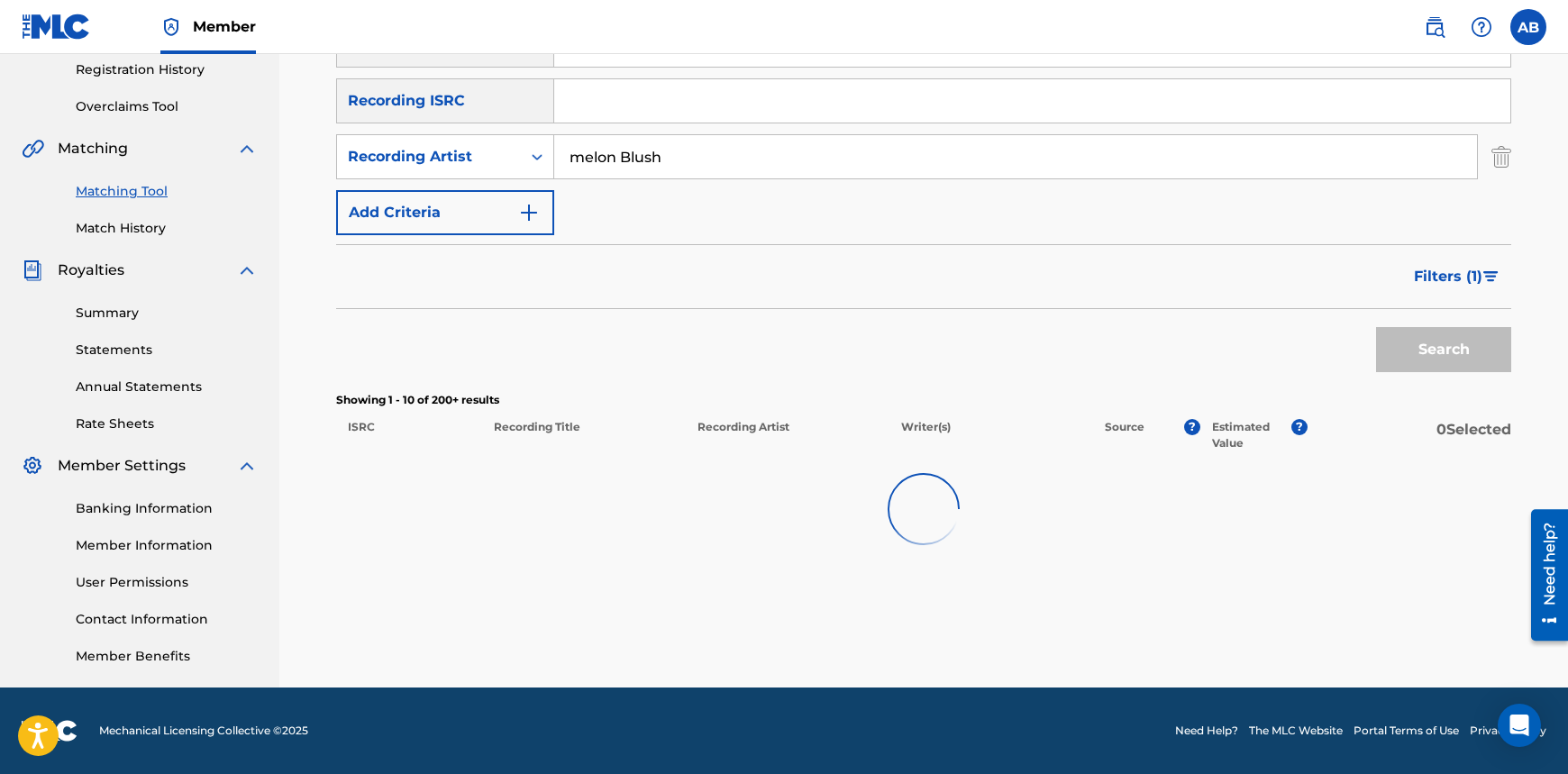 scroll, scrollTop: 342, scrollLeft: 0, axis: vertical 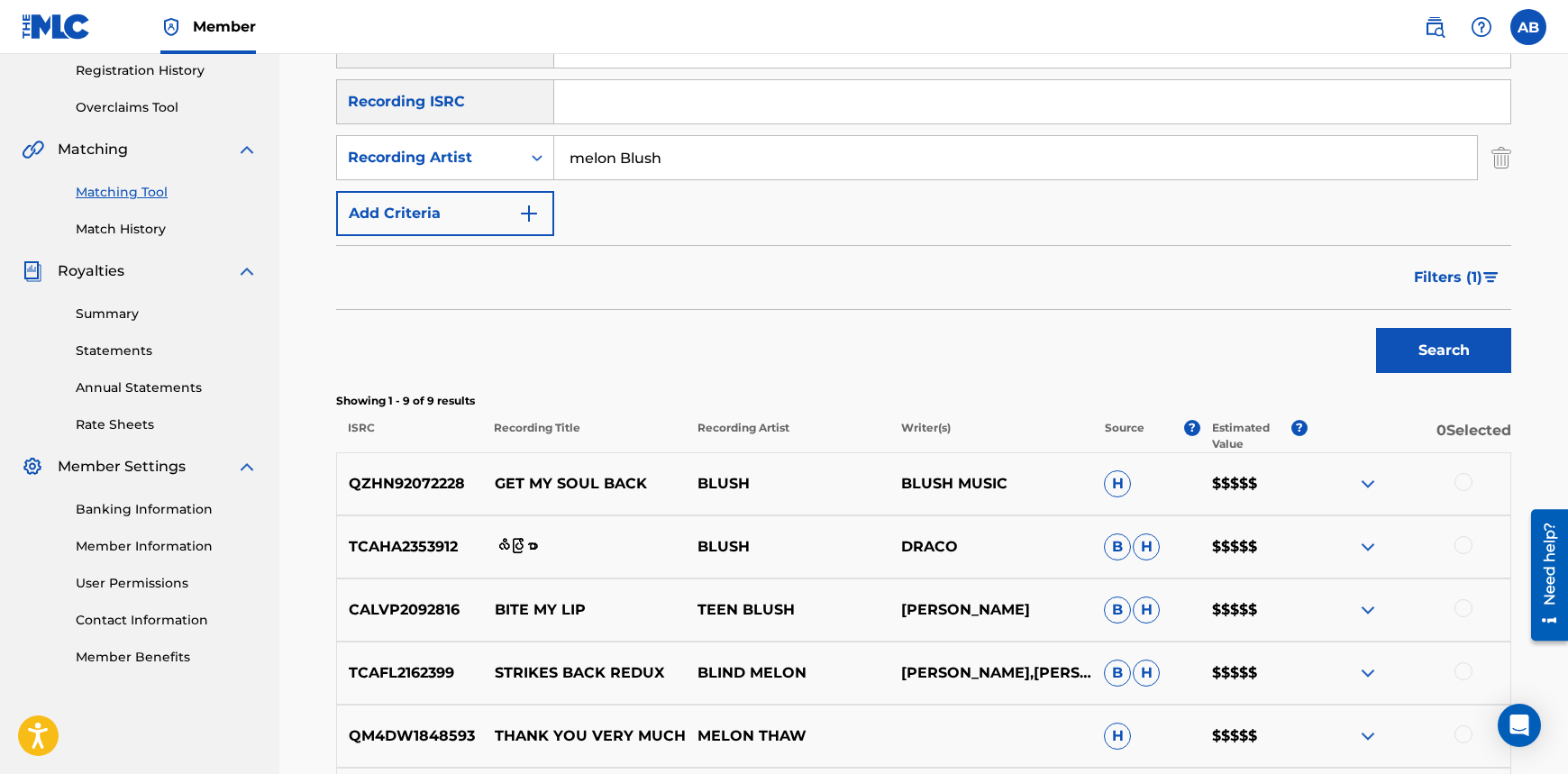 click on "Filters ( 1 )" at bounding box center [924, 278] 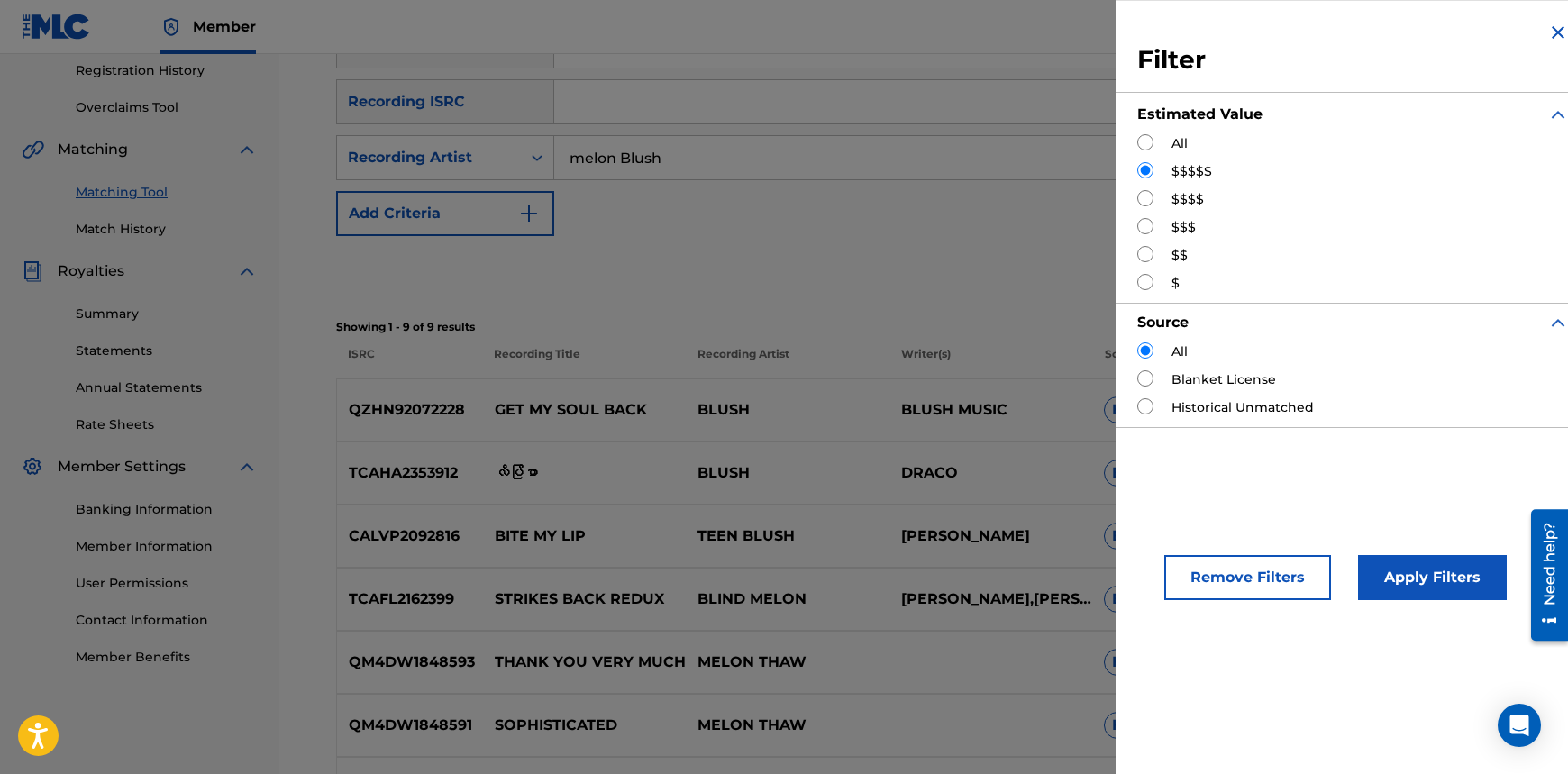 click at bounding box center [1145, 198] 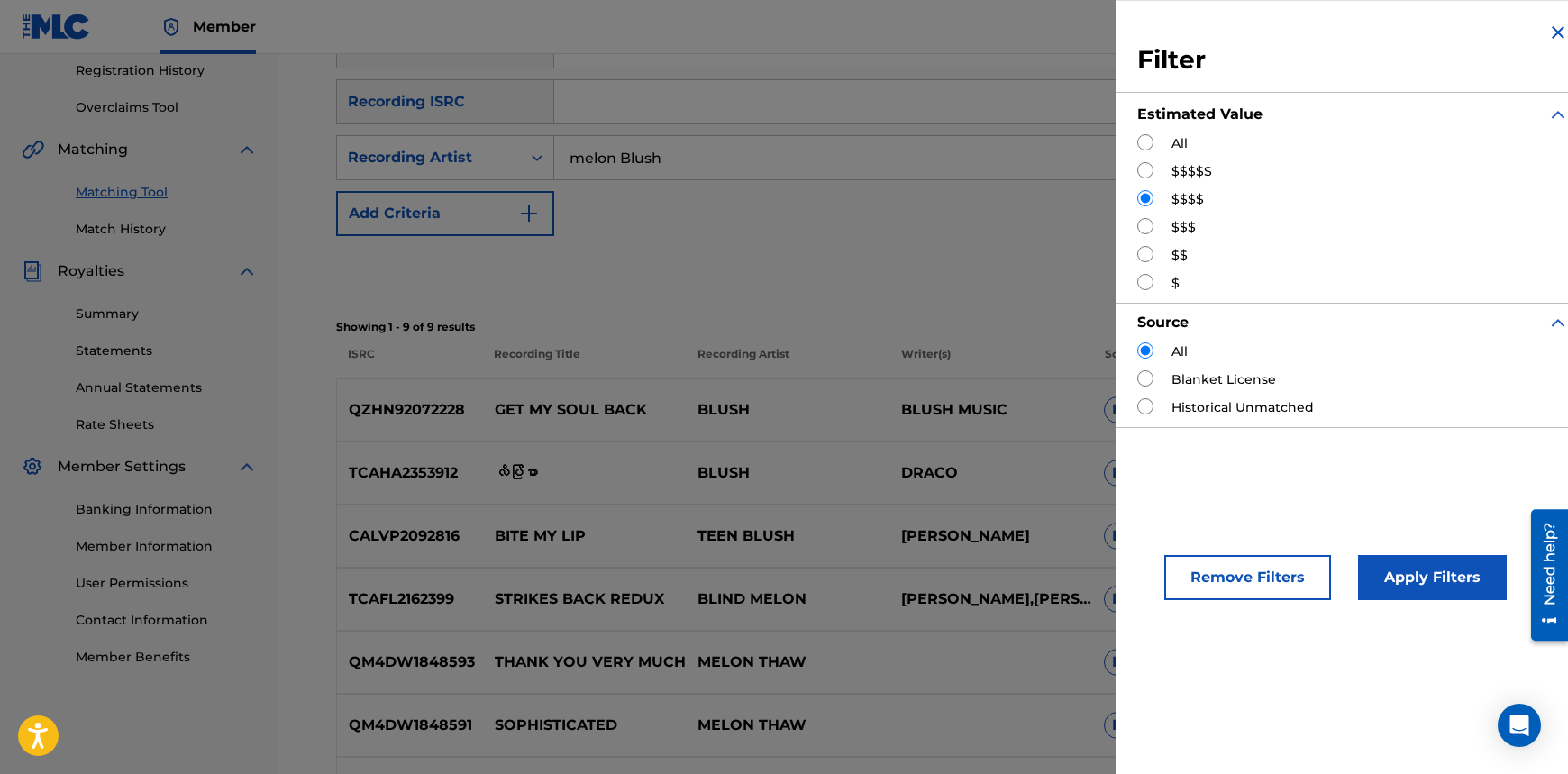 click on "Apply Filters" at bounding box center [1432, 578] 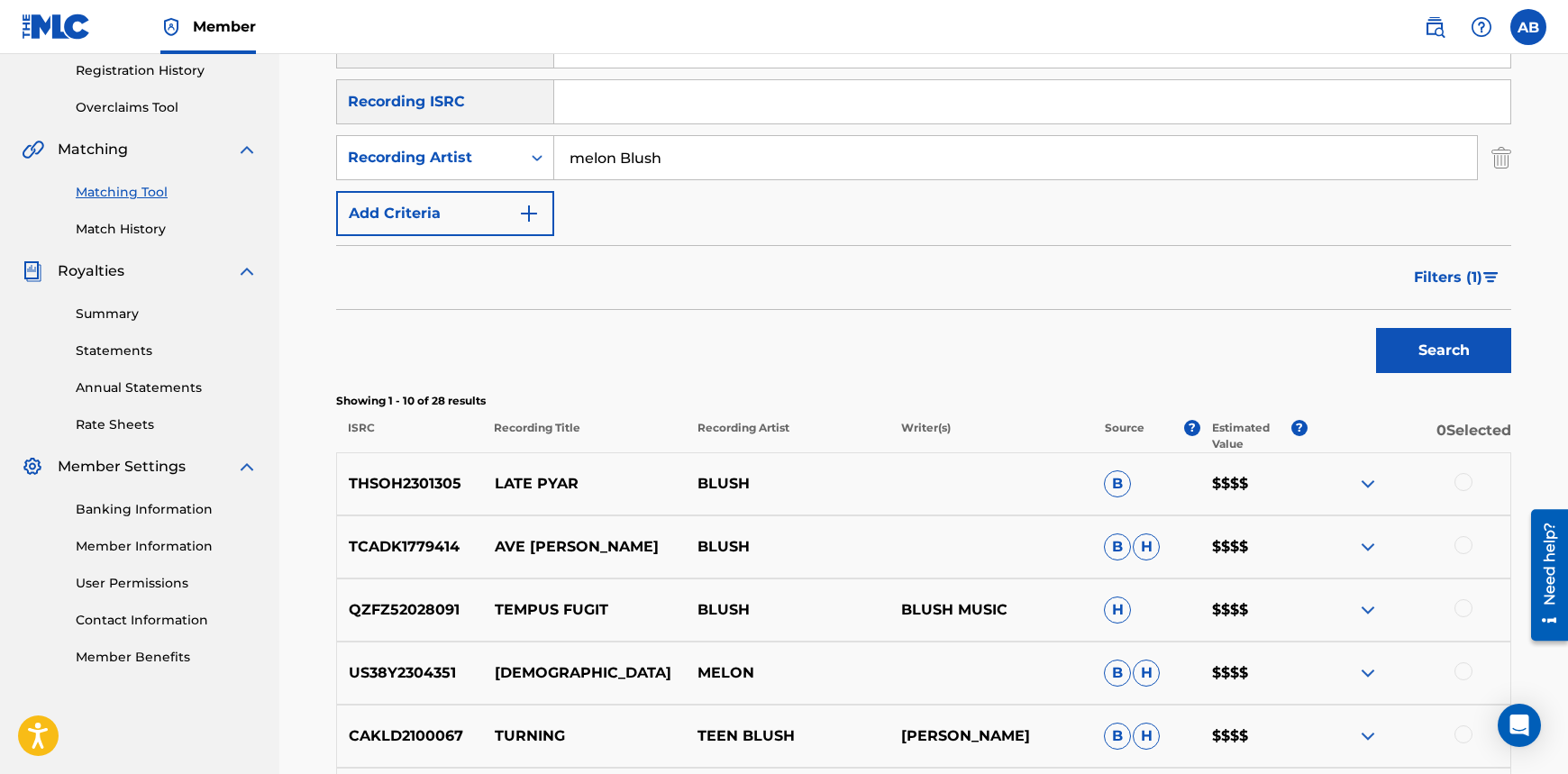 scroll, scrollTop: 433, scrollLeft: 0, axis: vertical 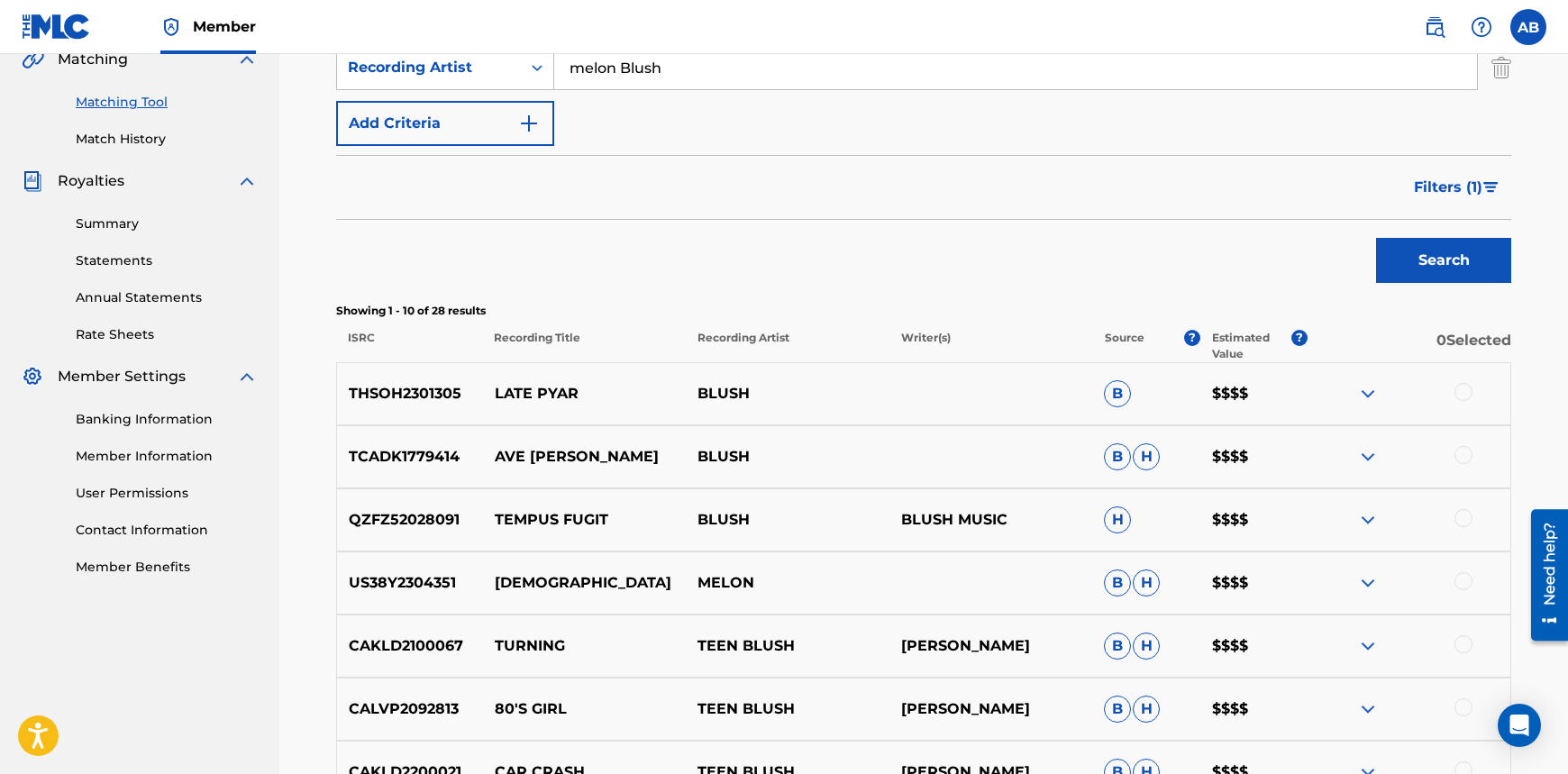 click on "Filters ( 1 )" at bounding box center (1448, 187) 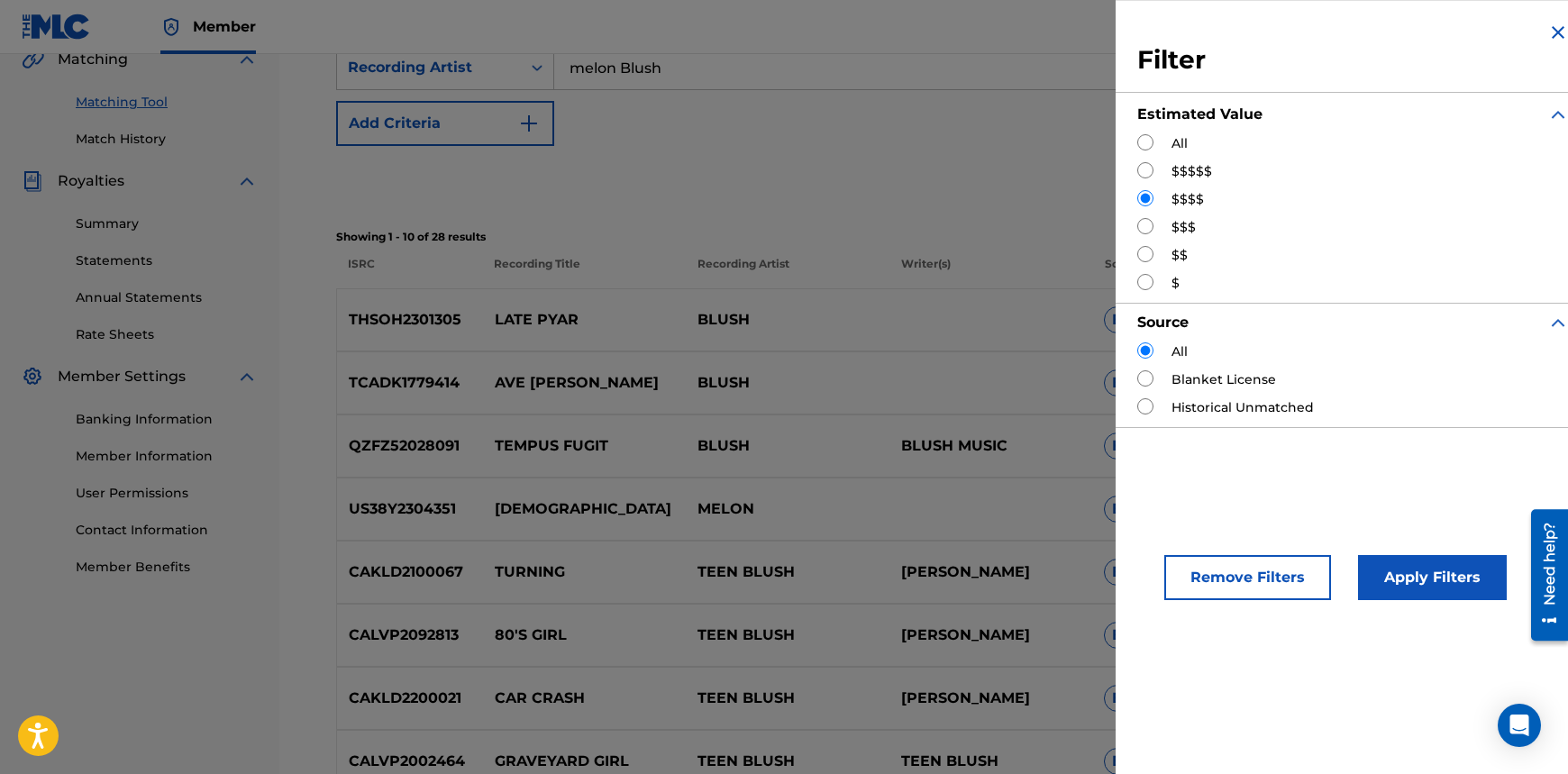 click at bounding box center [1145, 226] 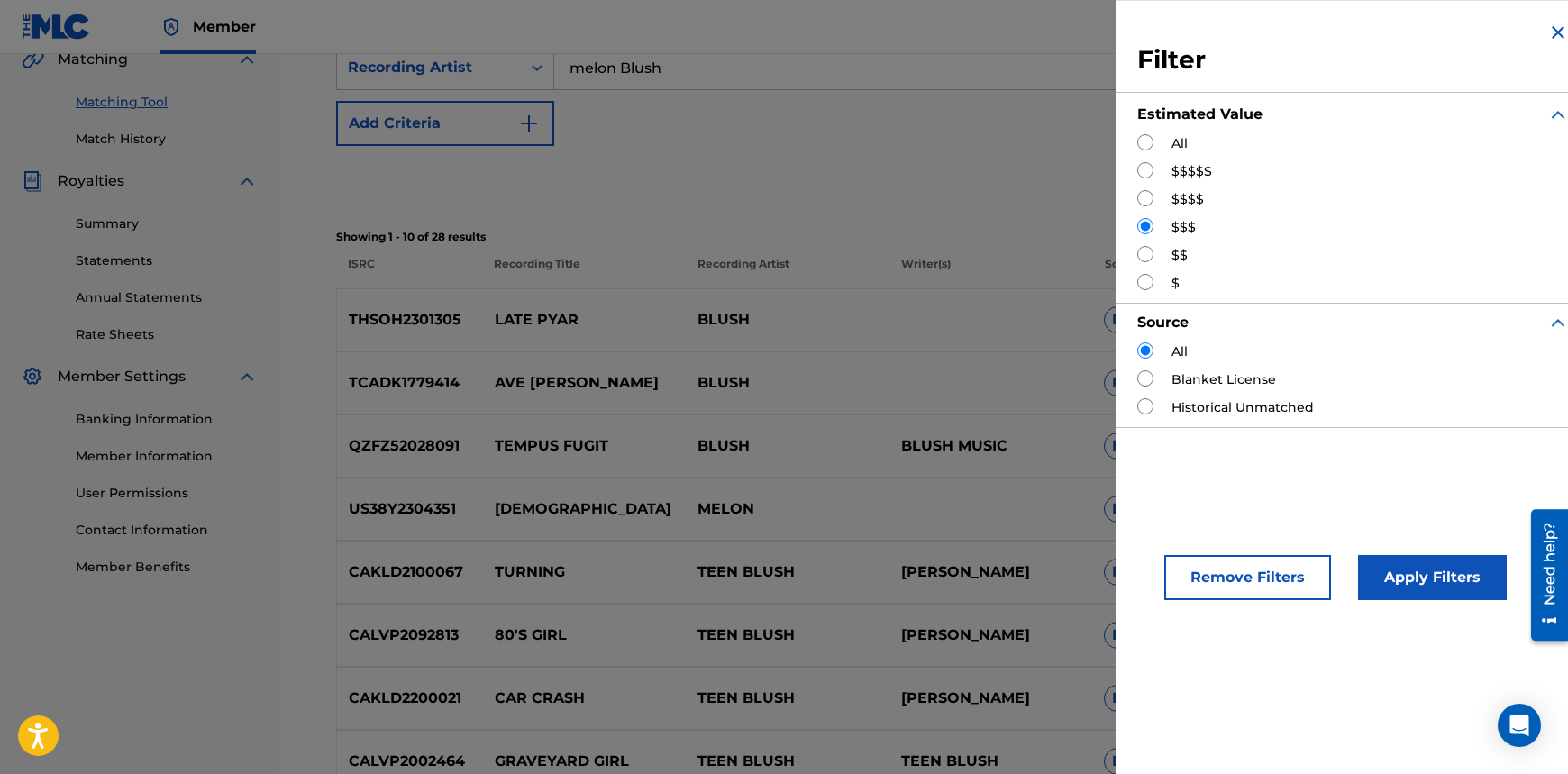 click on "Apply Filters" at bounding box center (1432, 578) 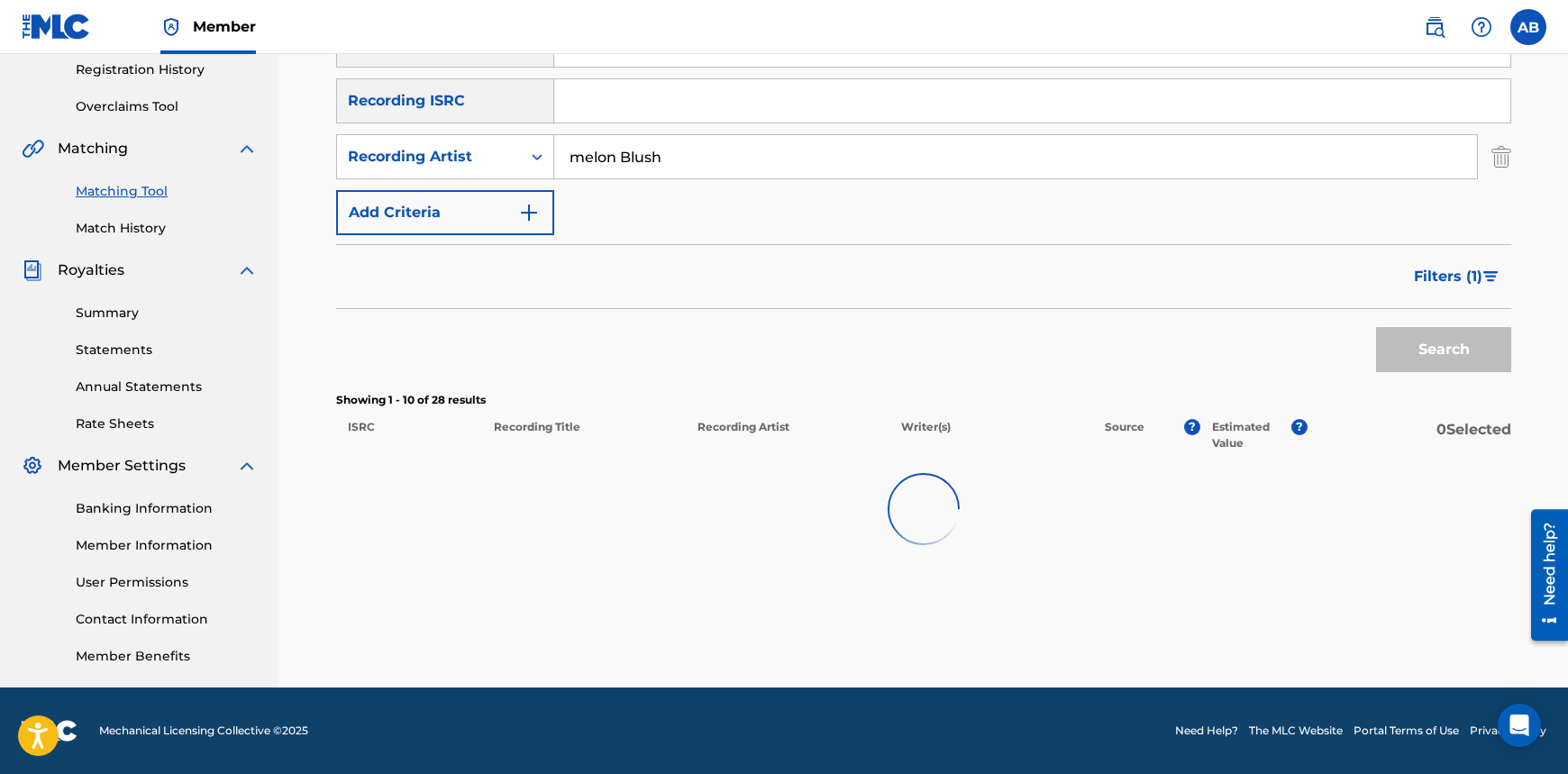 scroll, scrollTop: 342, scrollLeft: 0, axis: vertical 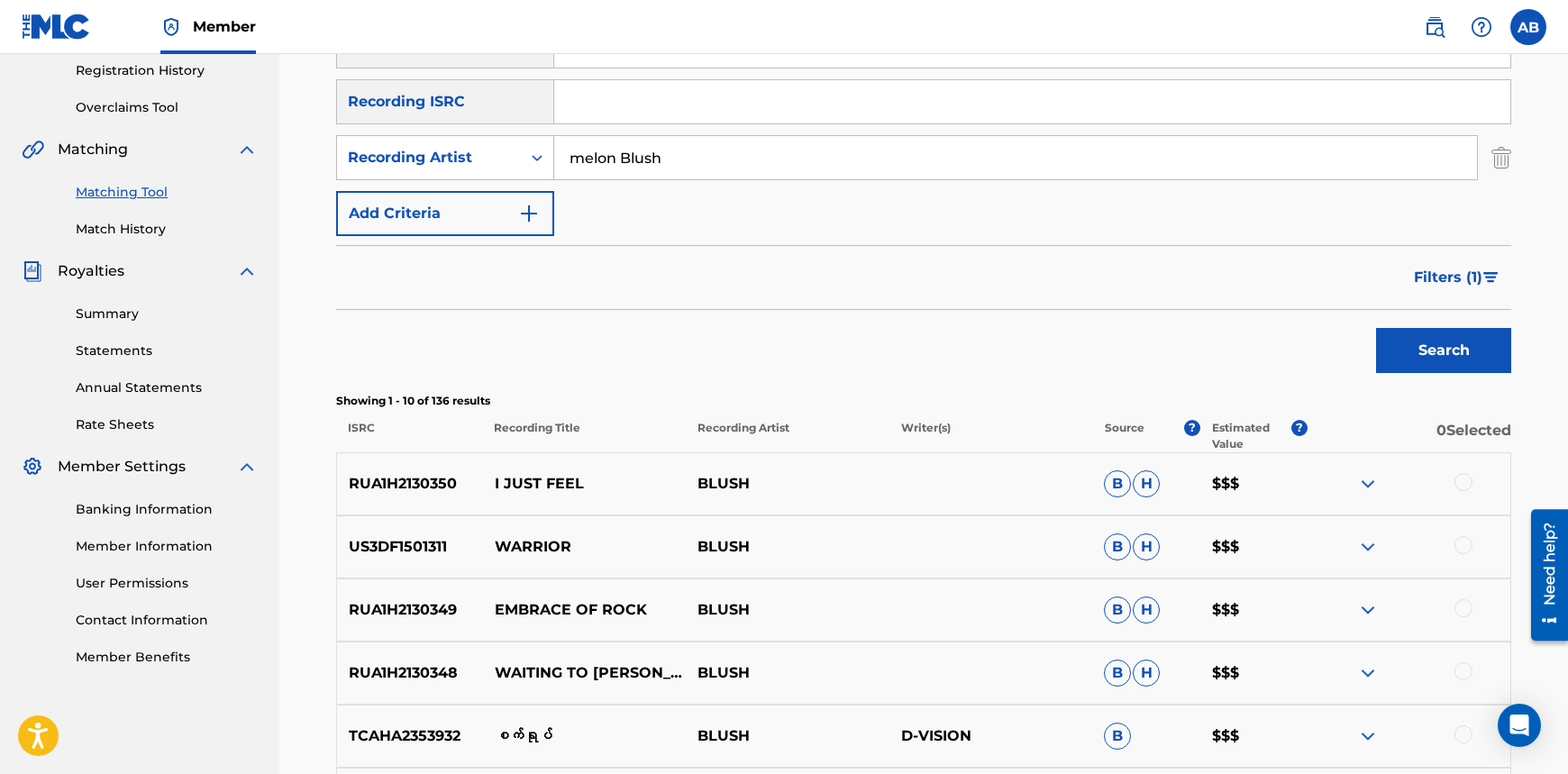 click on "Filters ( 1 )" at bounding box center (1448, 278) 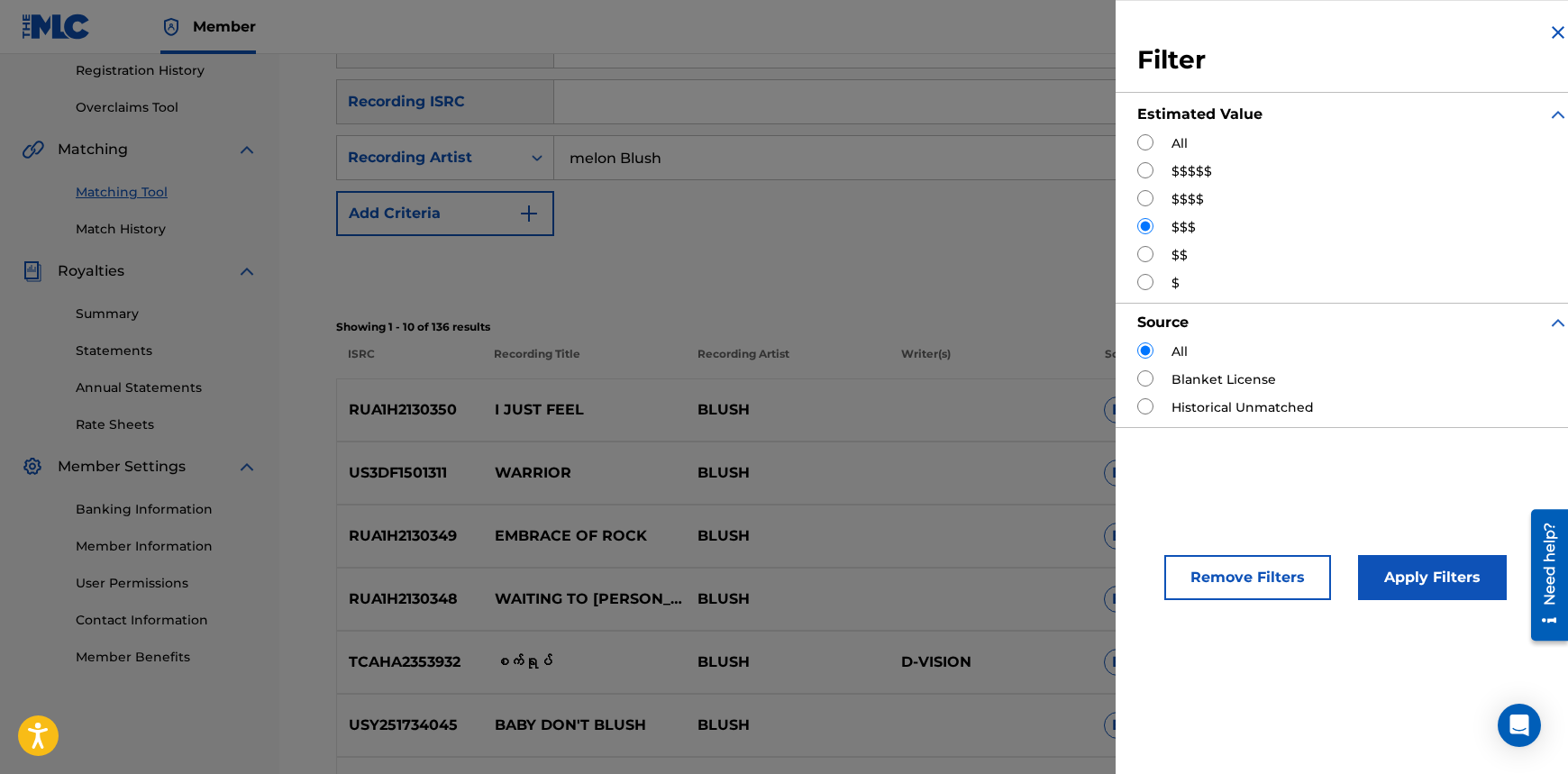 click at bounding box center [1145, 254] 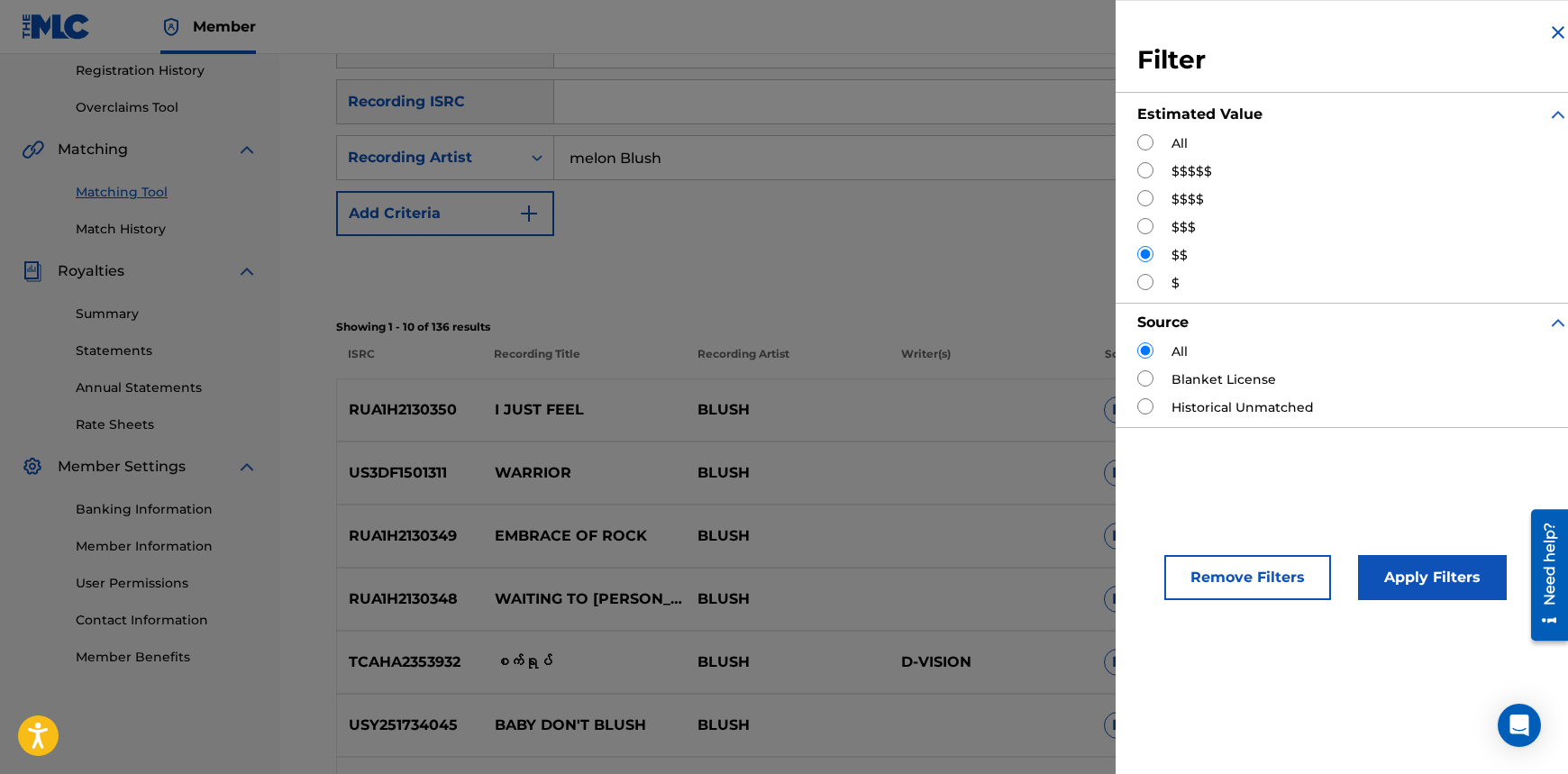 click on "Apply Filters" at bounding box center [1432, 578] 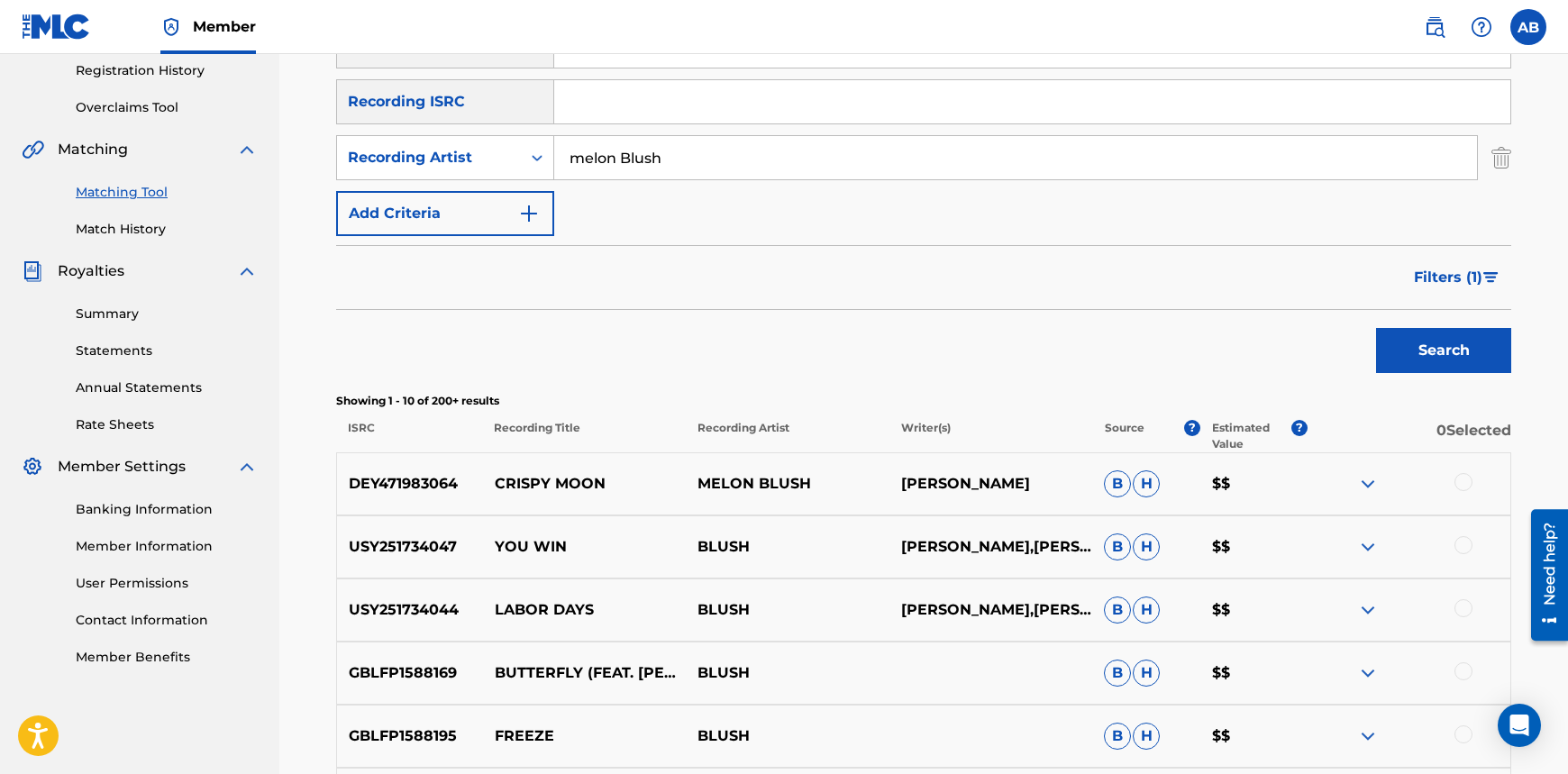 scroll, scrollTop: 433, scrollLeft: 0, axis: vertical 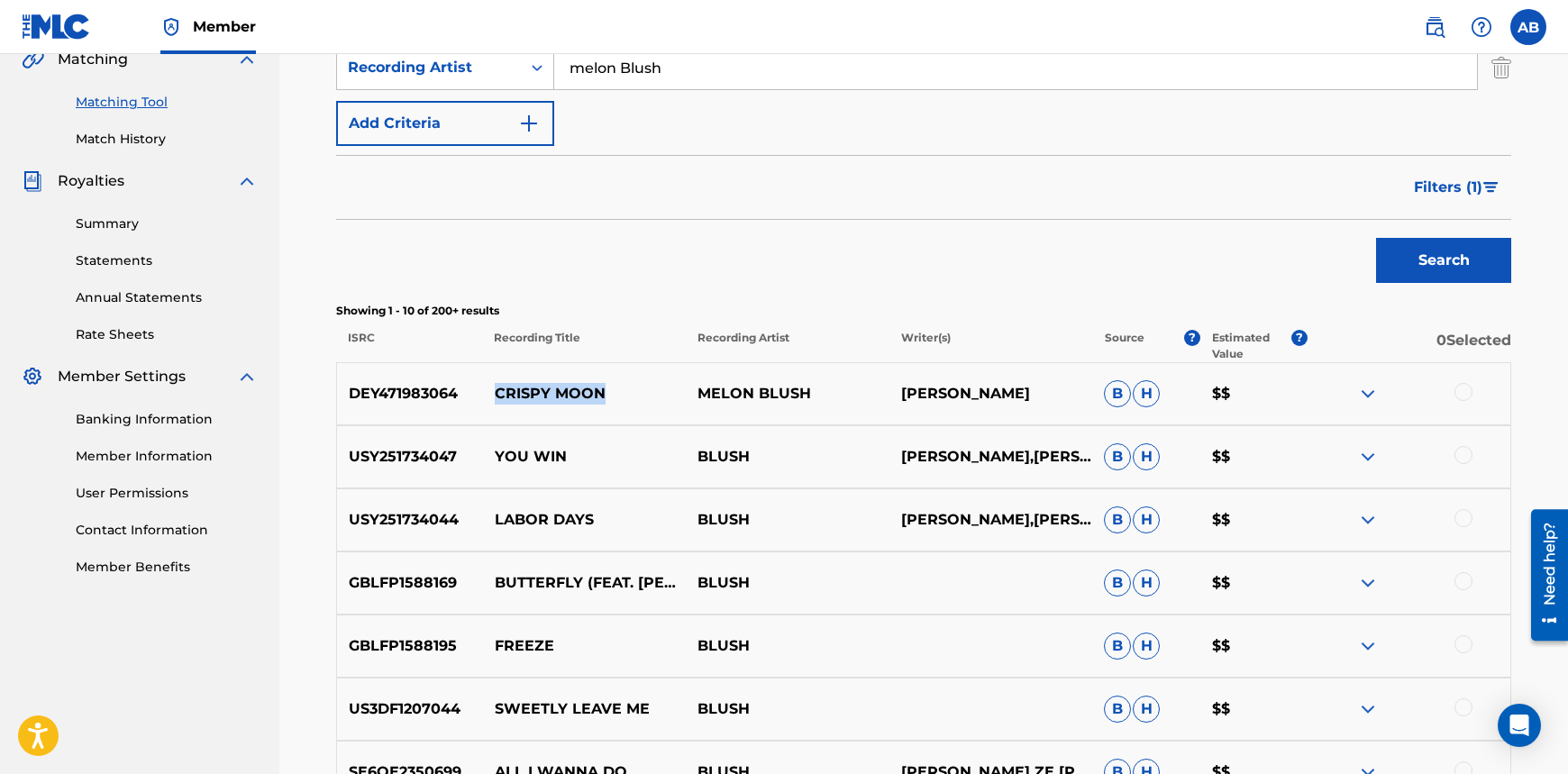 drag, startPoint x: 493, startPoint y: 390, endPoint x: 607, endPoint y: 388, distance: 114.01754 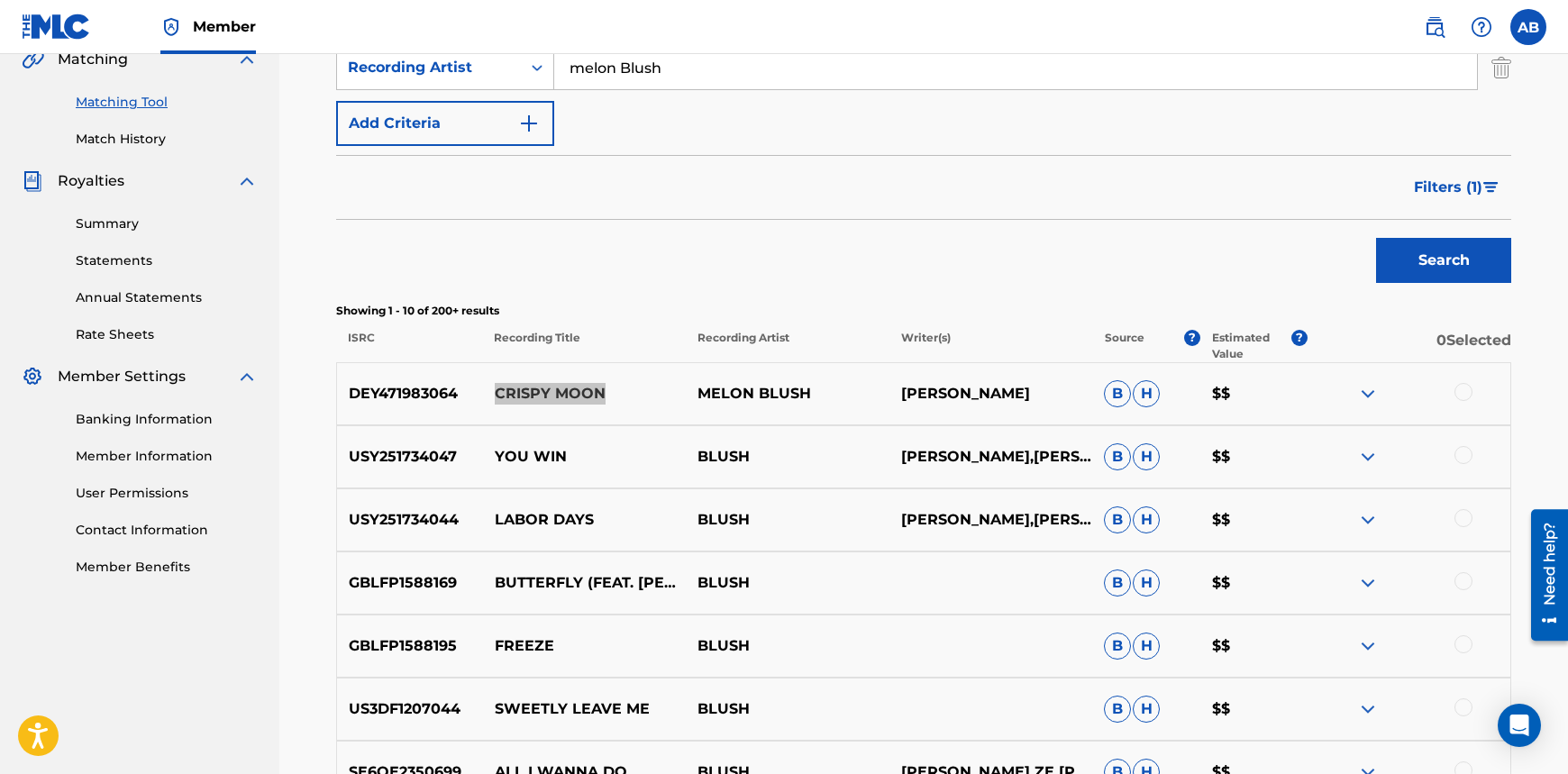 scroll, scrollTop: 162, scrollLeft: 0, axis: vertical 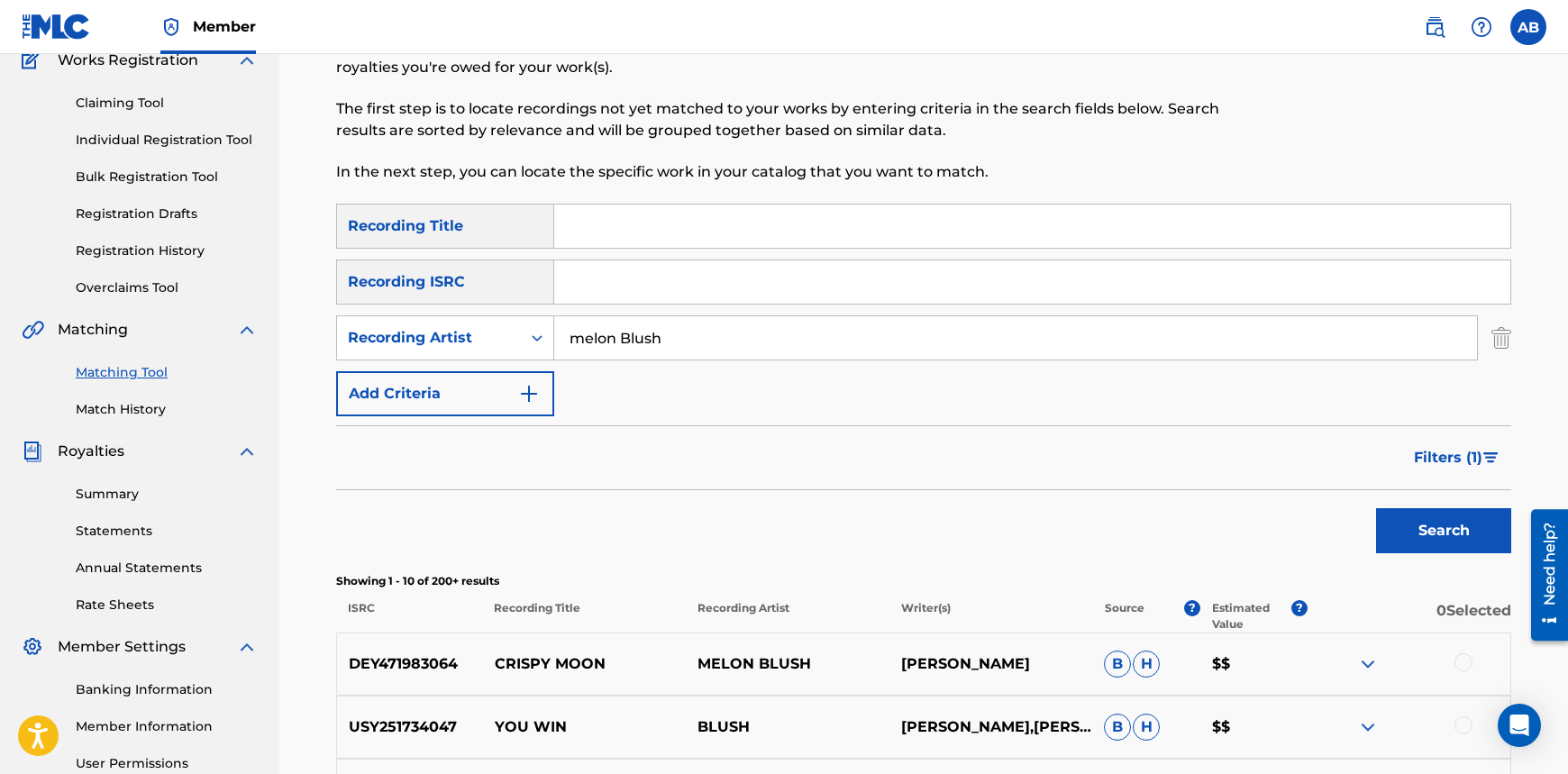 click at bounding box center (1032, 226) 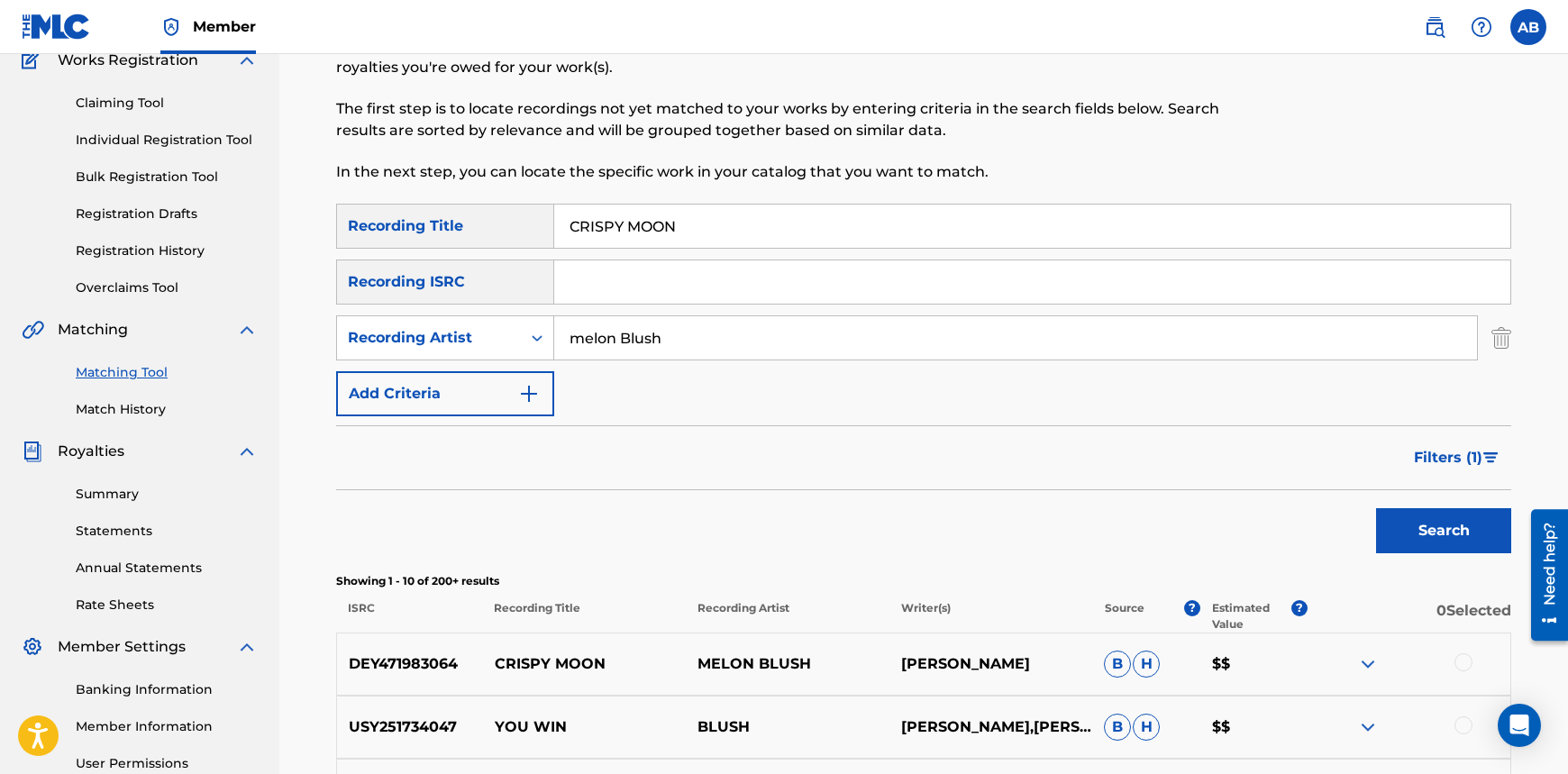 type on "CRISPY MOON" 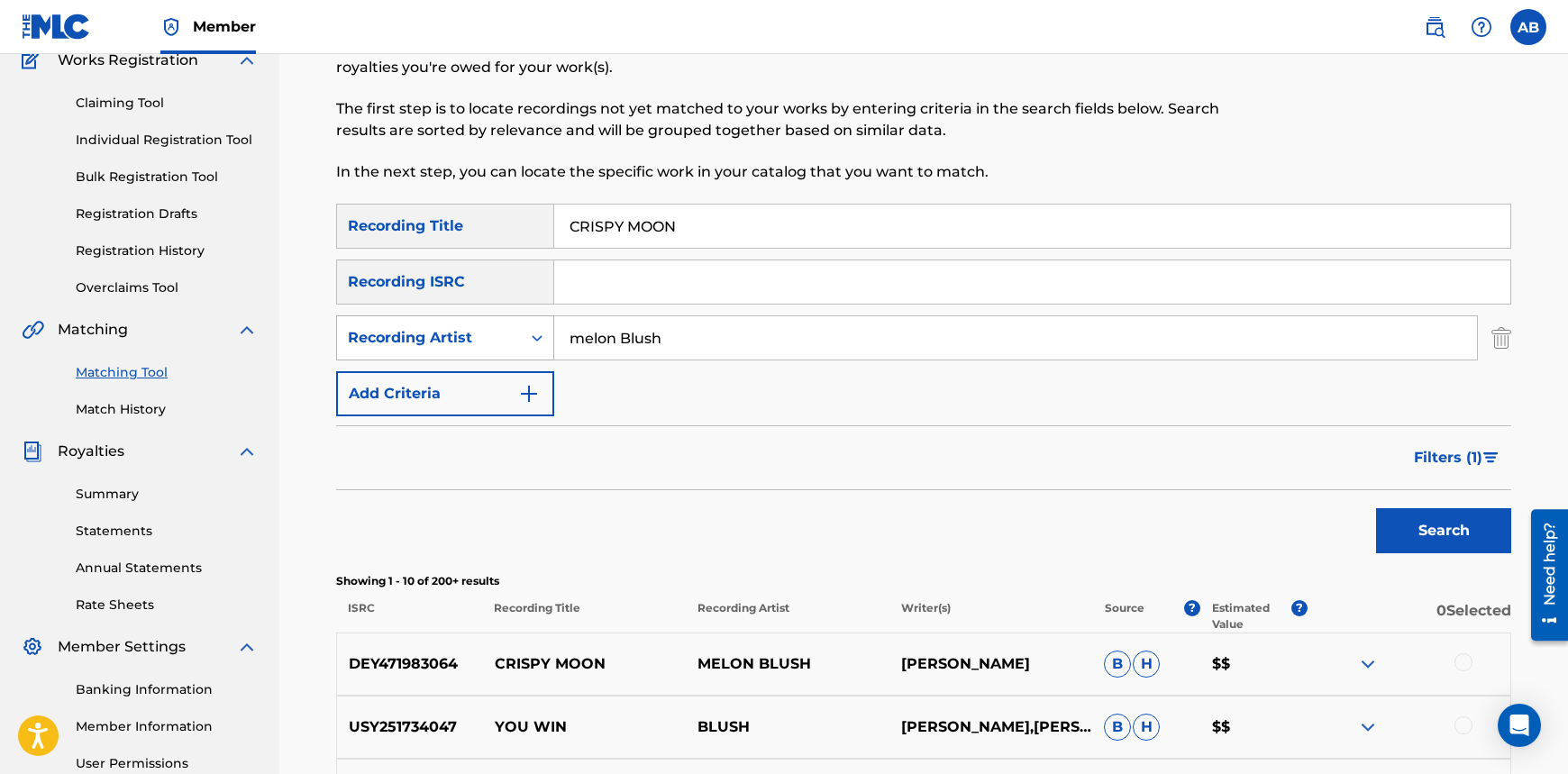 drag, startPoint x: 726, startPoint y: 339, endPoint x: 432, endPoint y: 337, distance: 294.0068 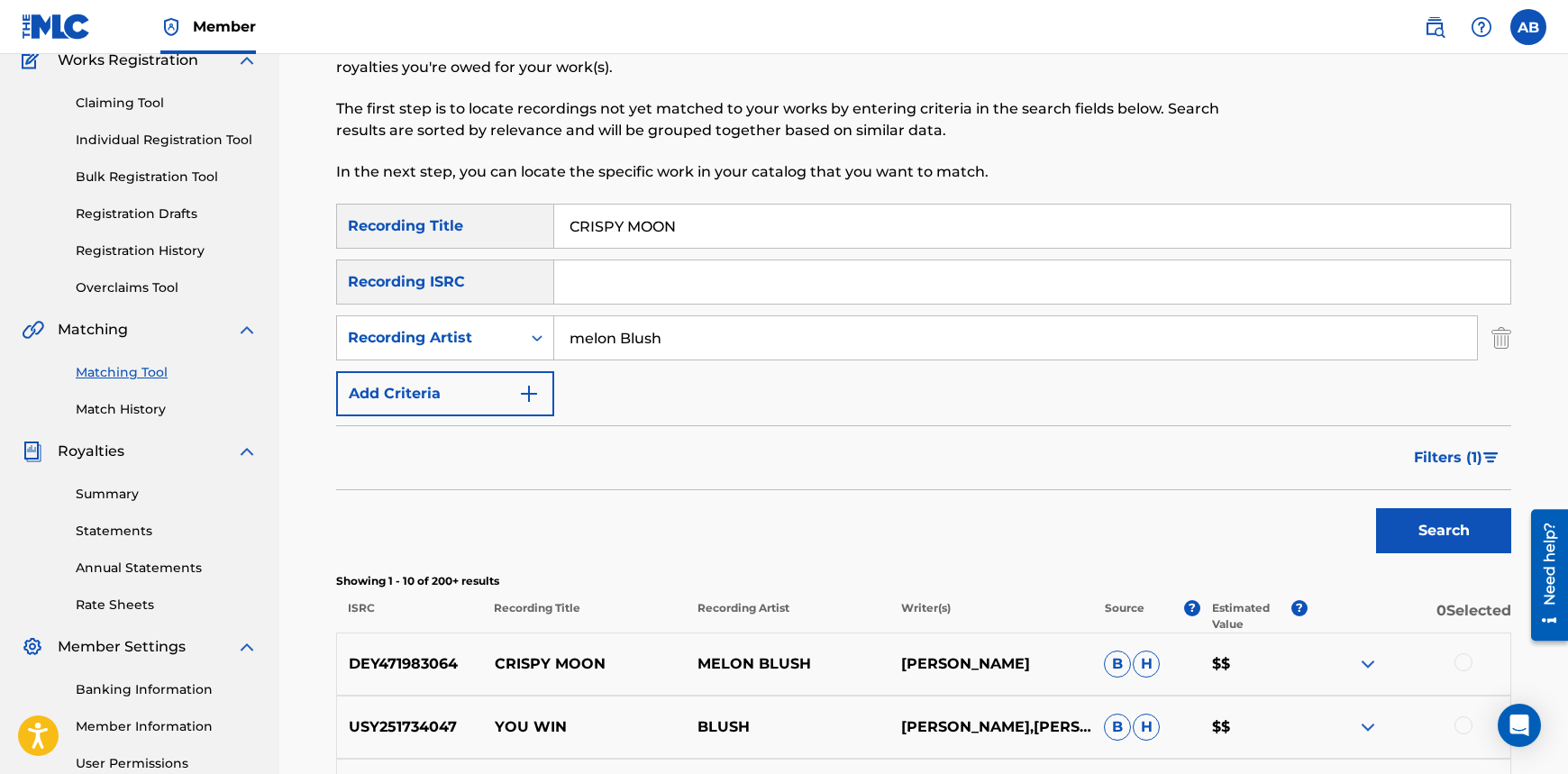 click on "SearchWithCriteria8b3b09a3-c51f-4ccf-93e8-79564cbef131 Recording Title CRISPY MOON SearchWithCriteria5445b4bc-a7ce-4eba-bb3f-d1e20f542826 Recording ISRC SearchWithCriteria84ba694c-ea99-4c79-8827-82bcde2b2bb0 Recording Artist [PERSON_NAME] Add Criteria" at bounding box center [924, 310] 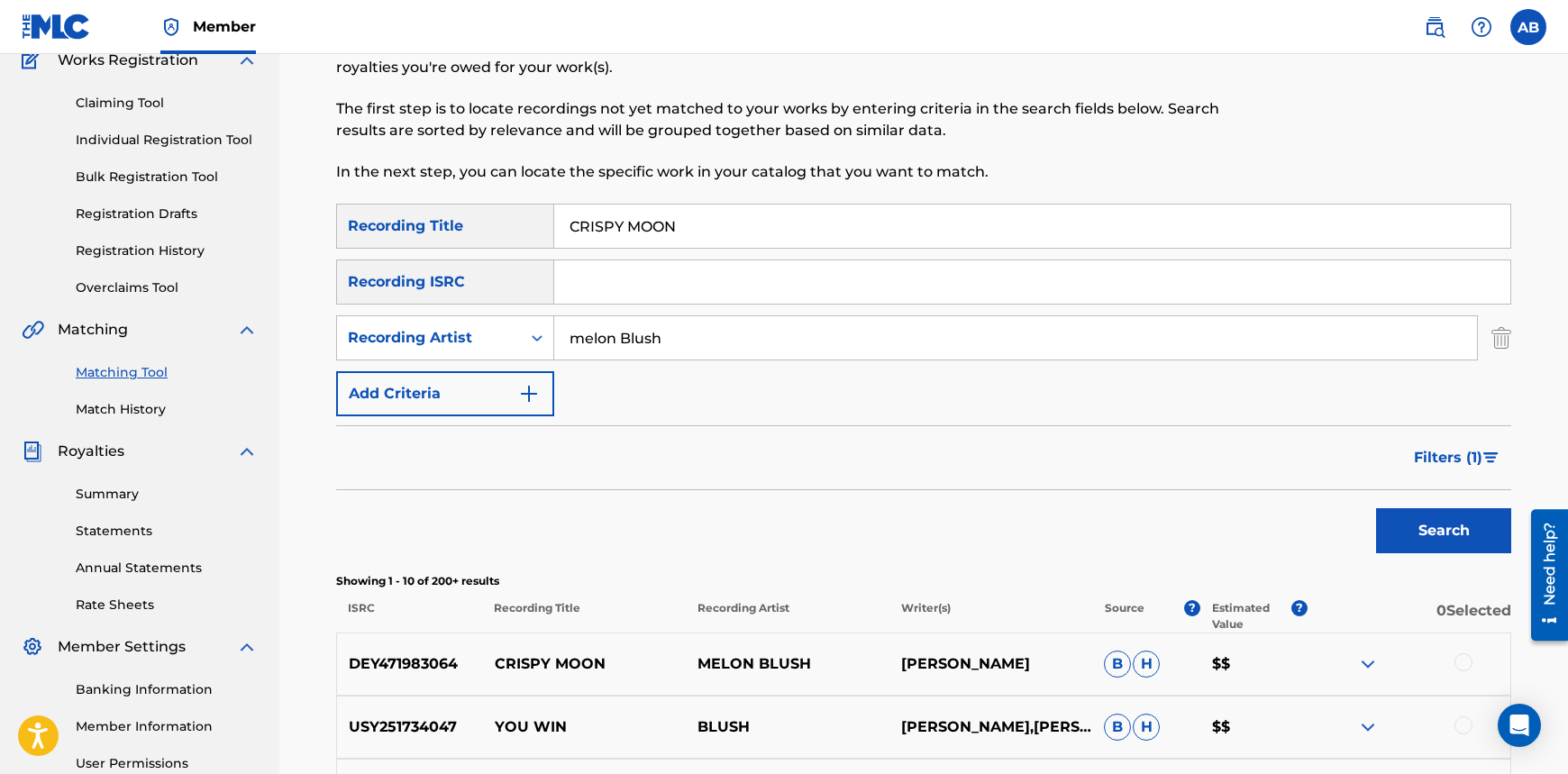 click on "Filters ( 1 )" at bounding box center (1448, 458) 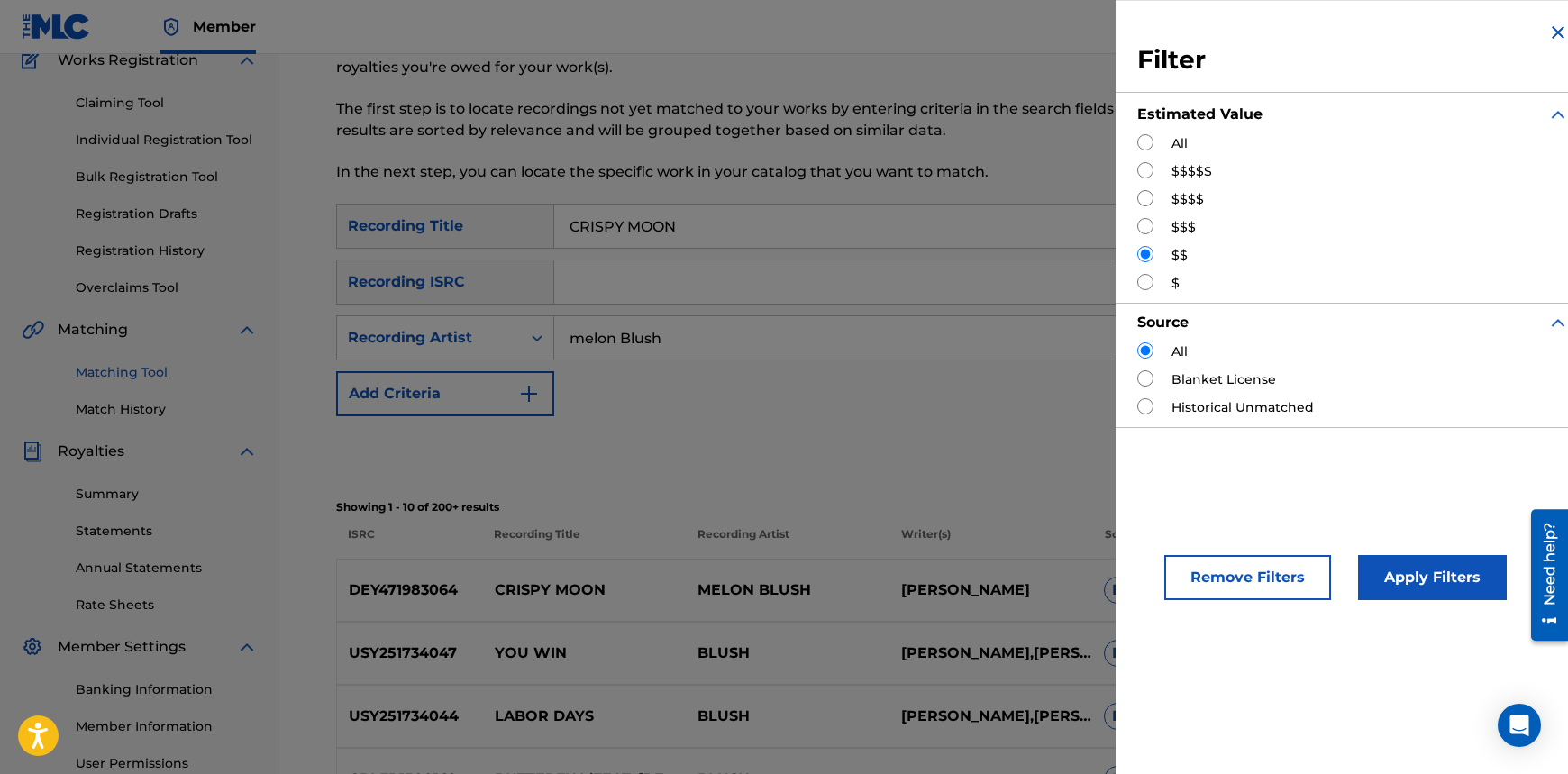 drag, startPoint x: 1144, startPoint y: 138, endPoint x: 1183, endPoint y: 210, distance: 81.8841 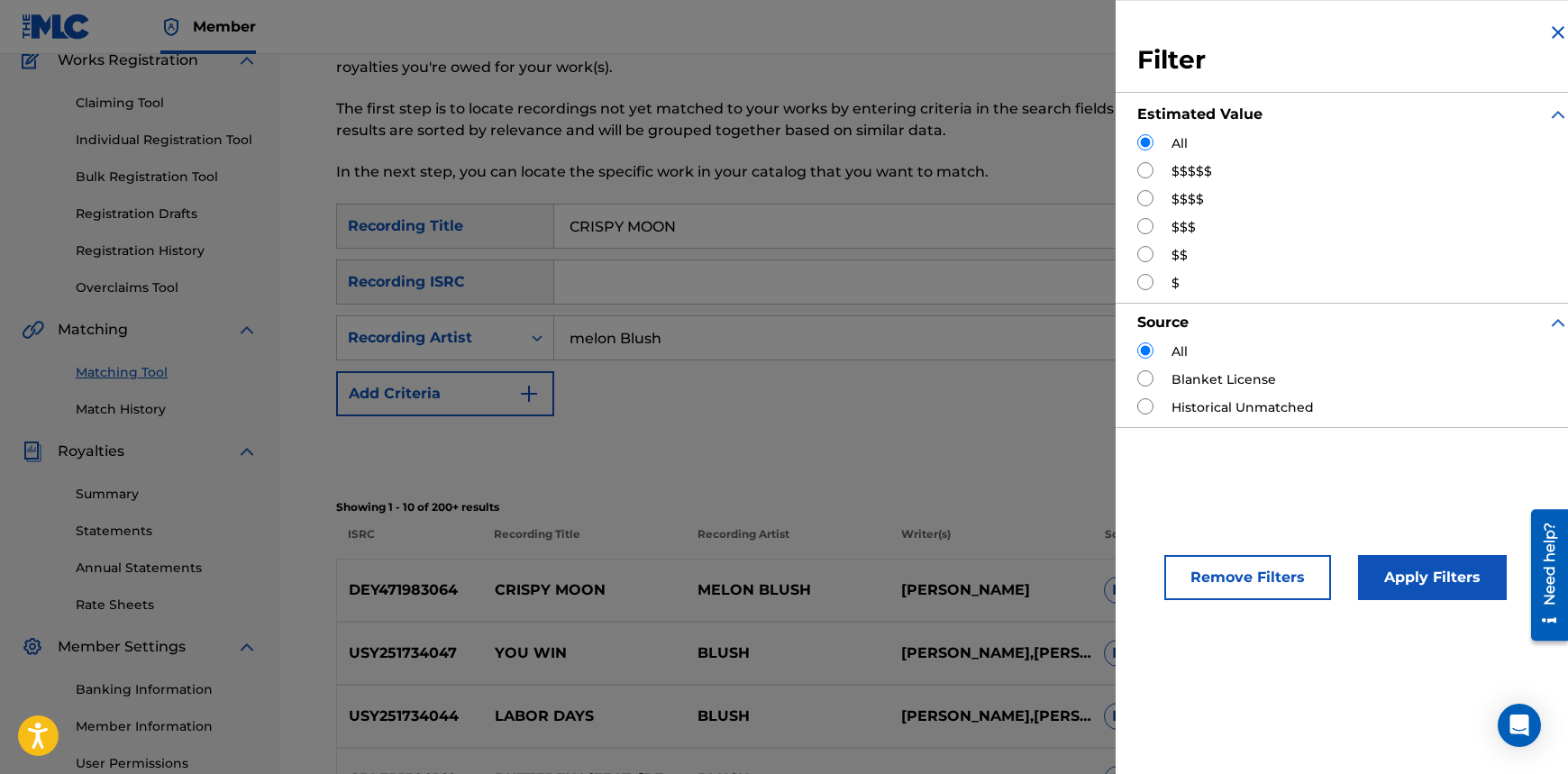 click on "Apply Filters" at bounding box center [1432, 578] 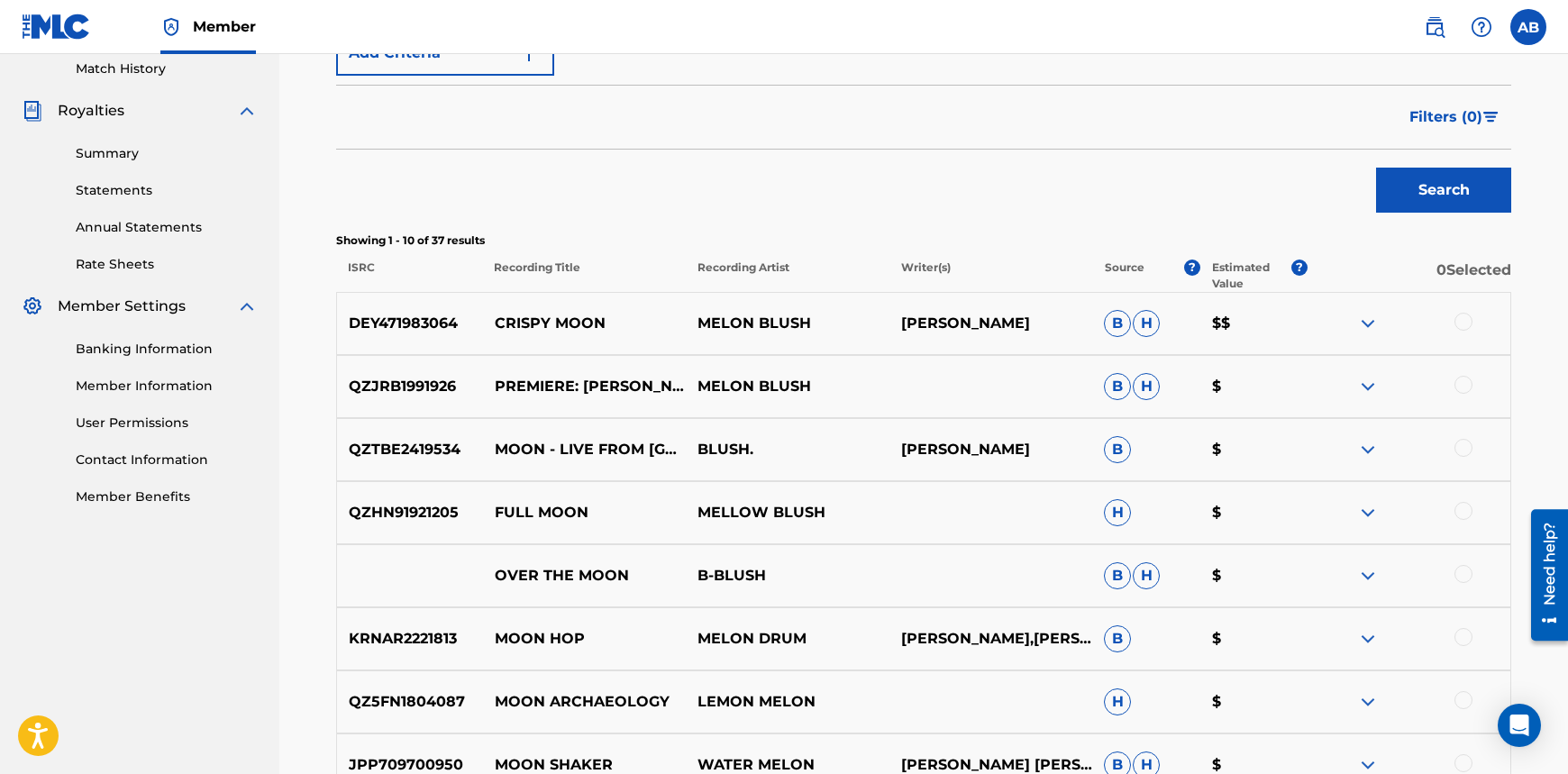 scroll, scrollTop: 523, scrollLeft: 0, axis: vertical 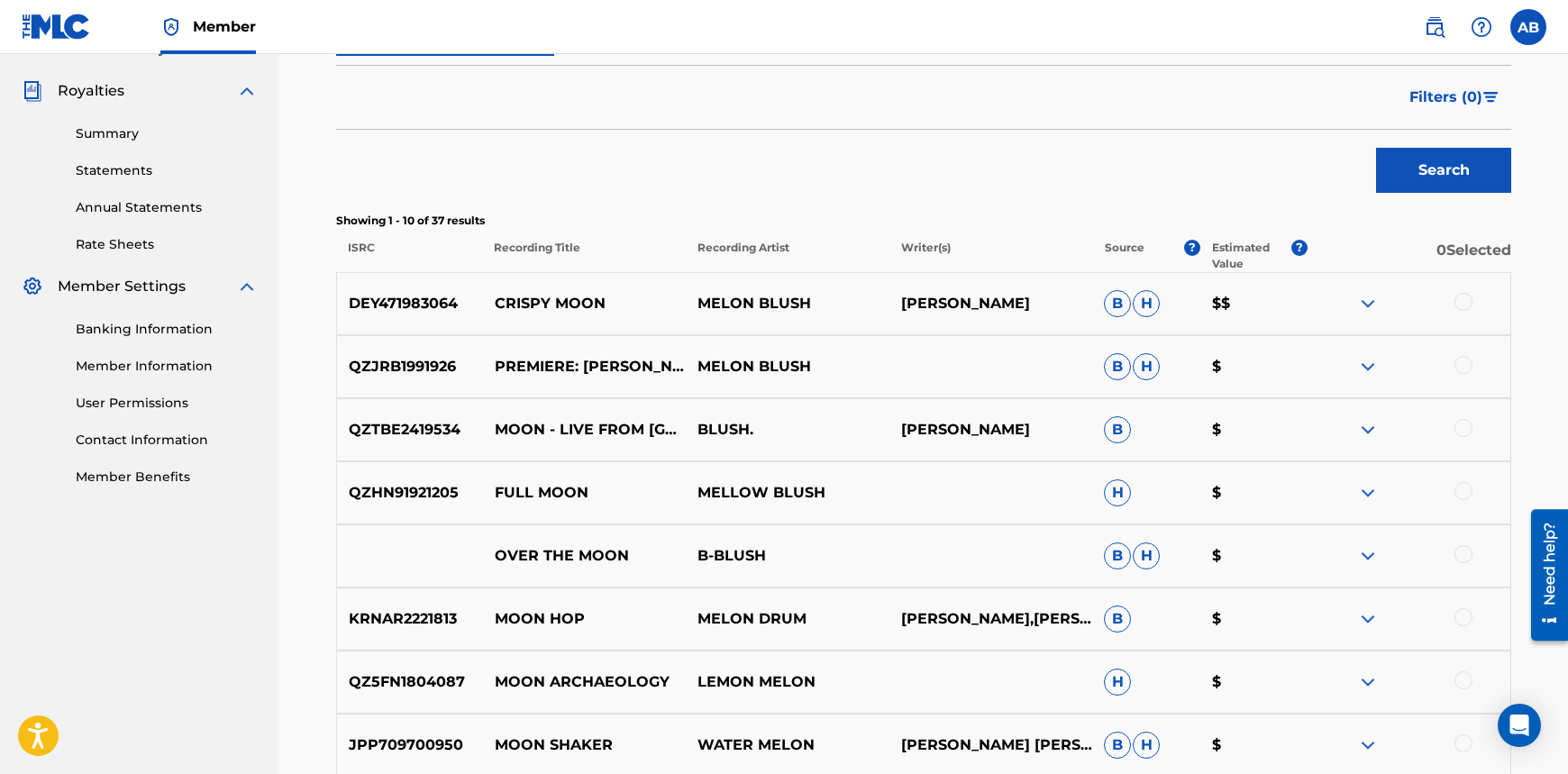 click at bounding box center (1463, 302) 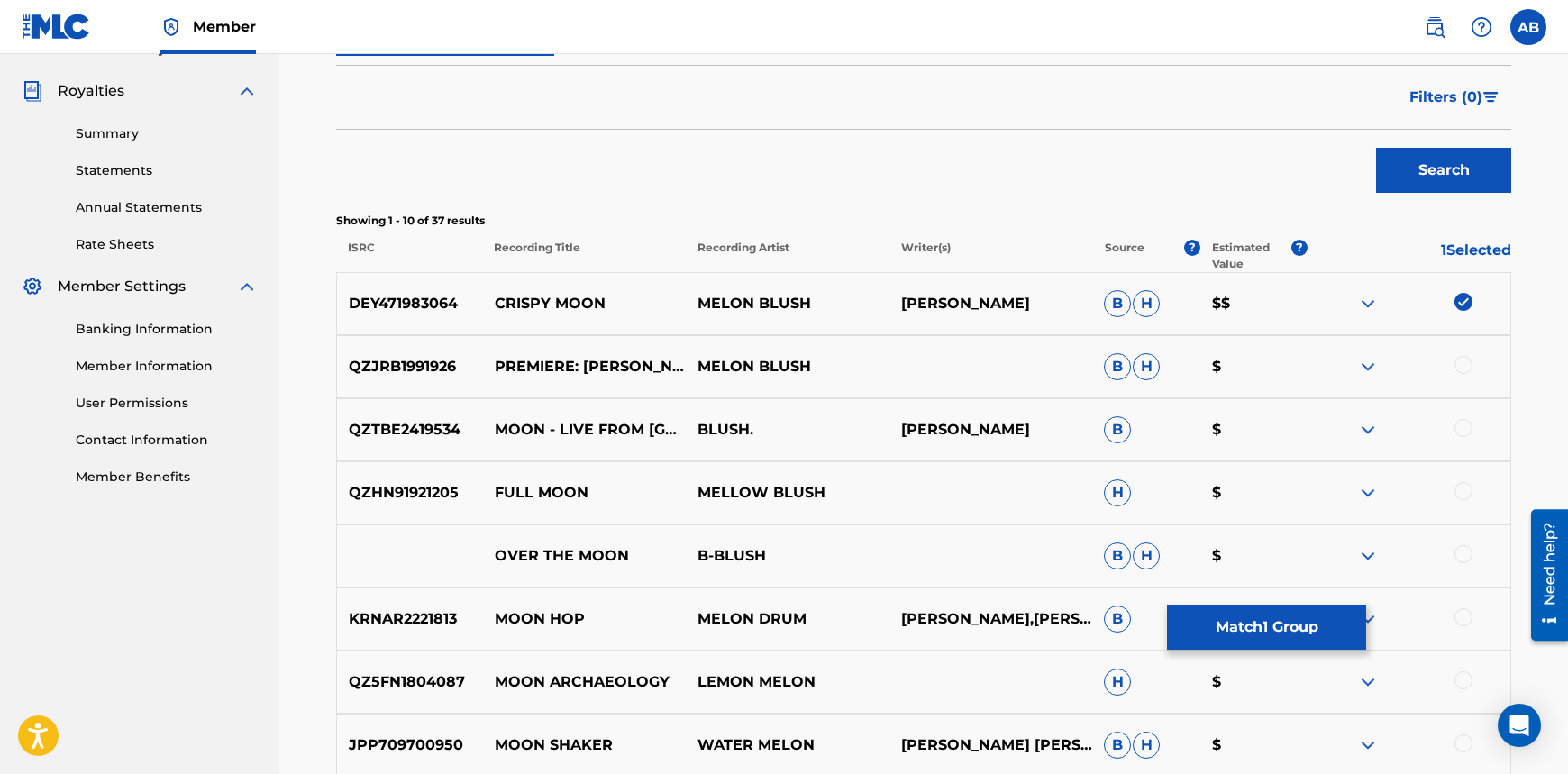 click at bounding box center (1463, 365) 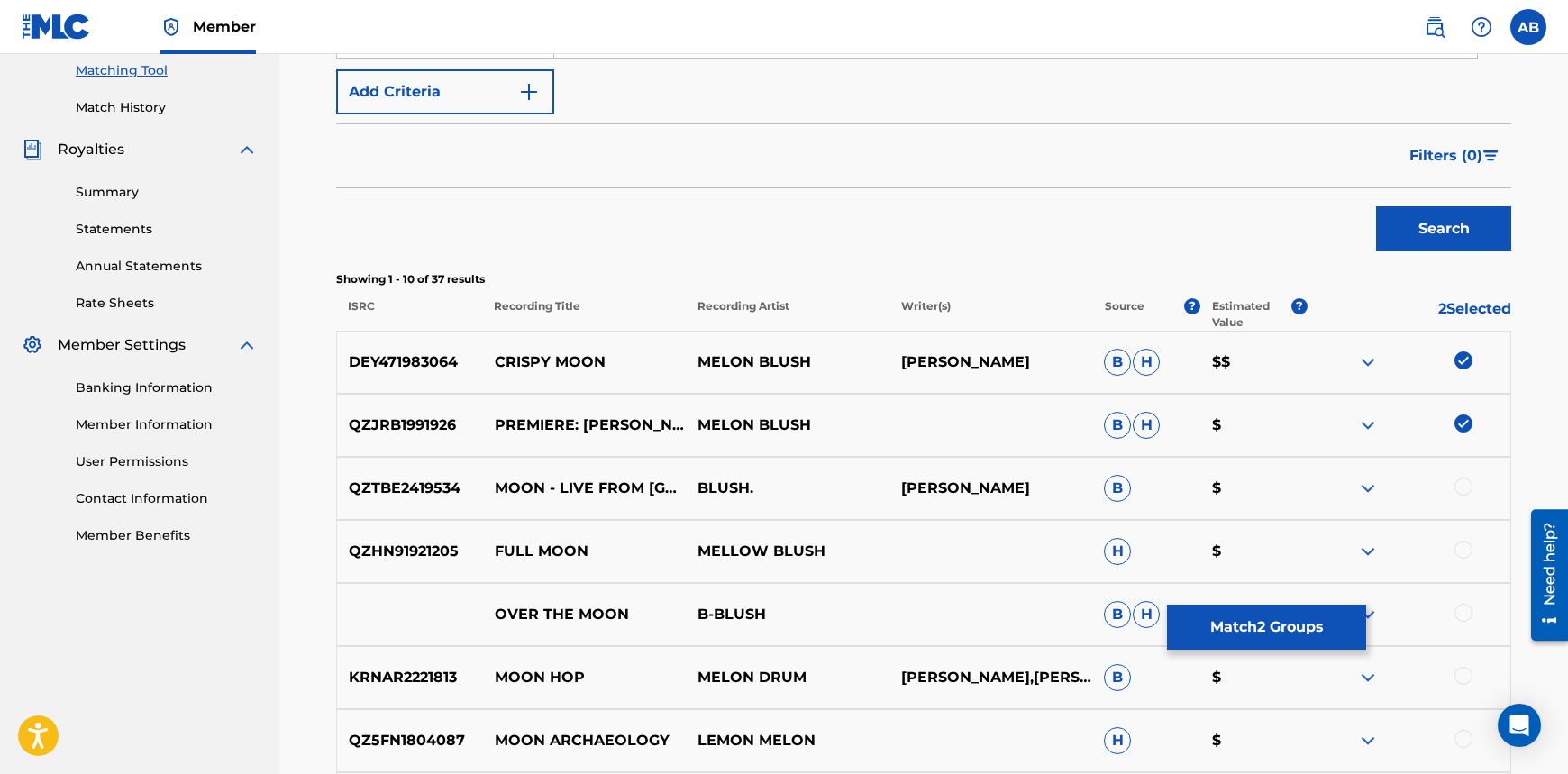 scroll, scrollTop: 433, scrollLeft: 0, axis: vertical 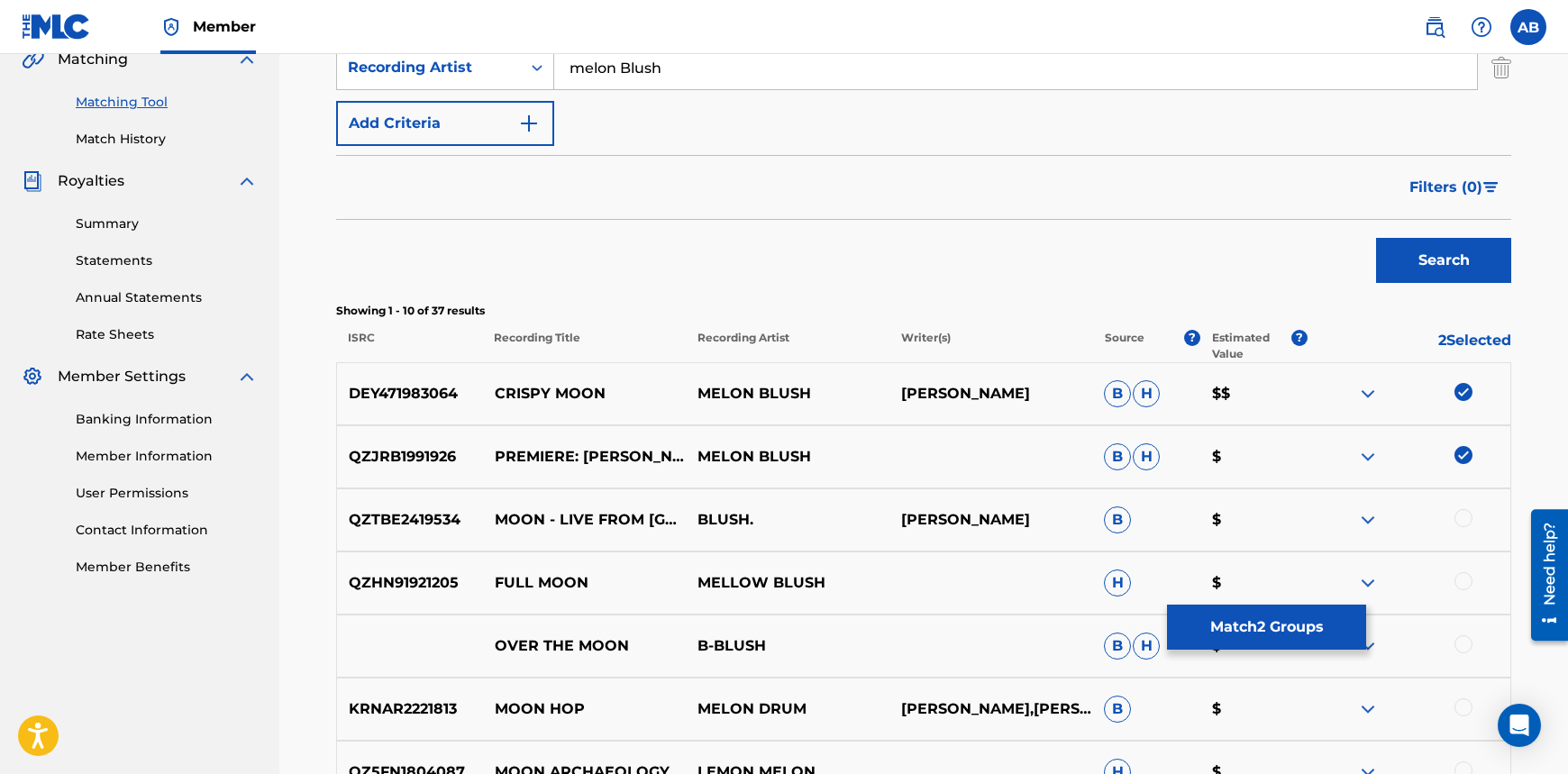 click on "Match  2 Groups" at bounding box center (1266, 627) 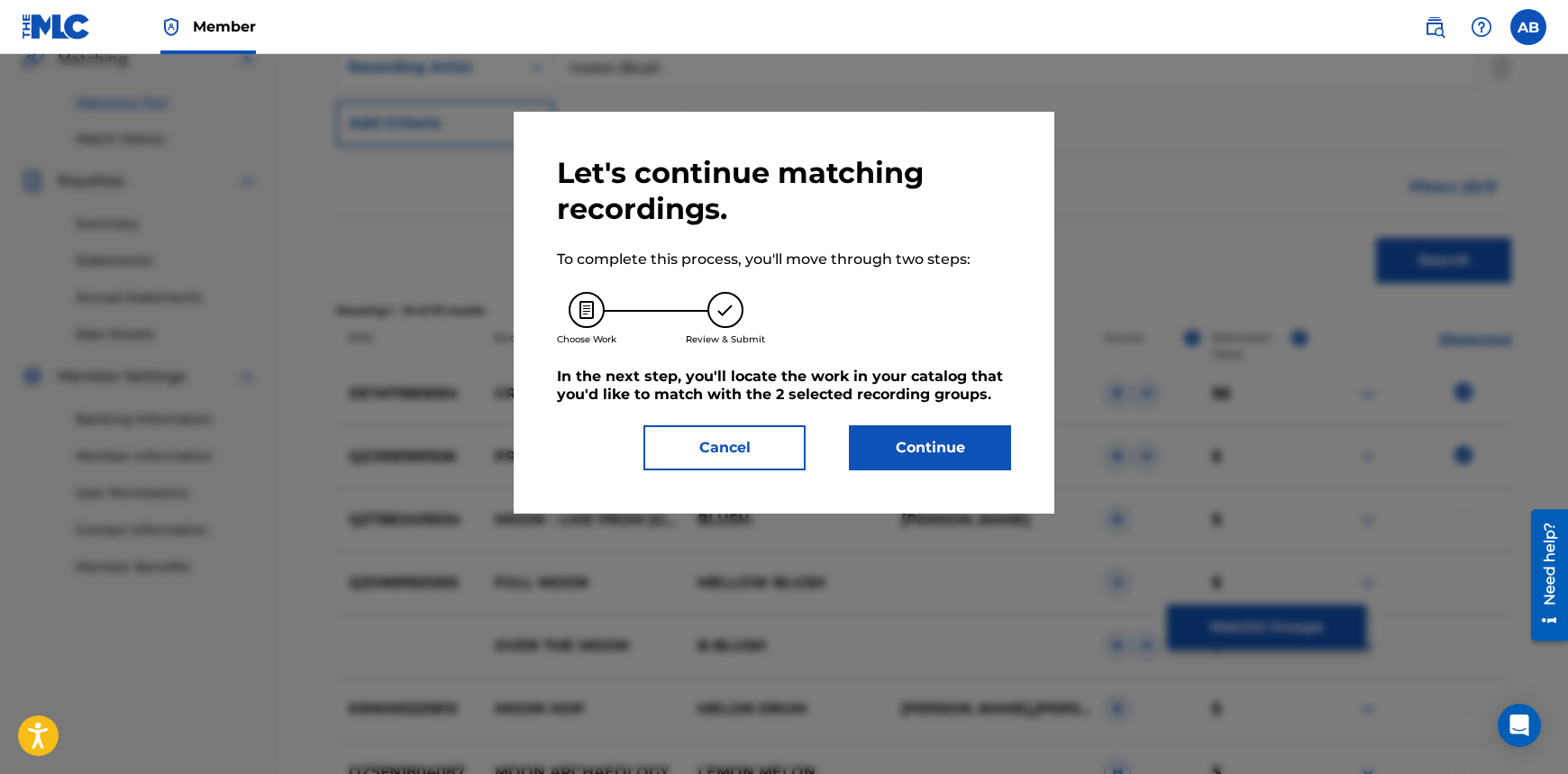 click on "Let's continue matching recordings. To complete this process, you'll move through two steps: Choose Work Review & Submit In the next step, you'll locate the work in your catalog that you'd like to match with the   2 selected recording groups . Cancel Continue" at bounding box center (784, 313) 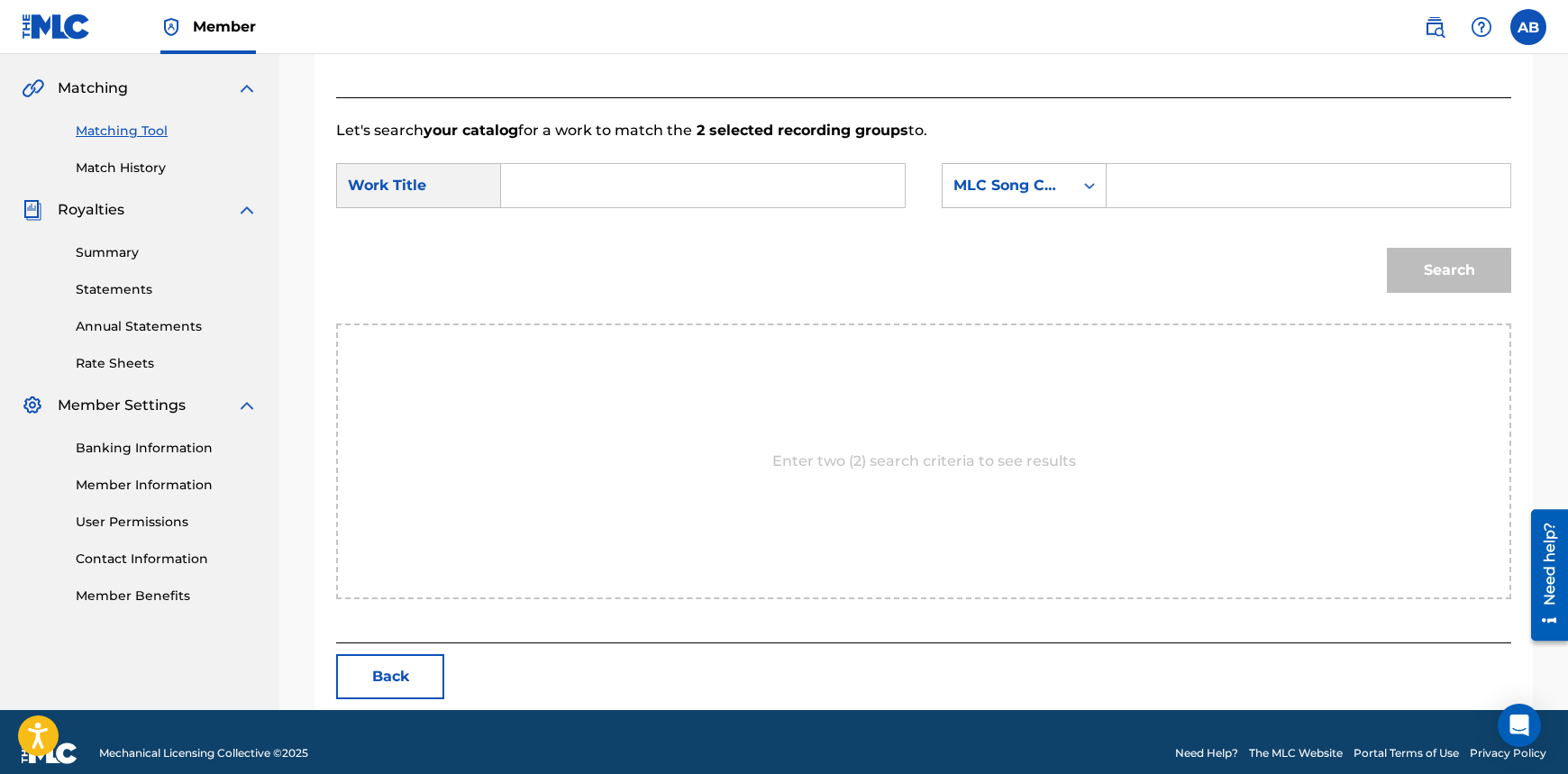 scroll, scrollTop: 425, scrollLeft: 0, axis: vertical 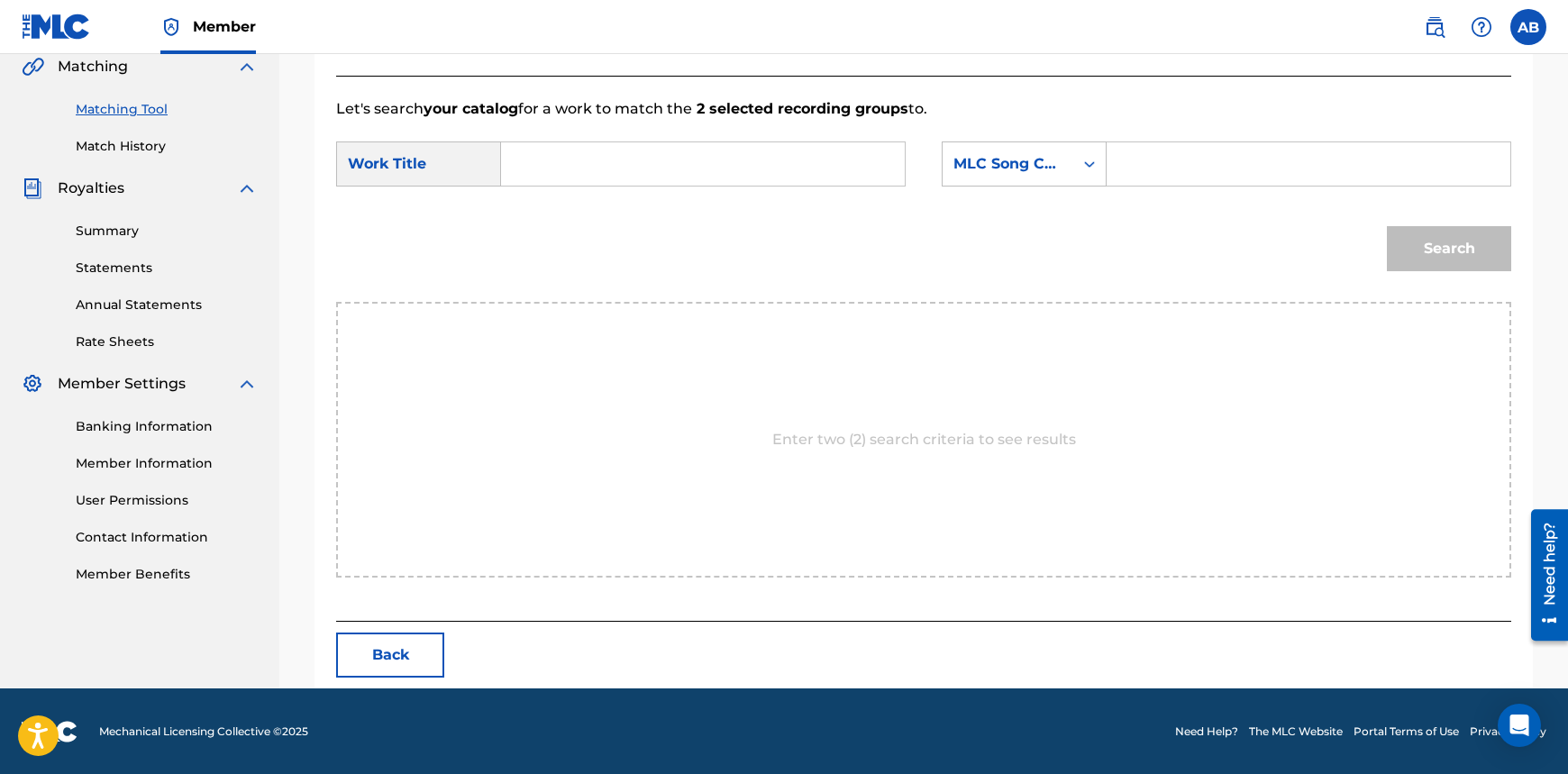 click at bounding box center (703, 164) 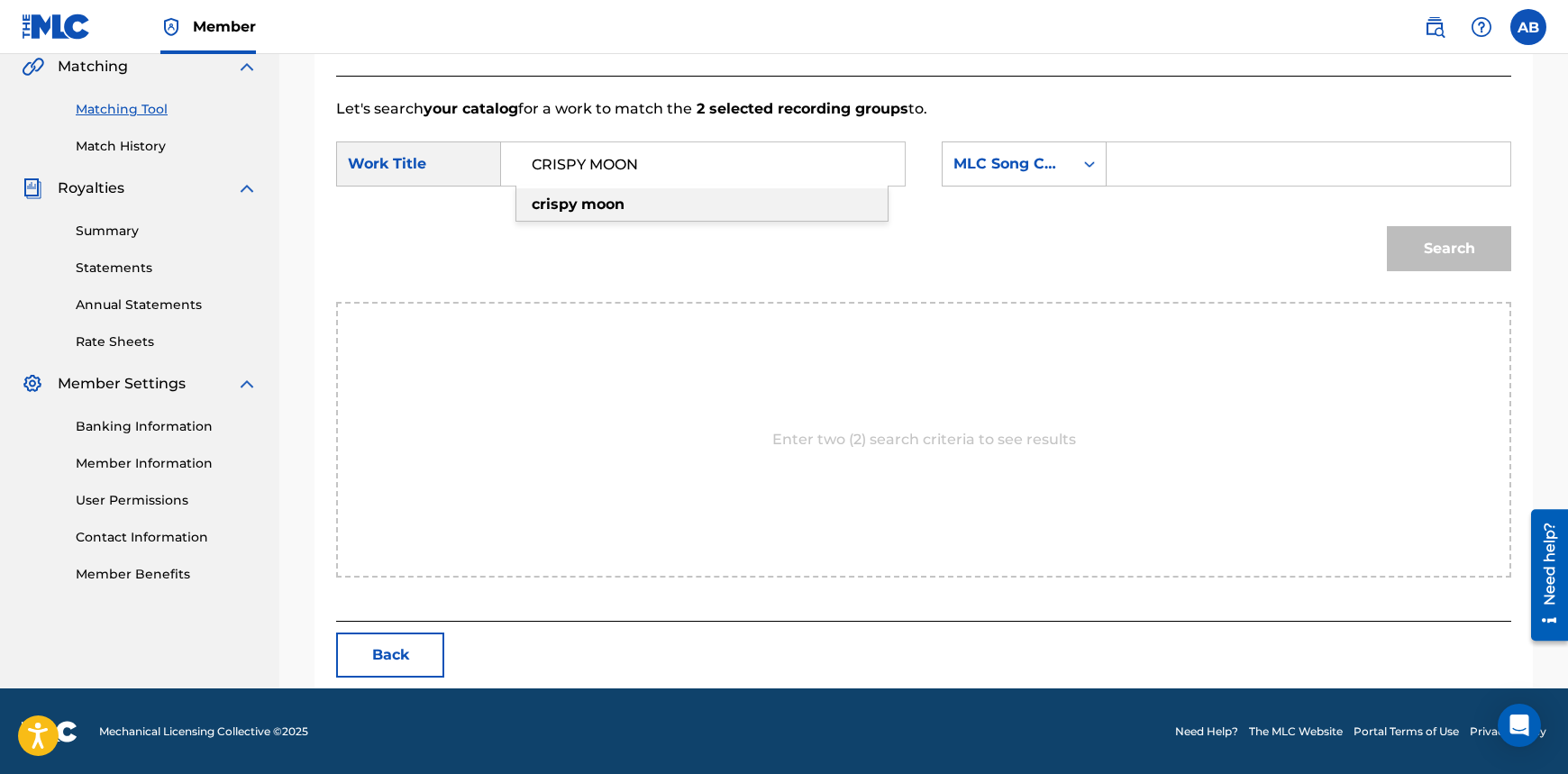 type on "CRISPY MOON" 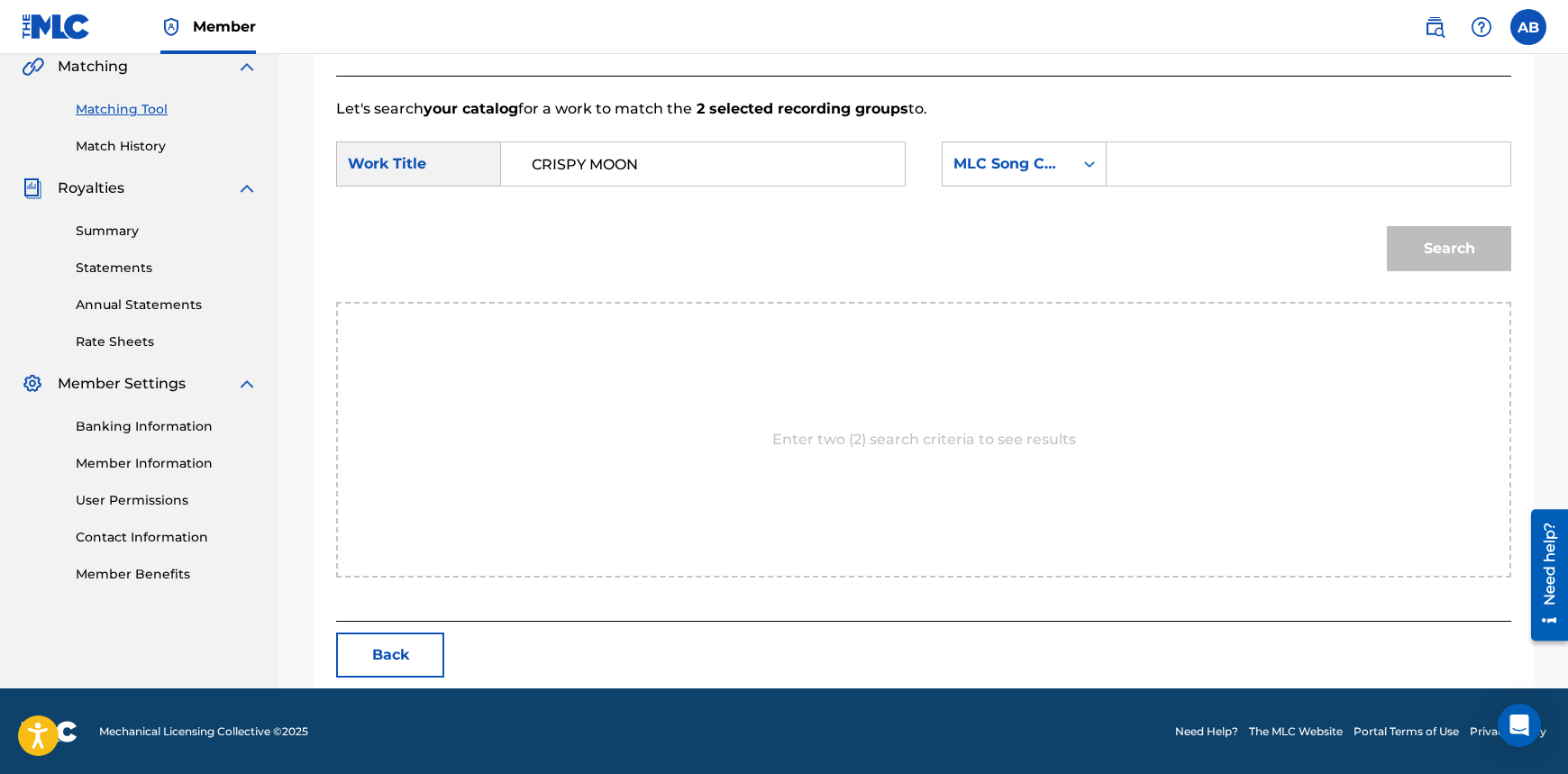 click at bounding box center (1308, 164) 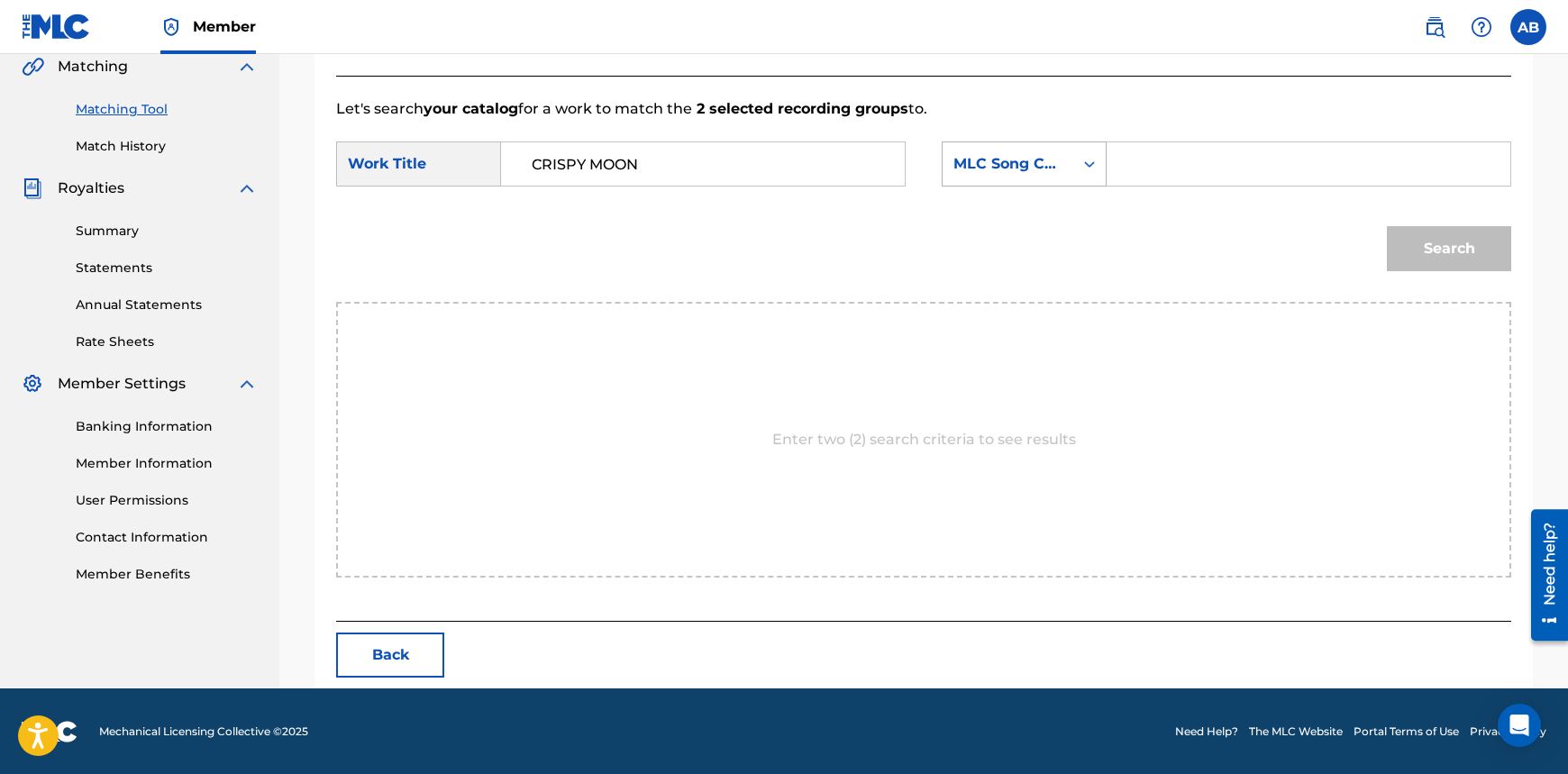 click on "MLC Song Code" at bounding box center [1007, 164] 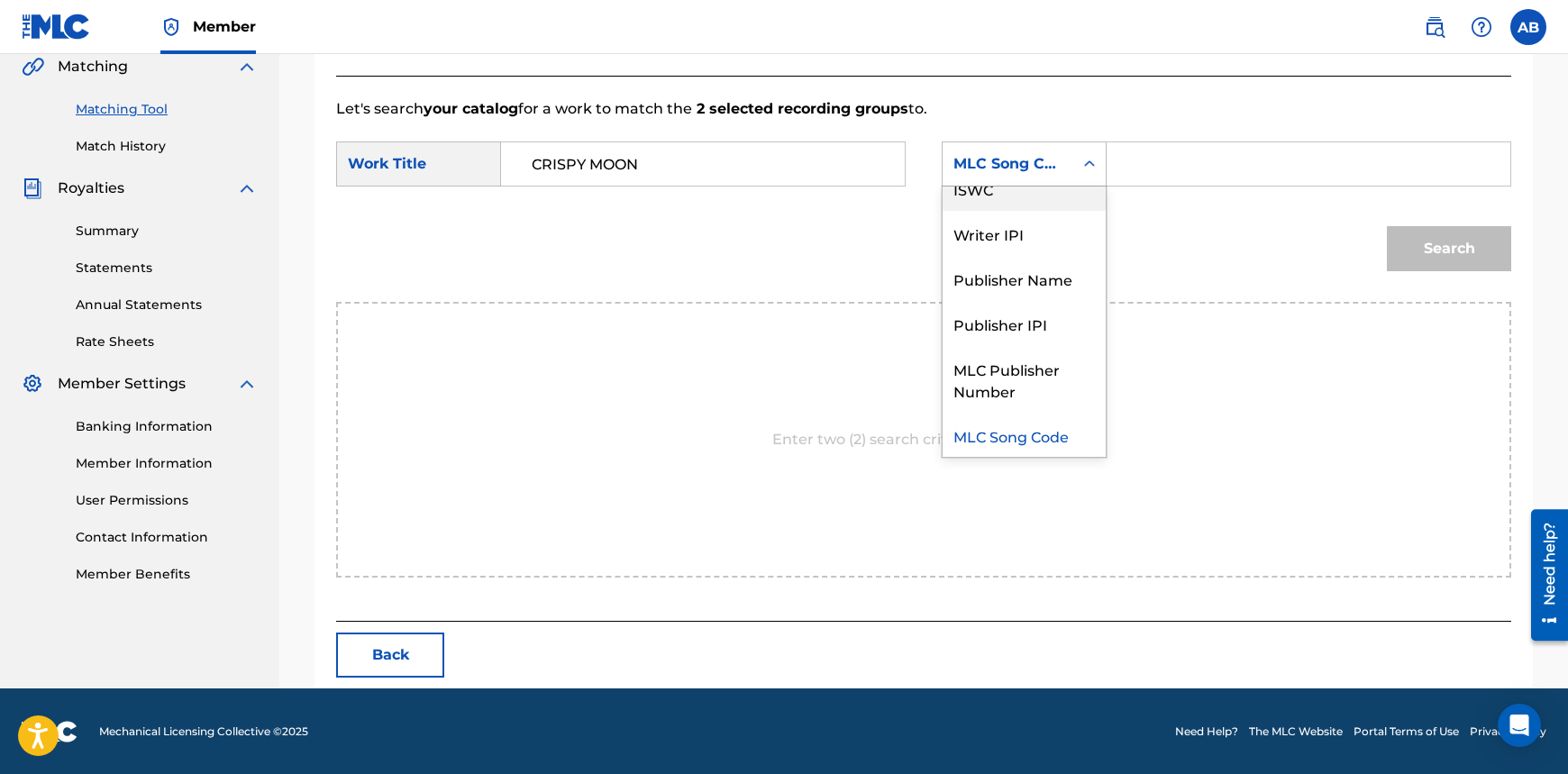 scroll, scrollTop: 0, scrollLeft: 0, axis: both 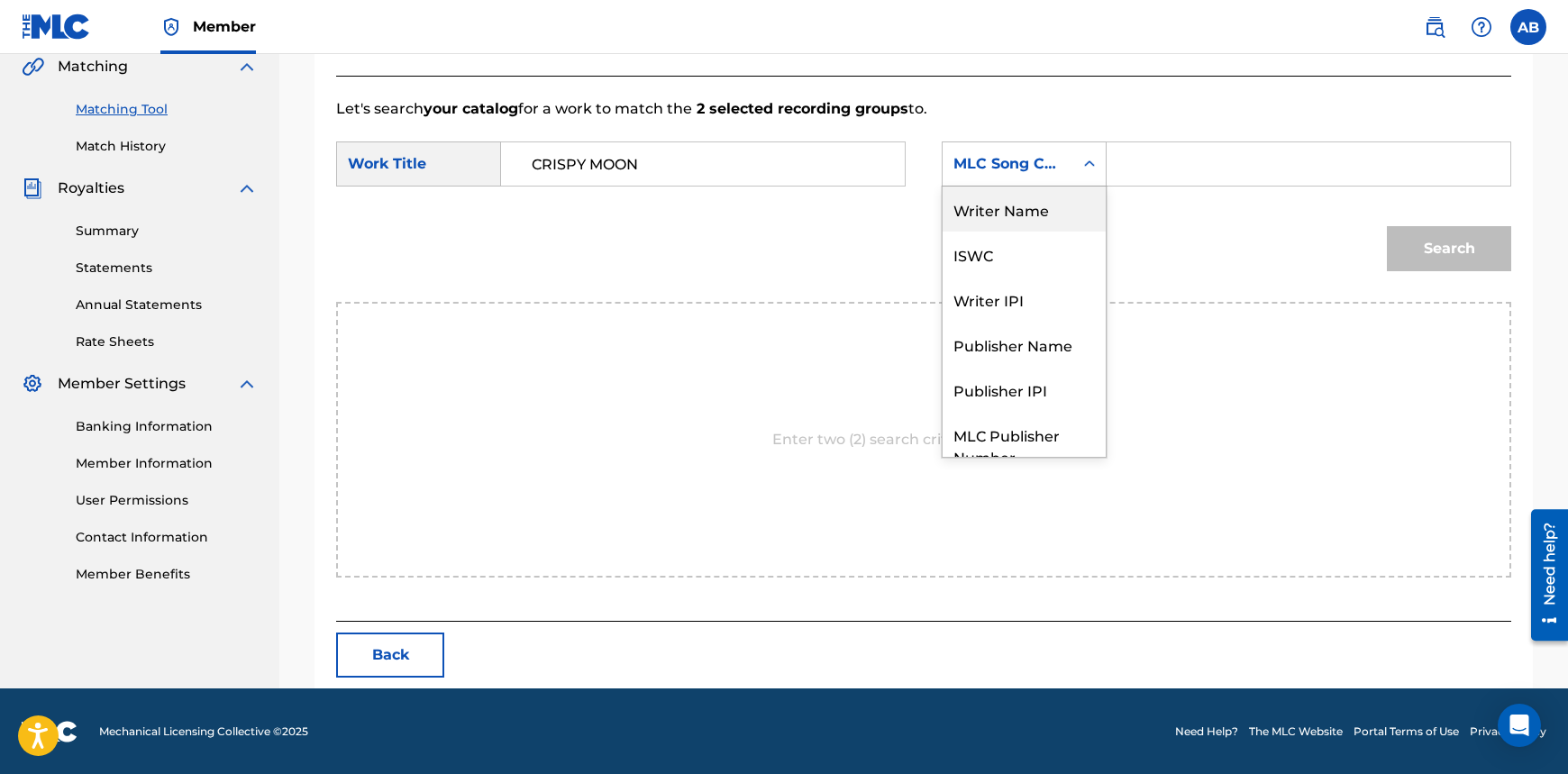 click on "Writer Name" at bounding box center (1024, 209) 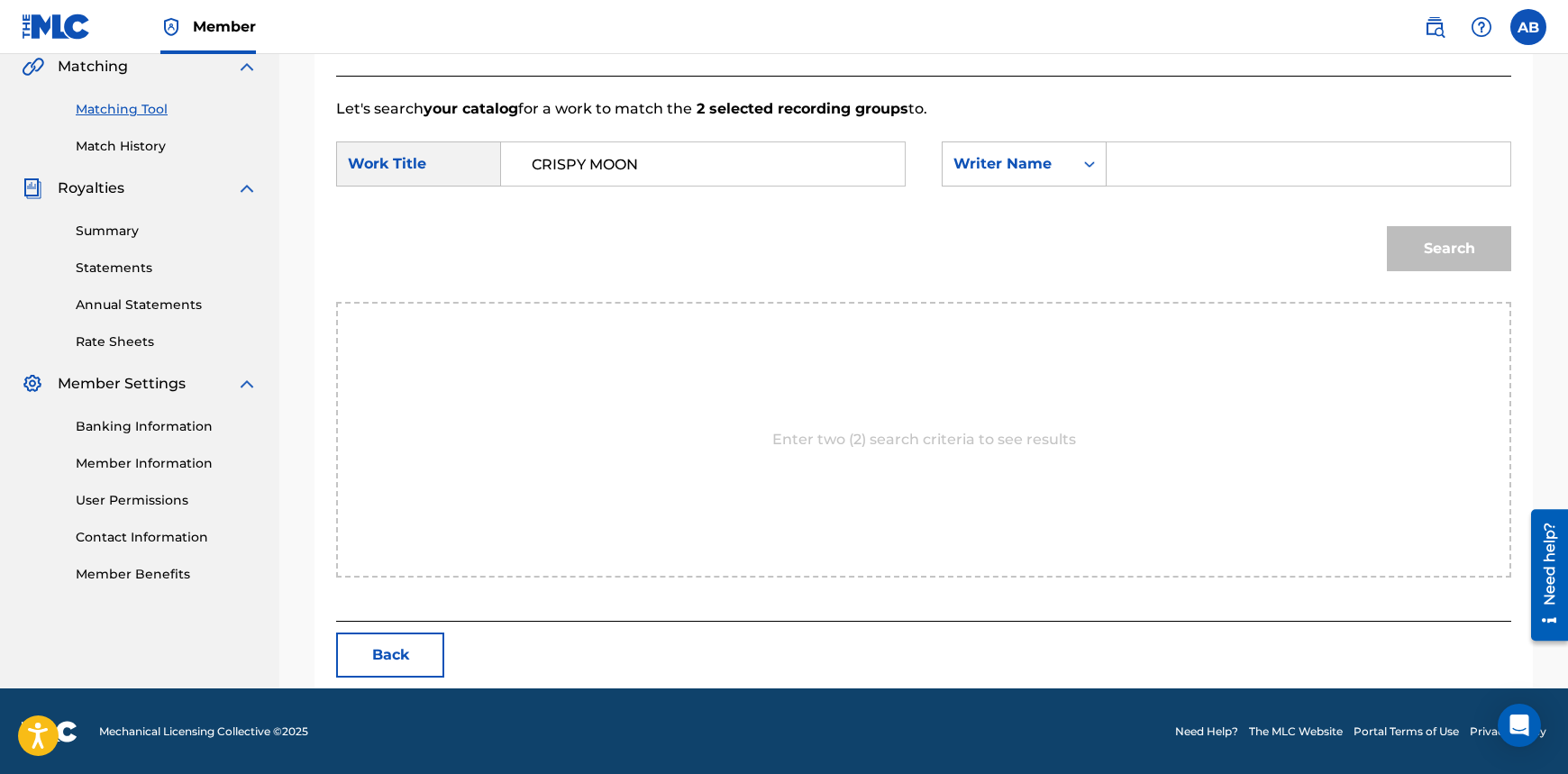 drag, startPoint x: 1092, startPoint y: 190, endPoint x: 1149, endPoint y: 154, distance: 67.41662 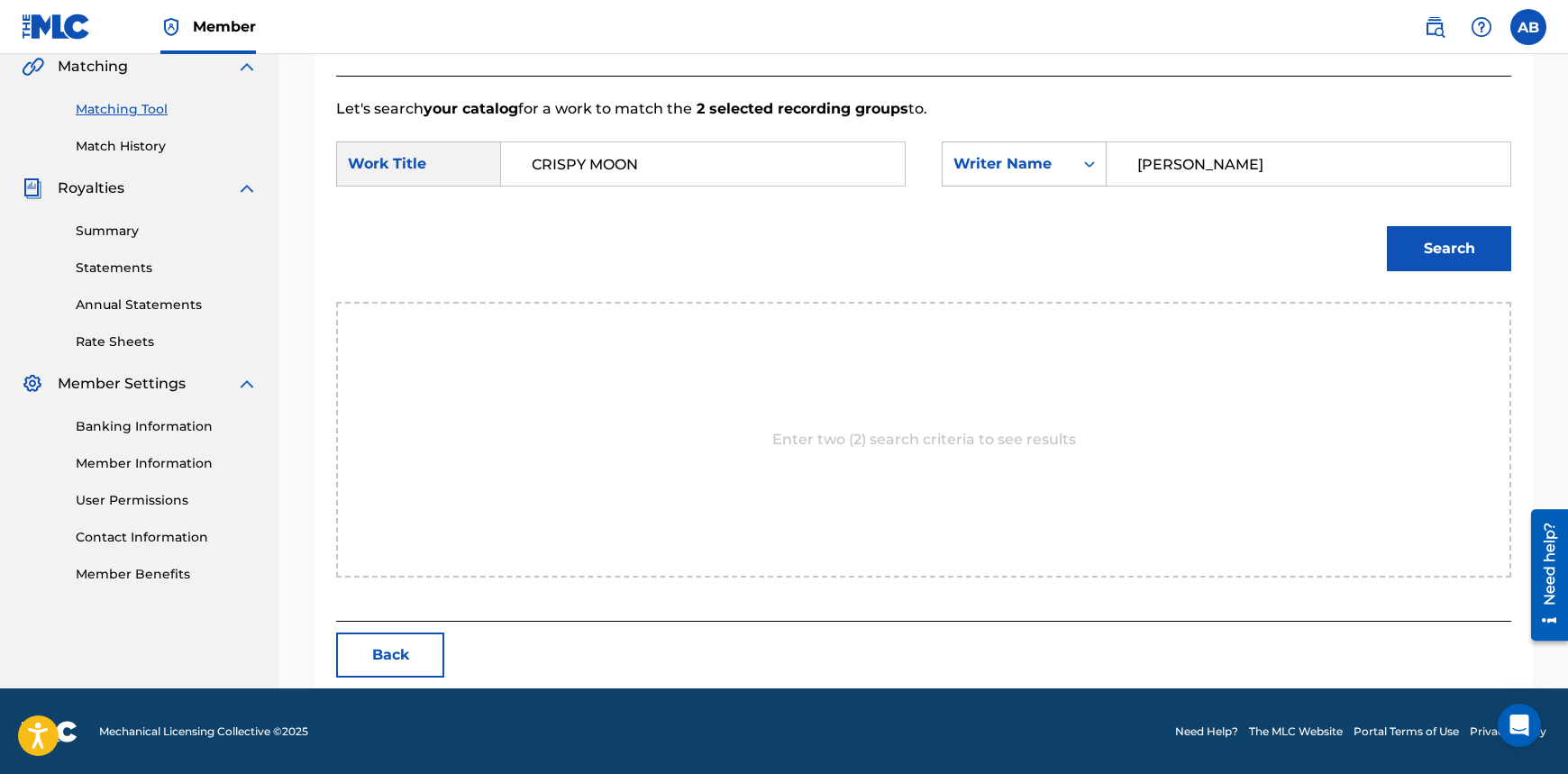 type on "[PERSON_NAME]" 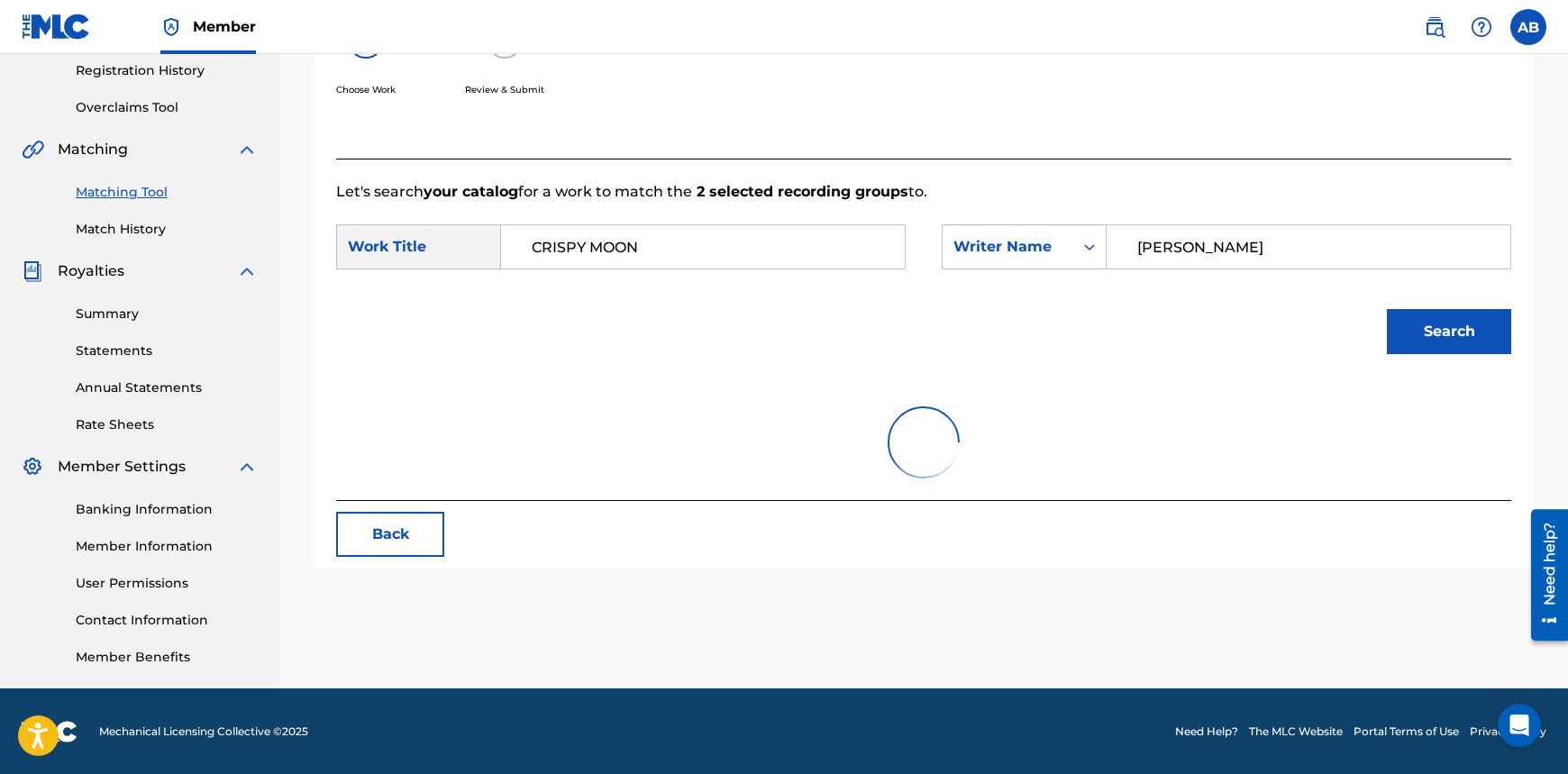 scroll, scrollTop: 371, scrollLeft: 0, axis: vertical 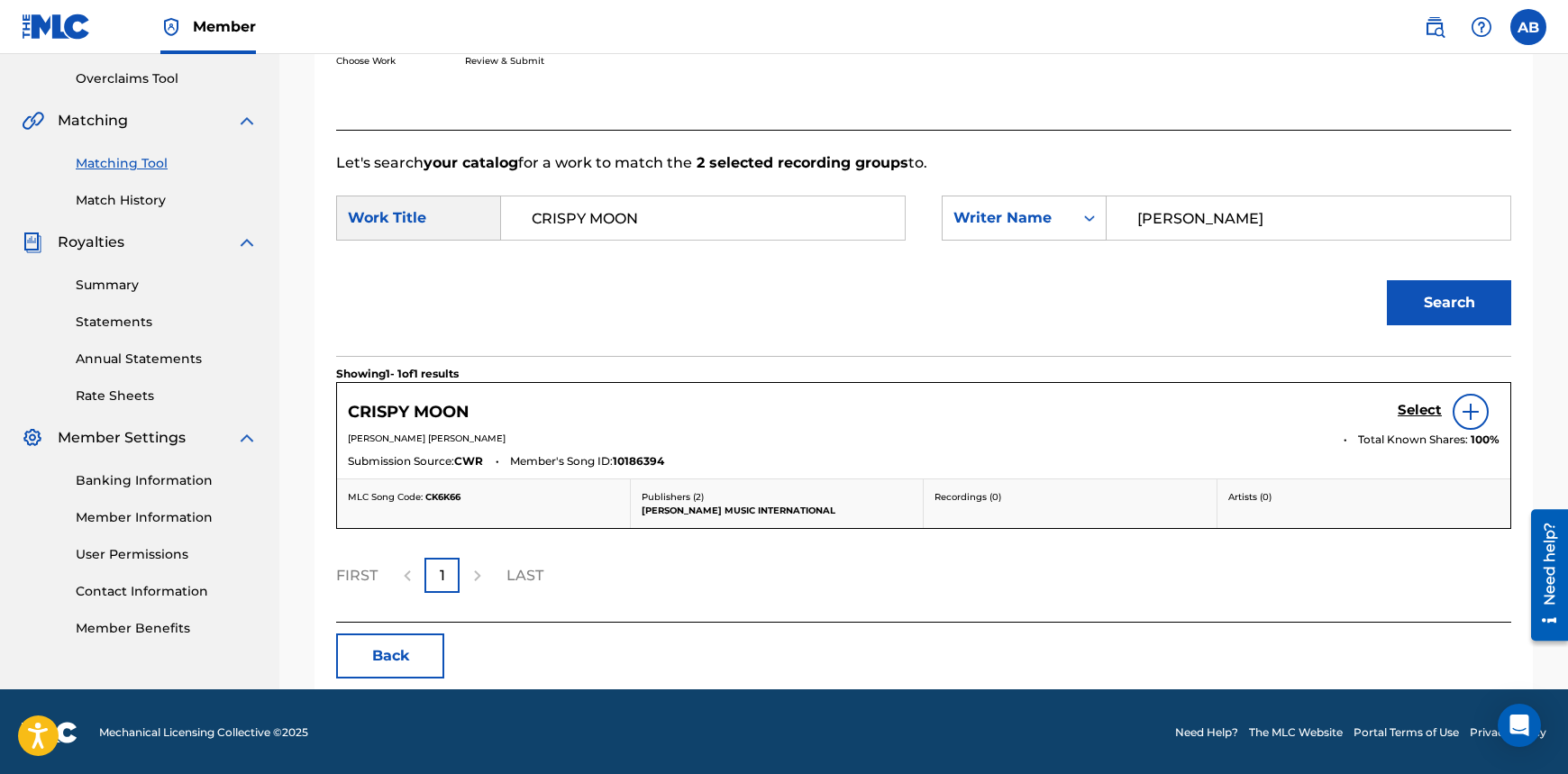 click on "Select" at bounding box center [1419, 410] 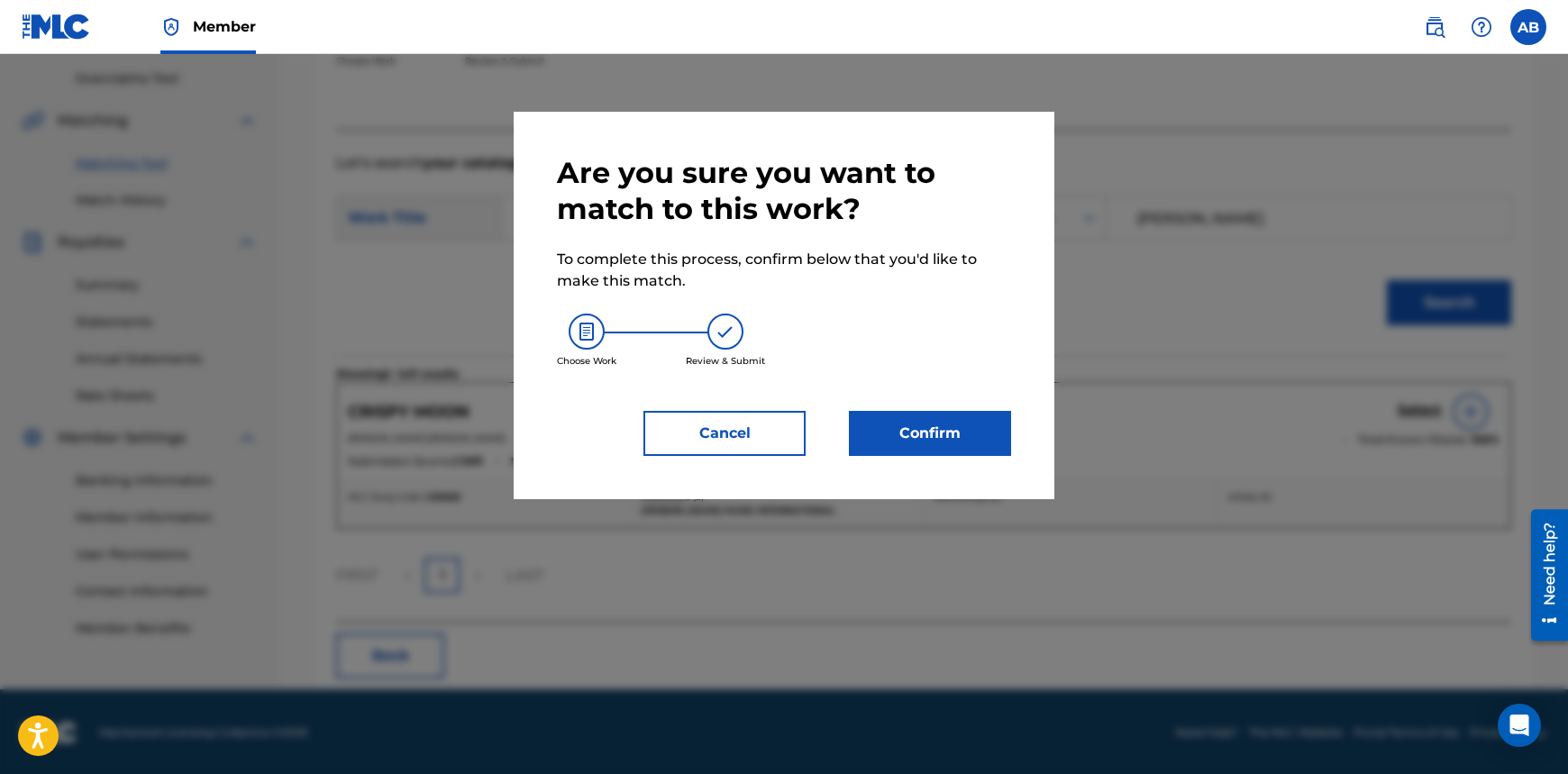 click on "Confirm" at bounding box center (930, 433) 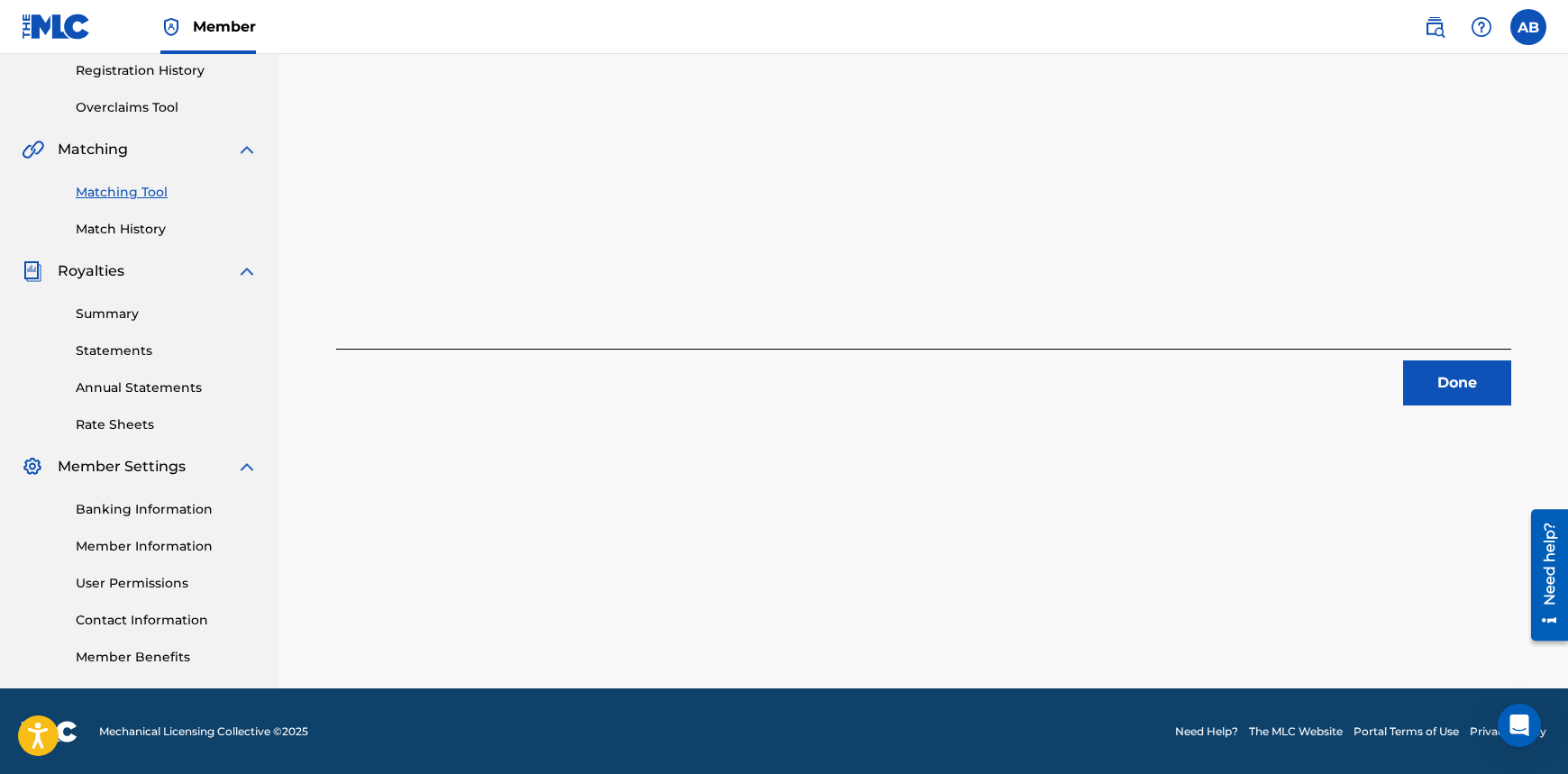 click on "Done" at bounding box center [1457, 383] 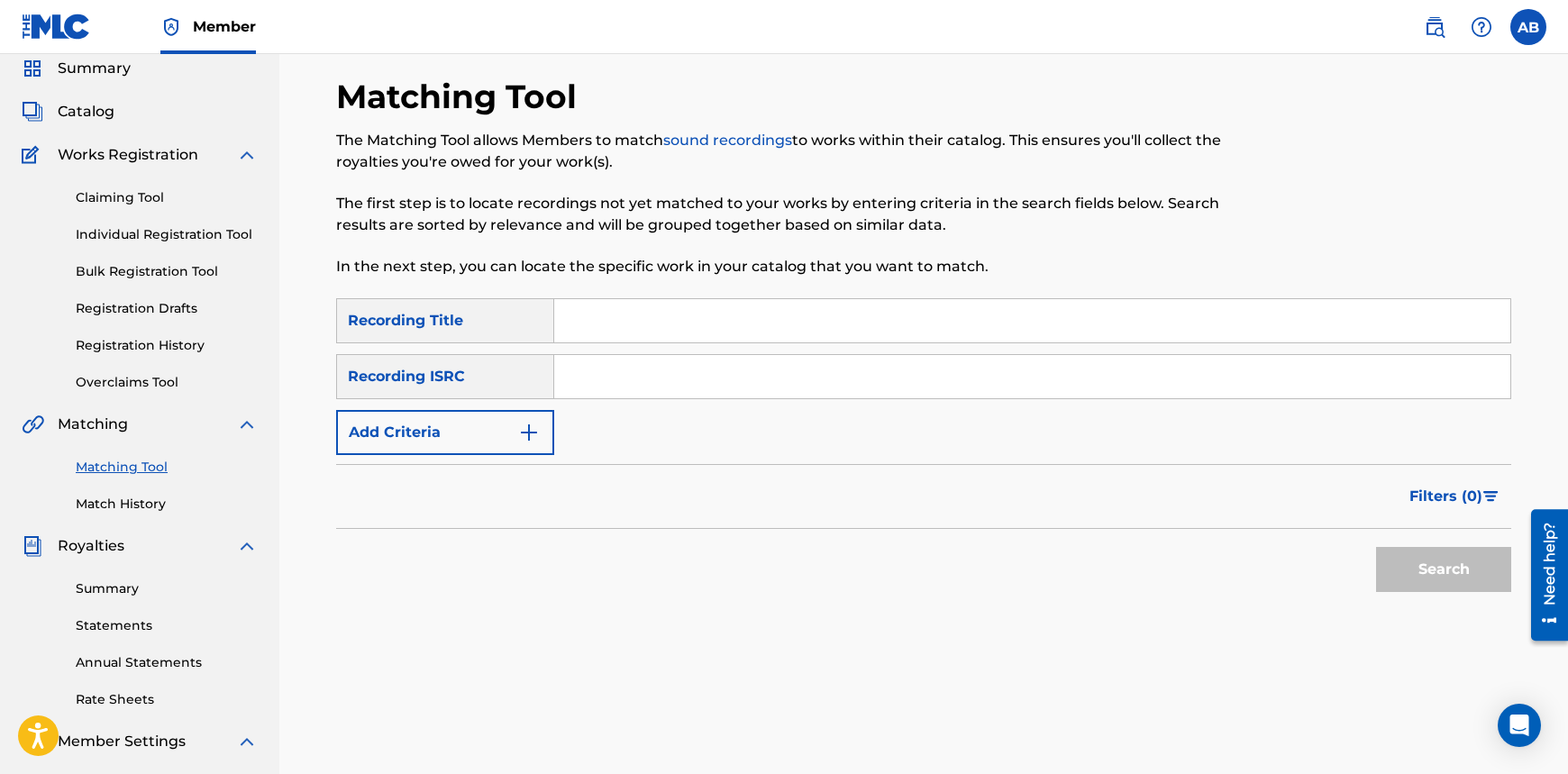 scroll, scrollTop: 0, scrollLeft: 0, axis: both 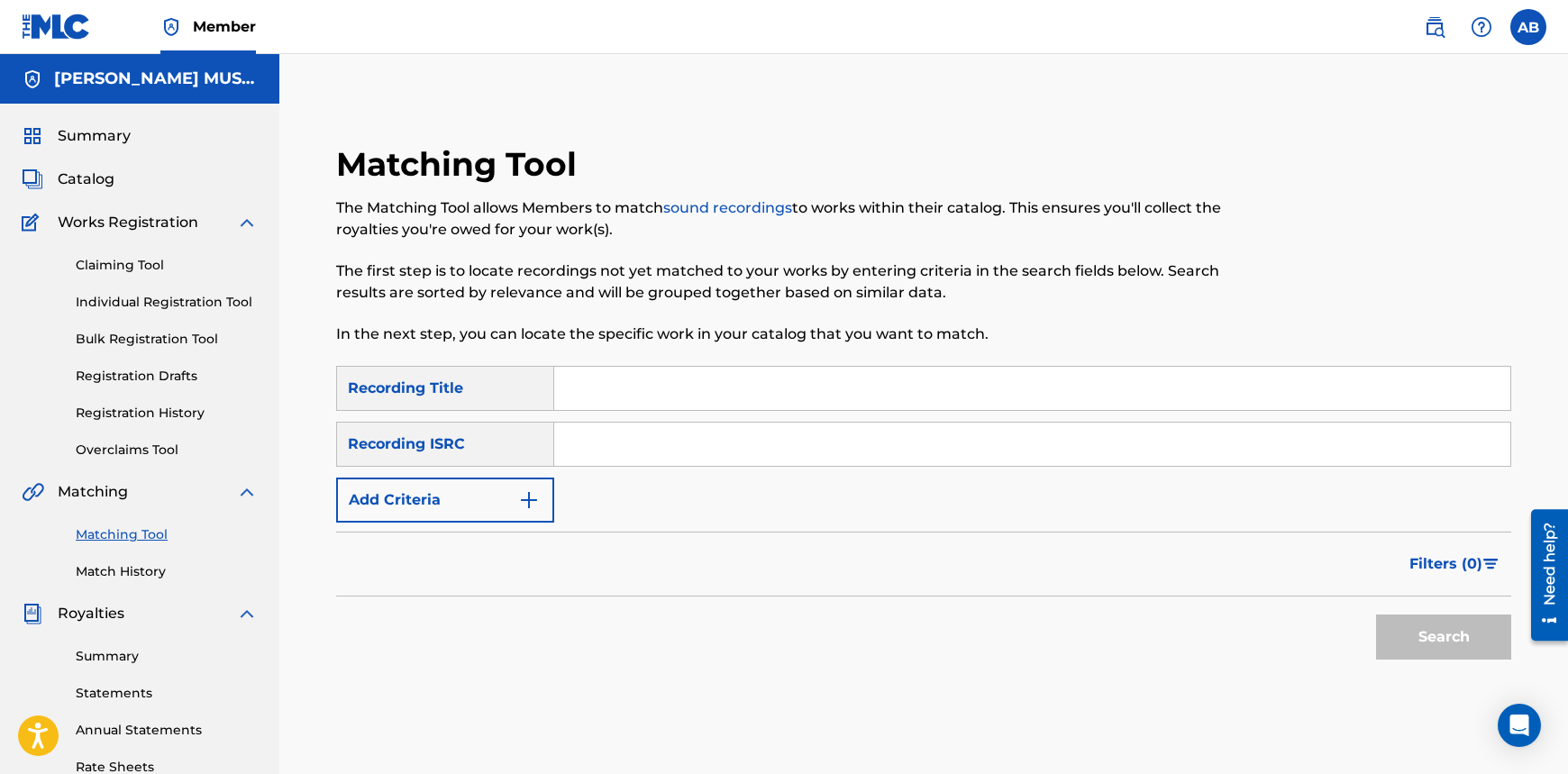 click on "Add Criteria" at bounding box center (445, 500) 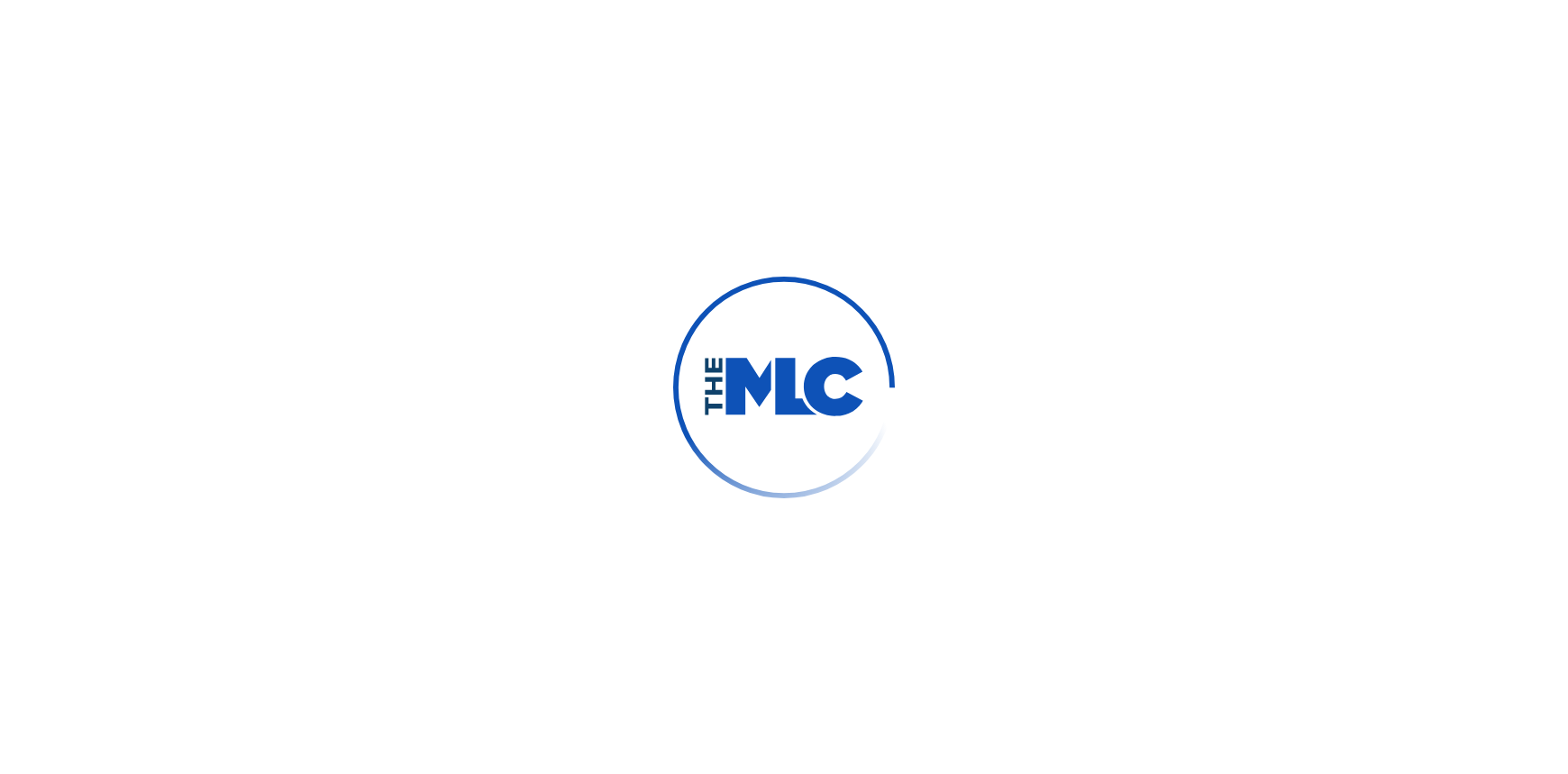 scroll, scrollTop: 0, scrollLeft: 0, axis: both 